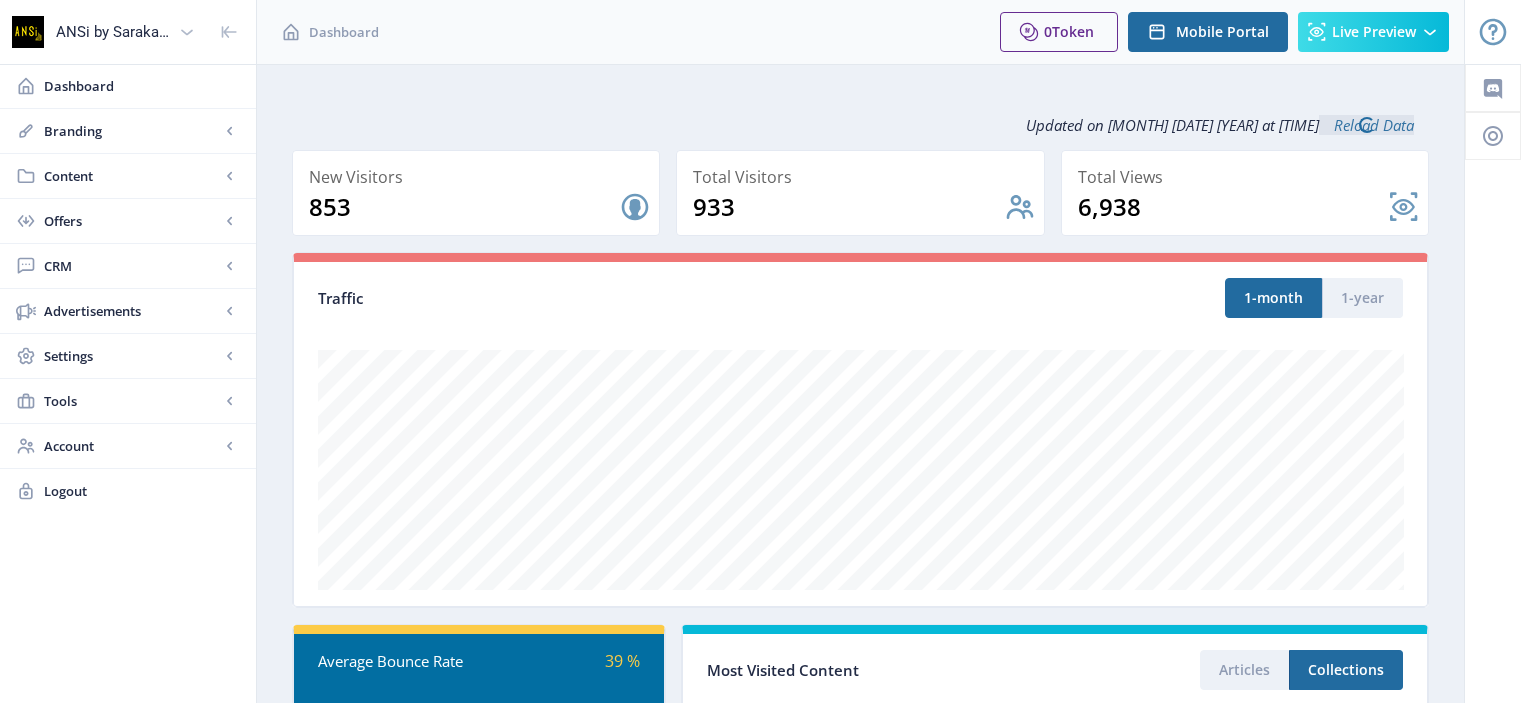 scroll, scrollTop: 0, scrollLeft: 0, axis: both 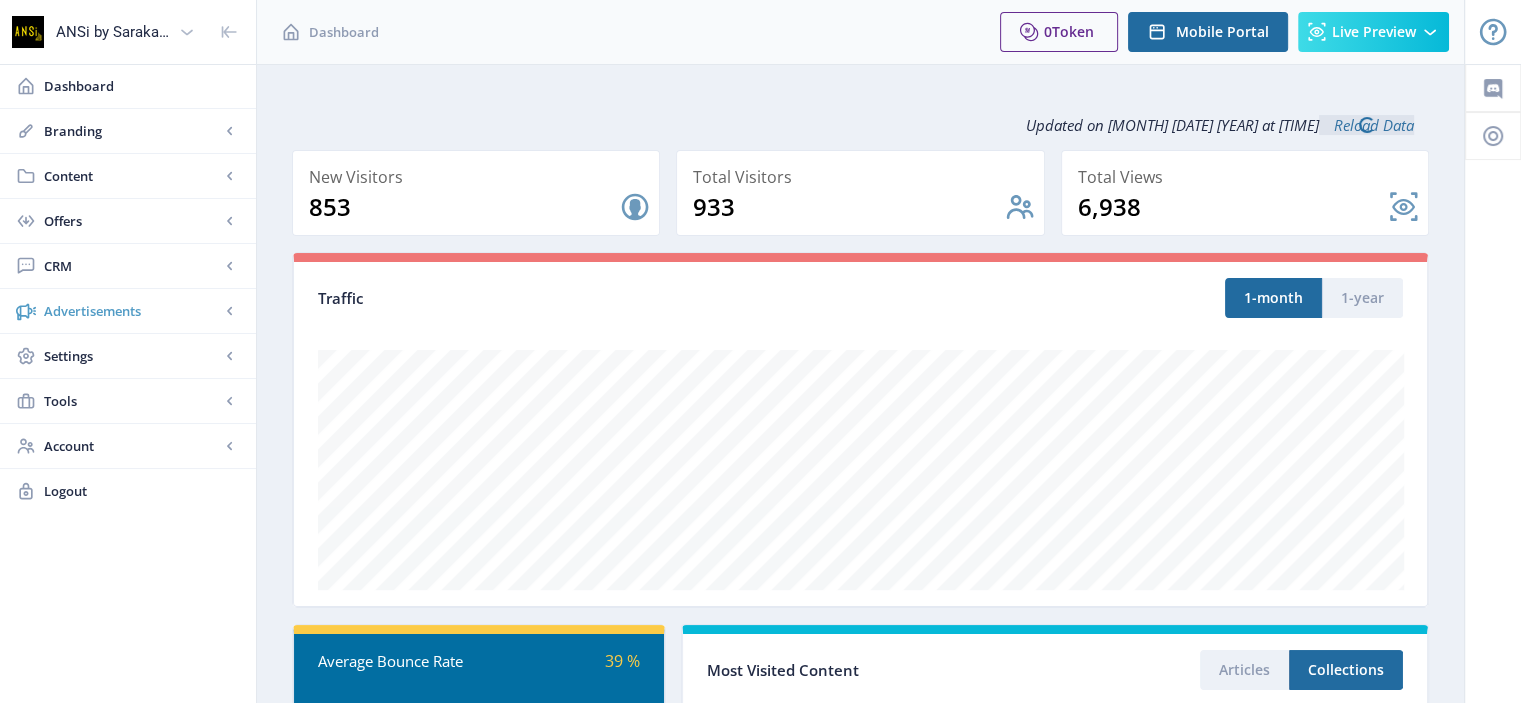 click on "Advertisements" at bounding box center (132, 311) 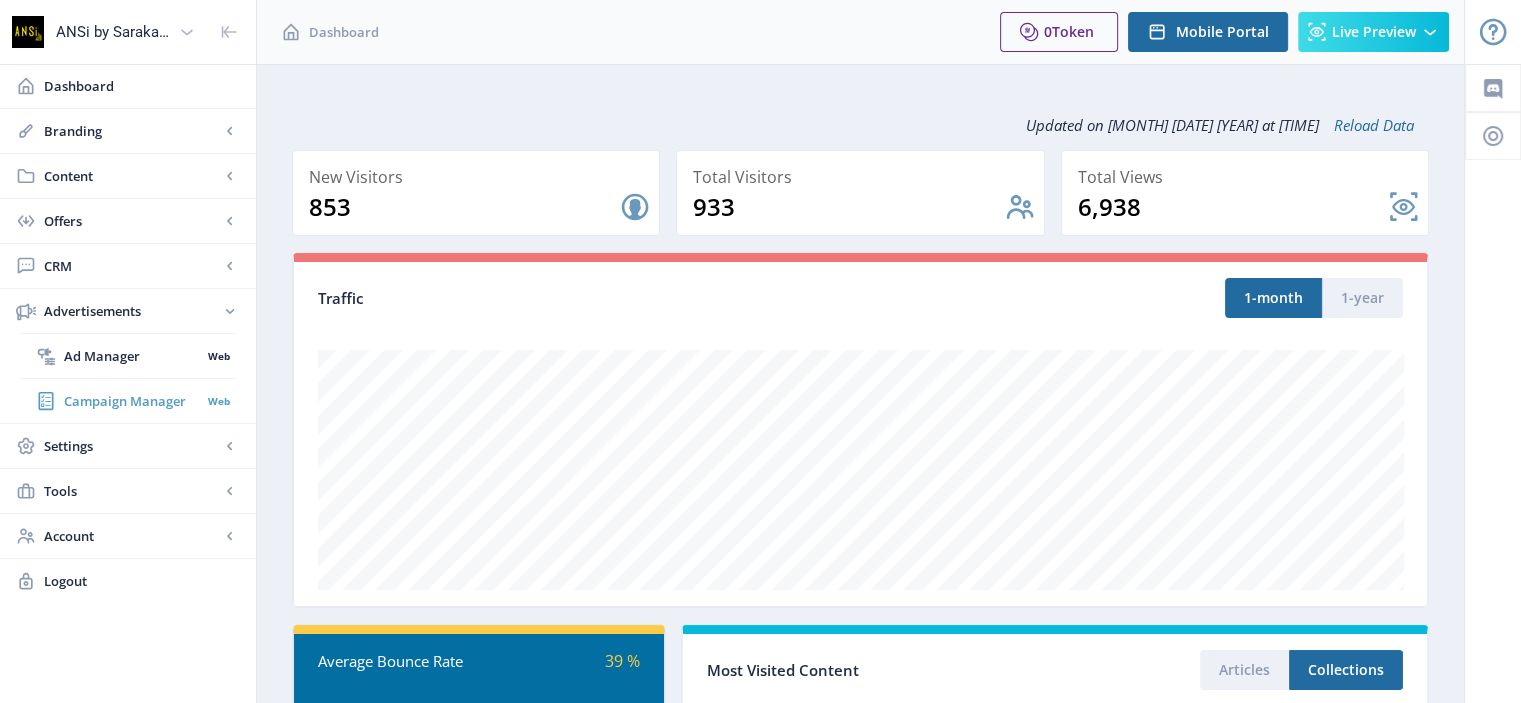 click on "Campaign Manager" at bounding box center [132, 401] 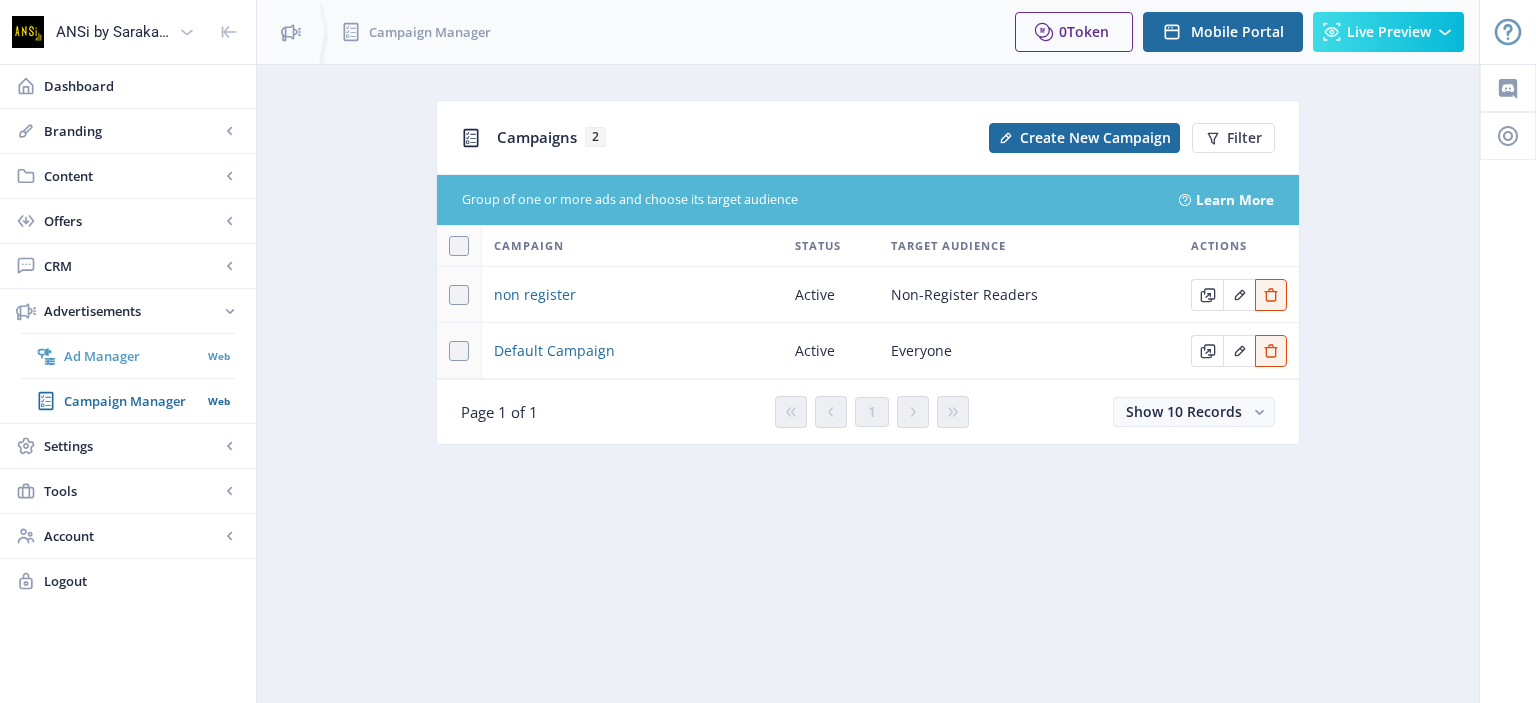 click on "Ad Manager" at bounding box center (132, 356) 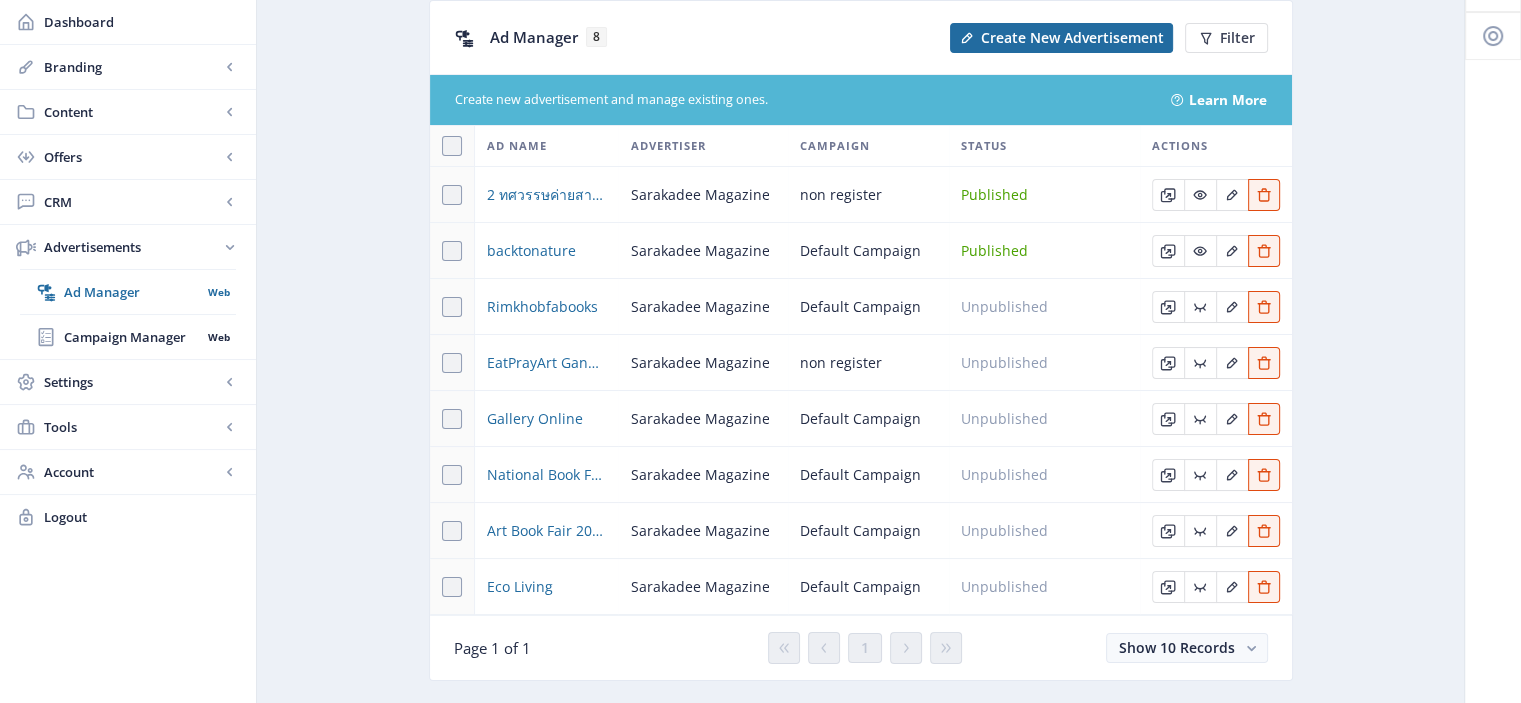scroll, scrollTop: 0, scrollLeft: 0, axis: both 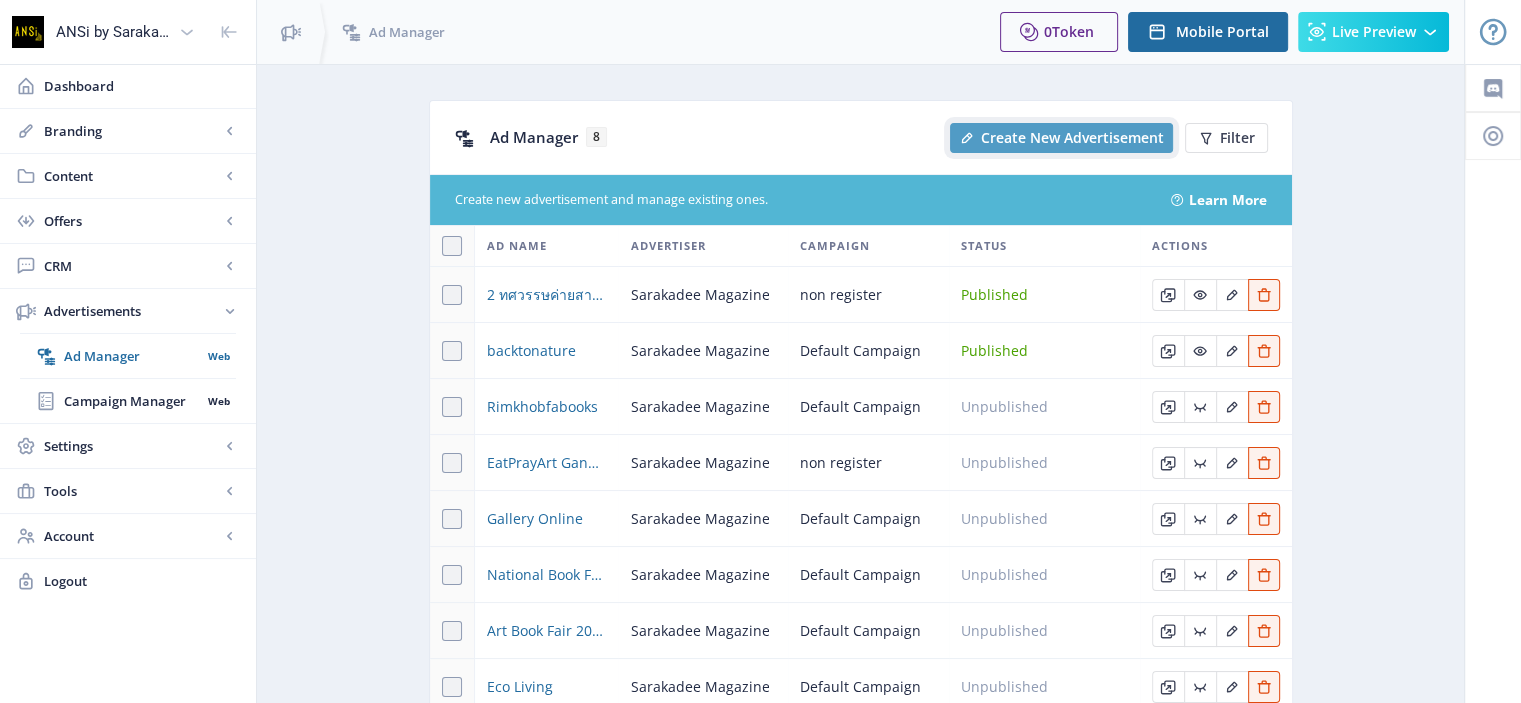 click on "Create New Advertisement" 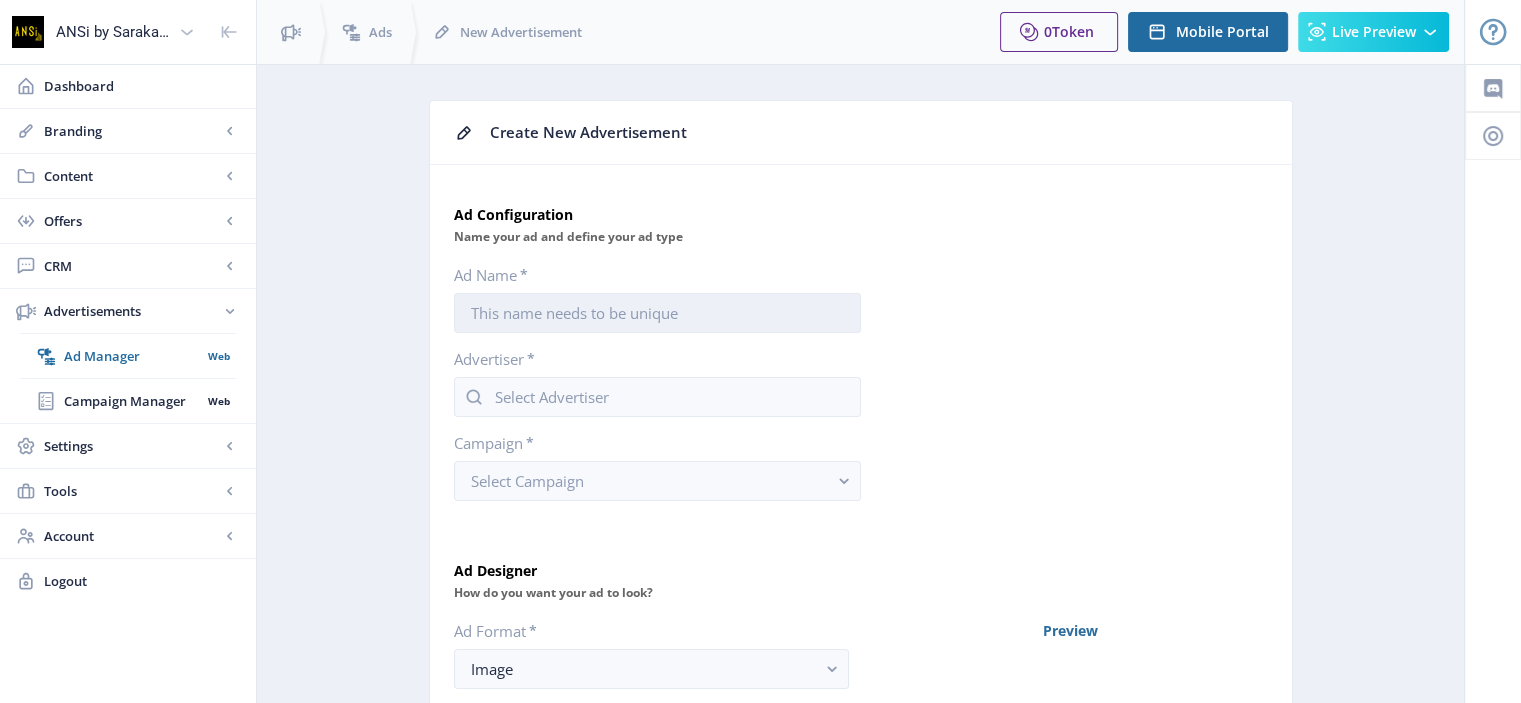 click on "Ad Name   *" at bounding box center (657, 313) 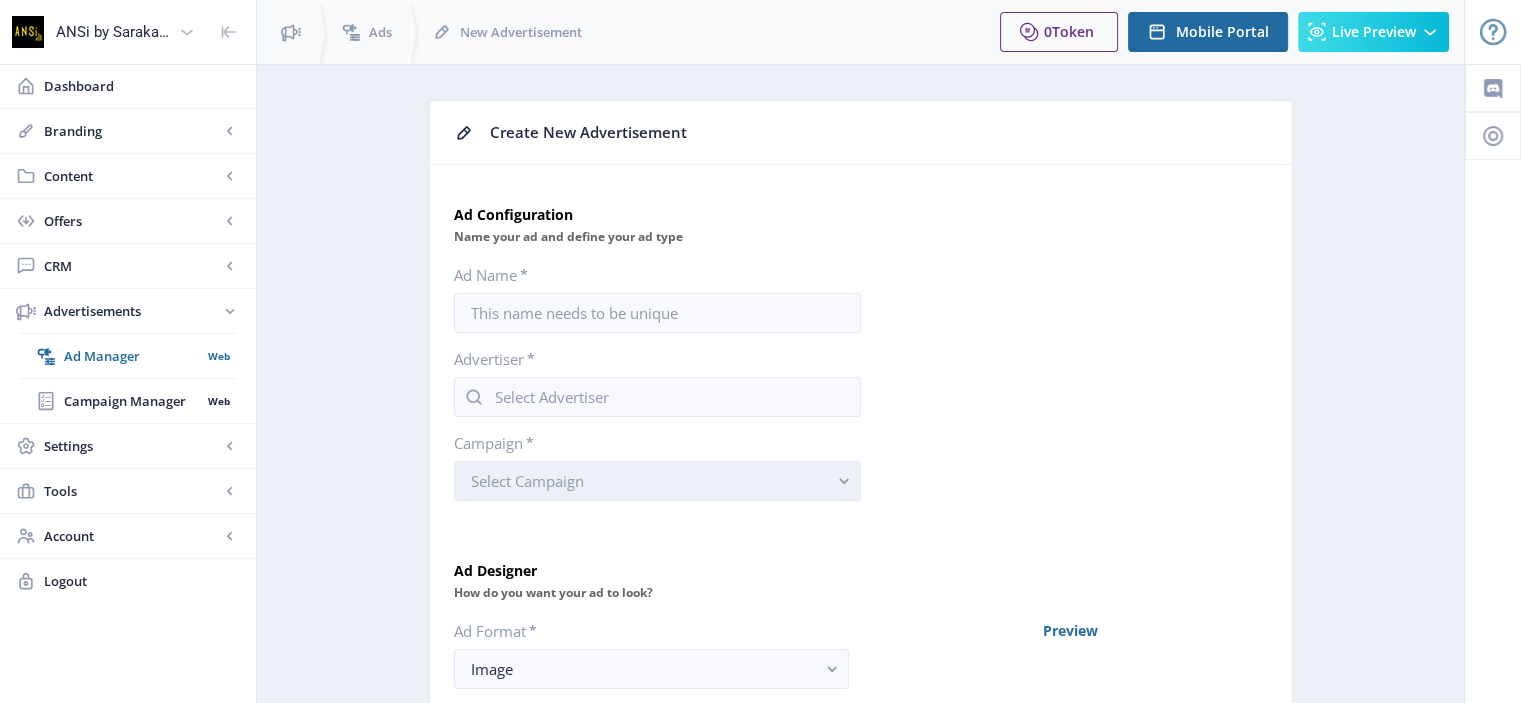 click on "Select Campaign" at bounding box center (527, 481) 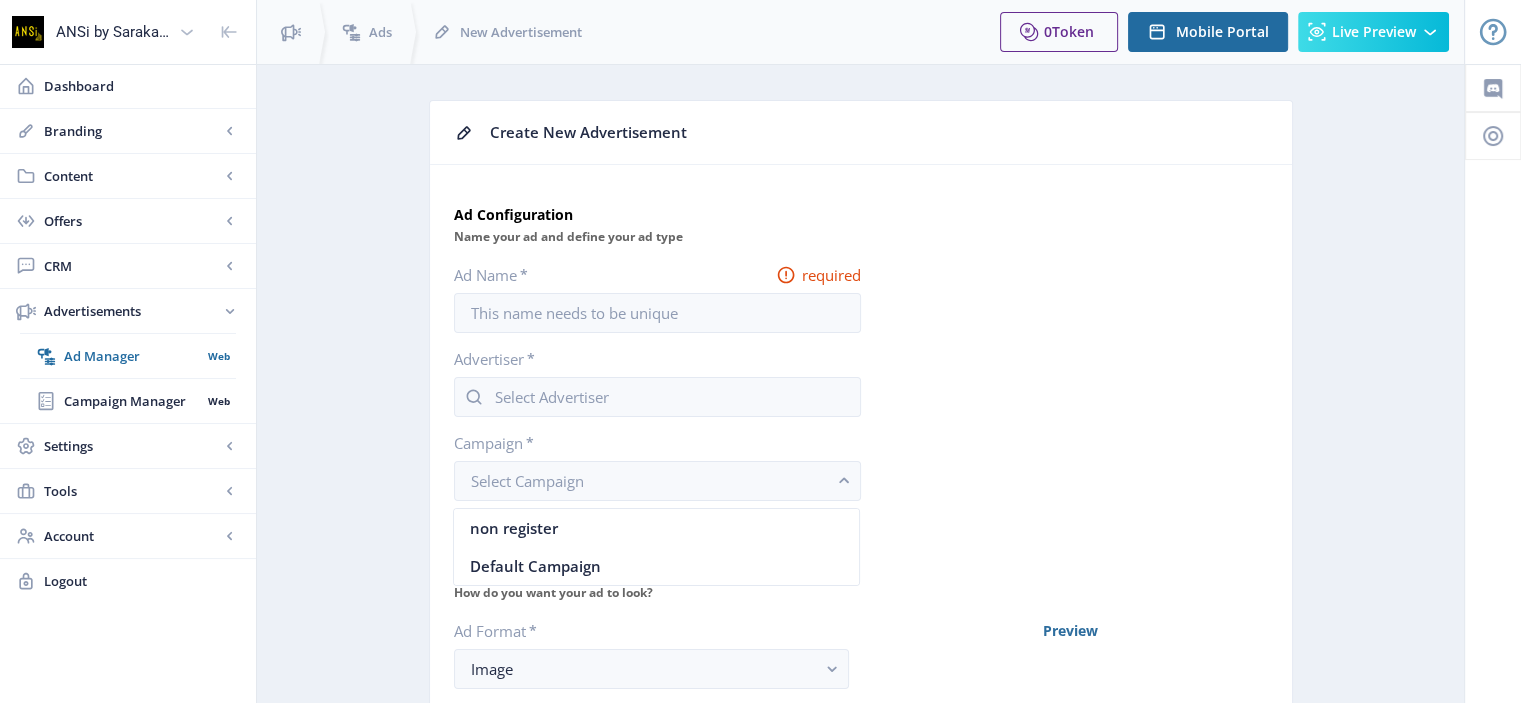 click on "Ad Configuration Name your ad and define your ad type  Ad Name   *   required   Advertiser   *   Campaign   *  Select Campaign Ad Designer How do you want your ad to look?  Ad Format   *  Image  Website URL   File Upload  Upload  Headline   Headline Position  Above ad  Text   Text Position  Below ad  CTA Text   CTA Position  Below ad      Publish Ad  Preview" 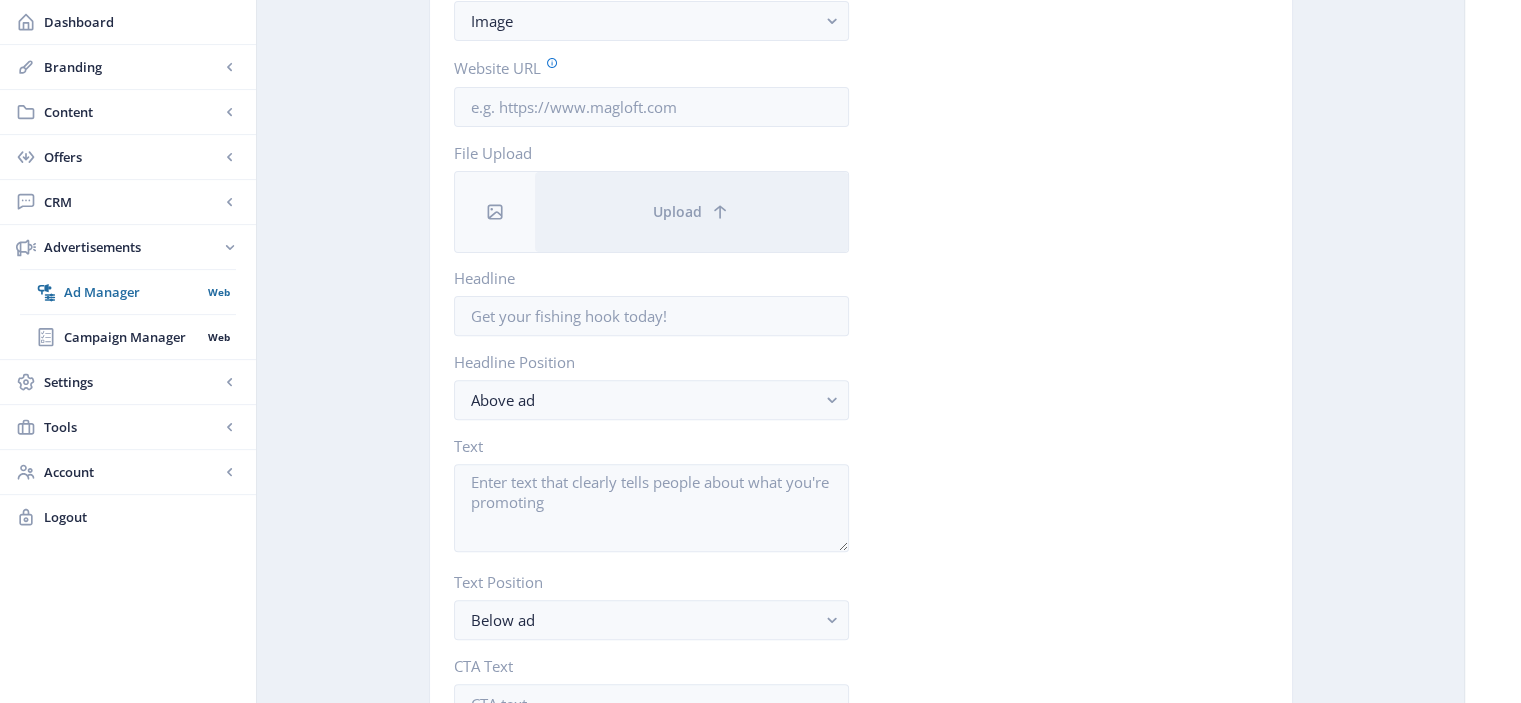 scroll, scrollTop: 671, scrollLeft: 0, axis: vertical 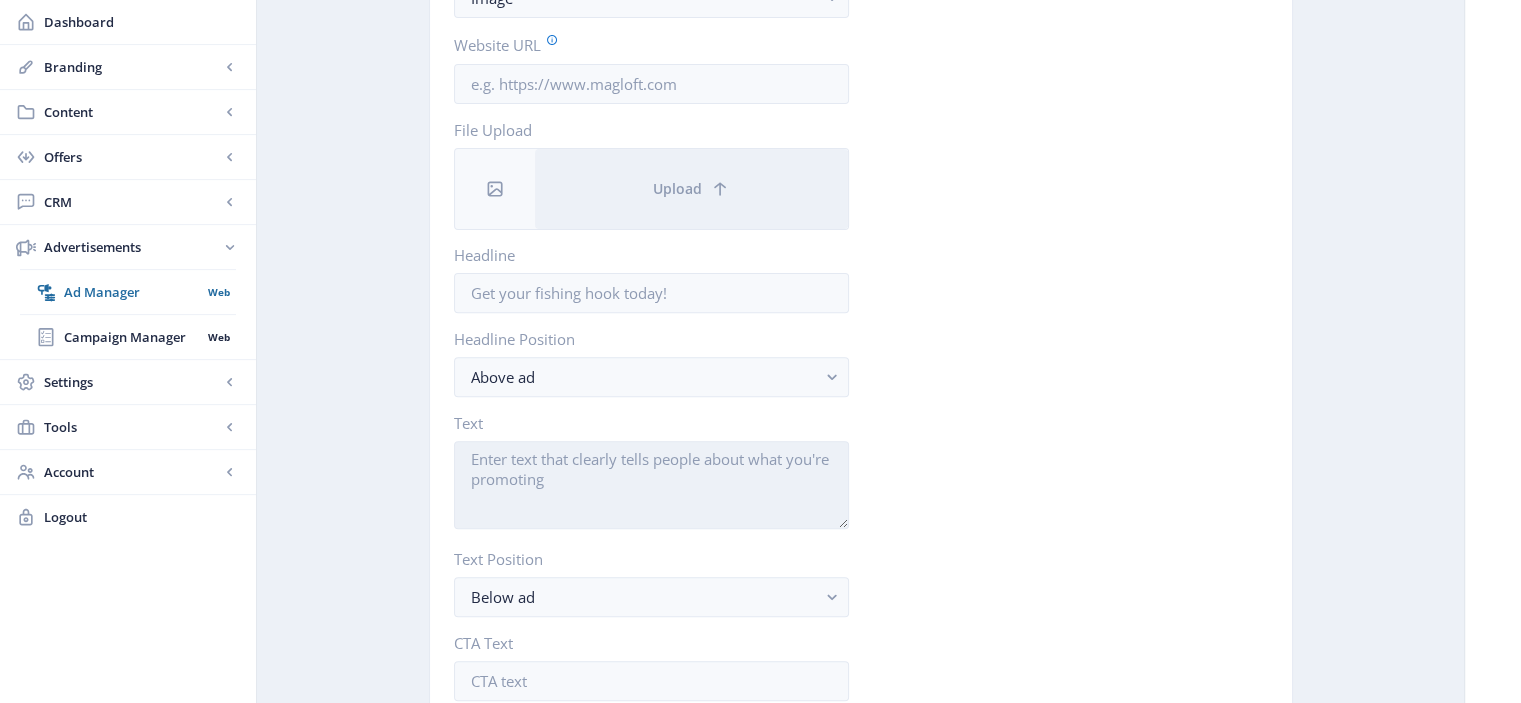 click on "Text" at bounding box center (651, 485) 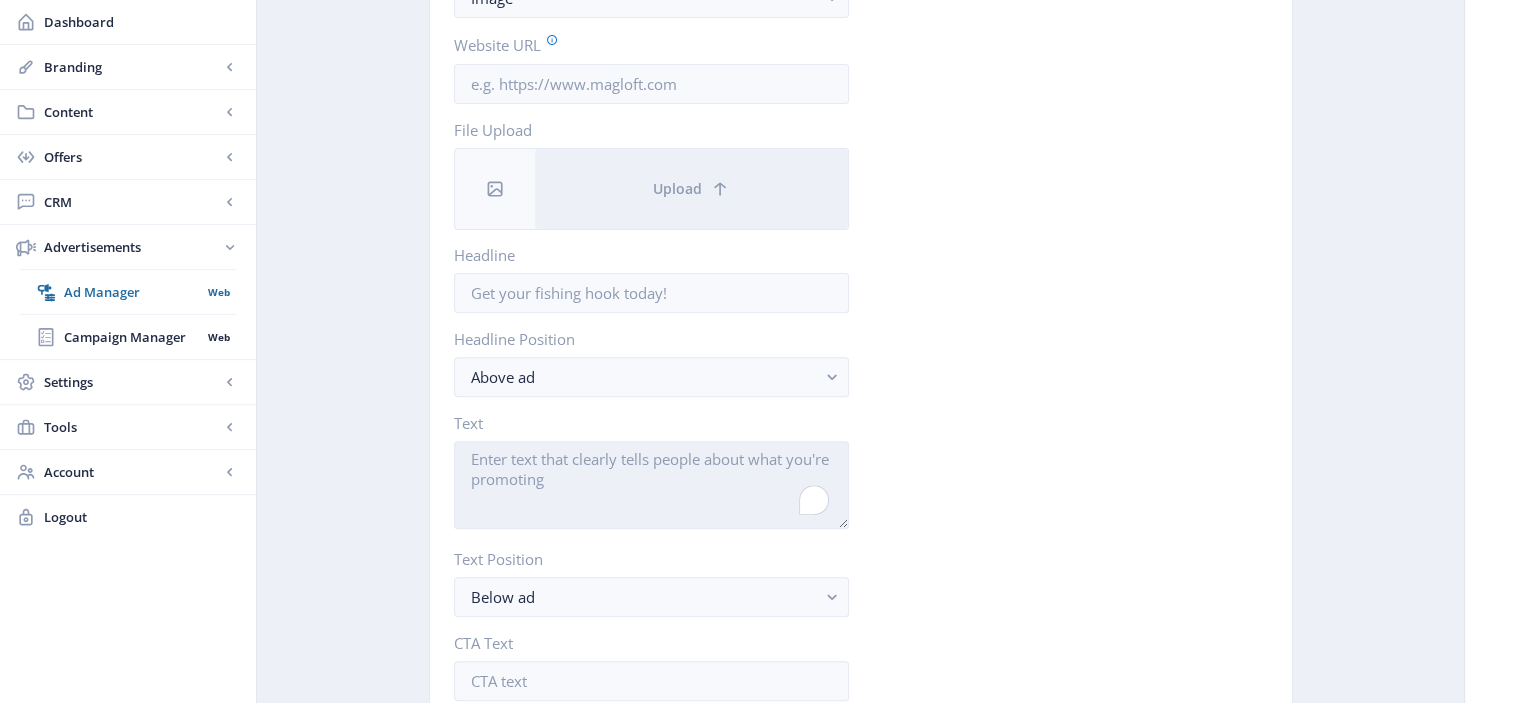 paste on "Sarakadee x MunMun Artscape #3
“8 ทศวรรษเจ้าชายน้อย : รอยยิ้ม เวลา น้ำตา ดวงดาว”" 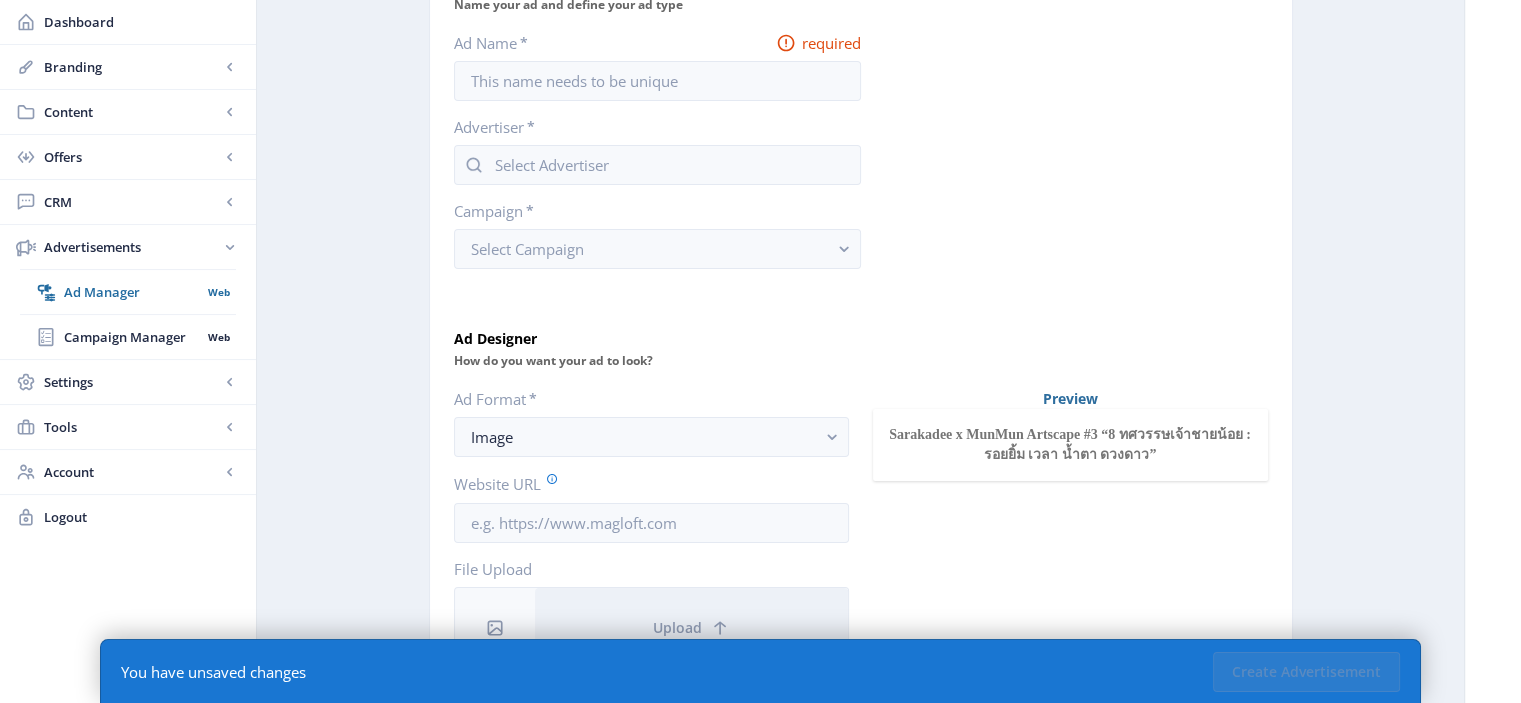 scroll, scrollTop: 96, scrollLeft: 0, axis: vertical 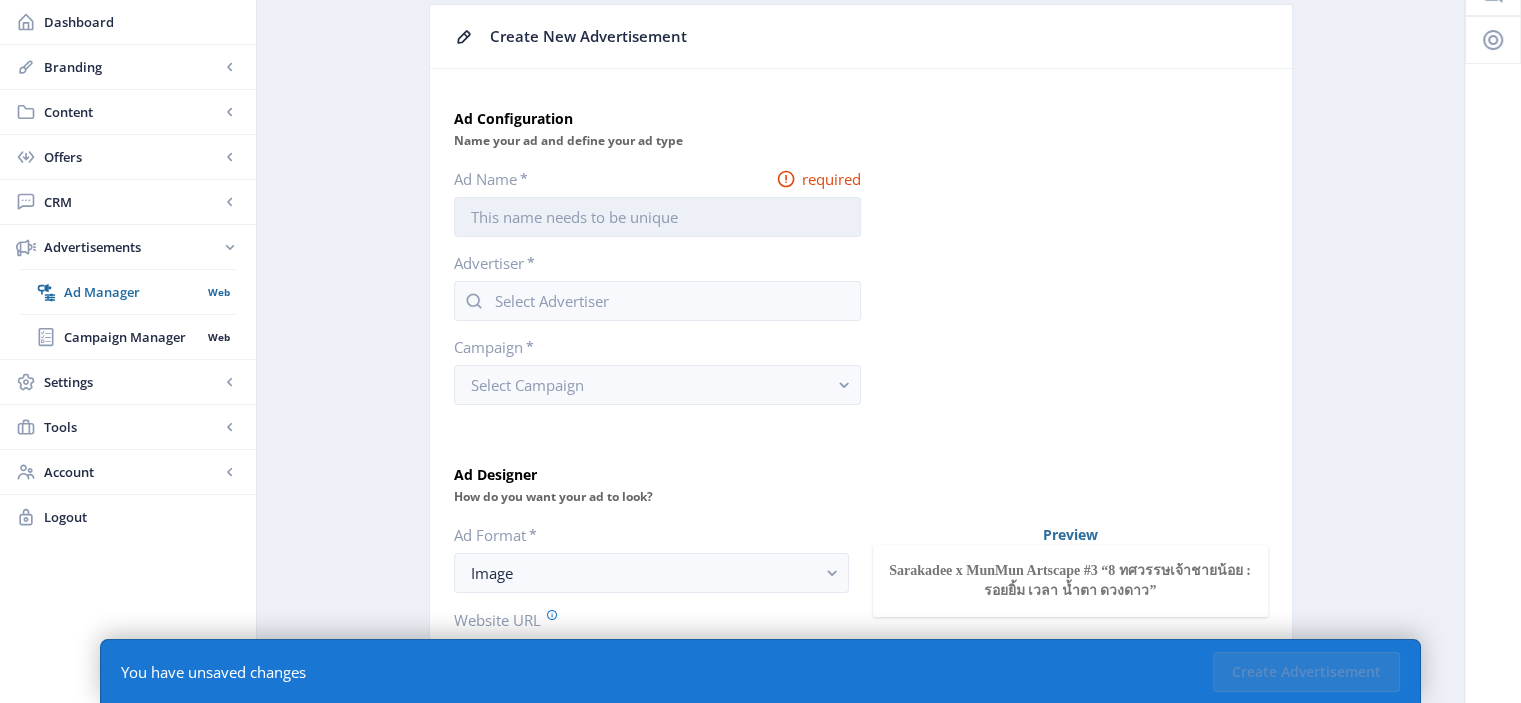 type on "Sarakadee x MunMun Artscape #3
“8 ทศวรรษเจ้าชายน้อย : รอยยิ้ม เวลา น้ำตา ดวงดาว”" 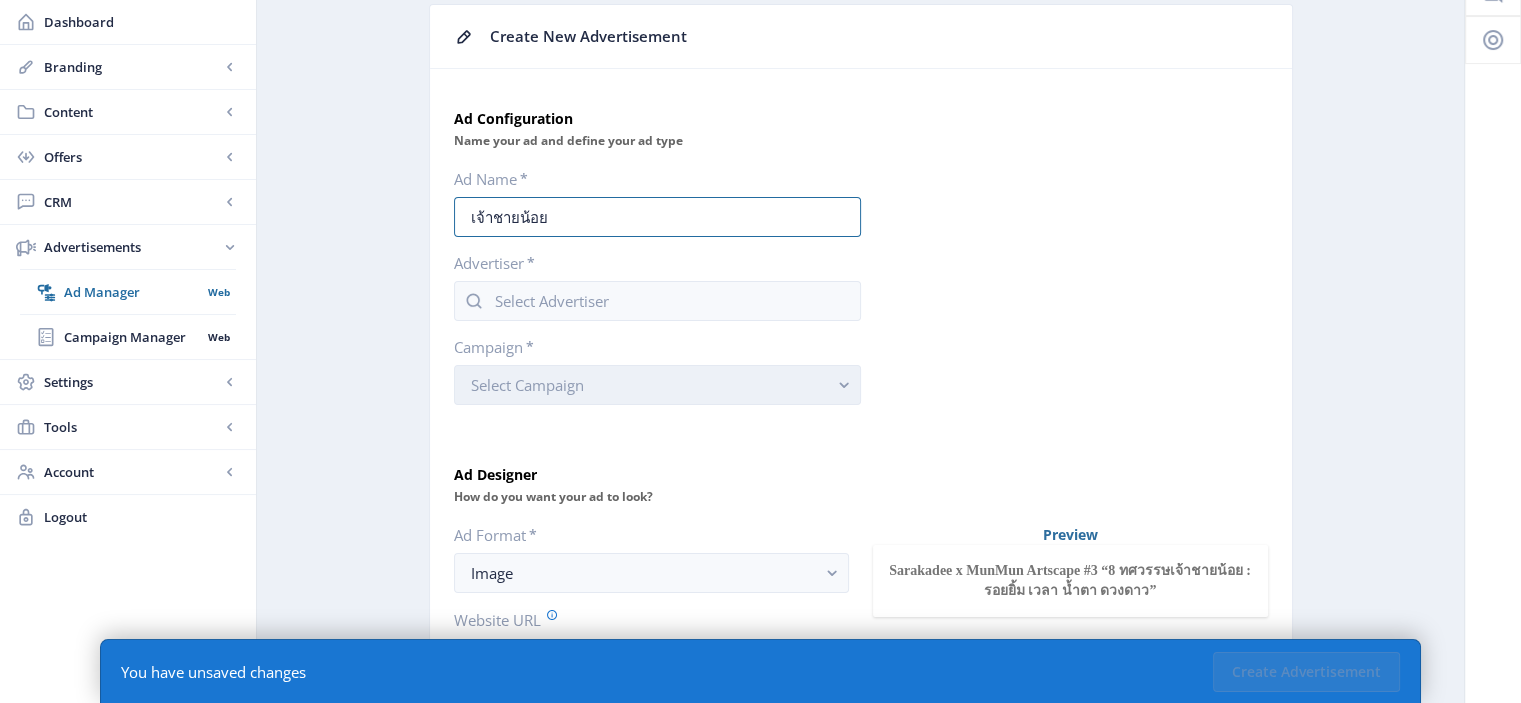 type on "เจ้าชายน้อย" 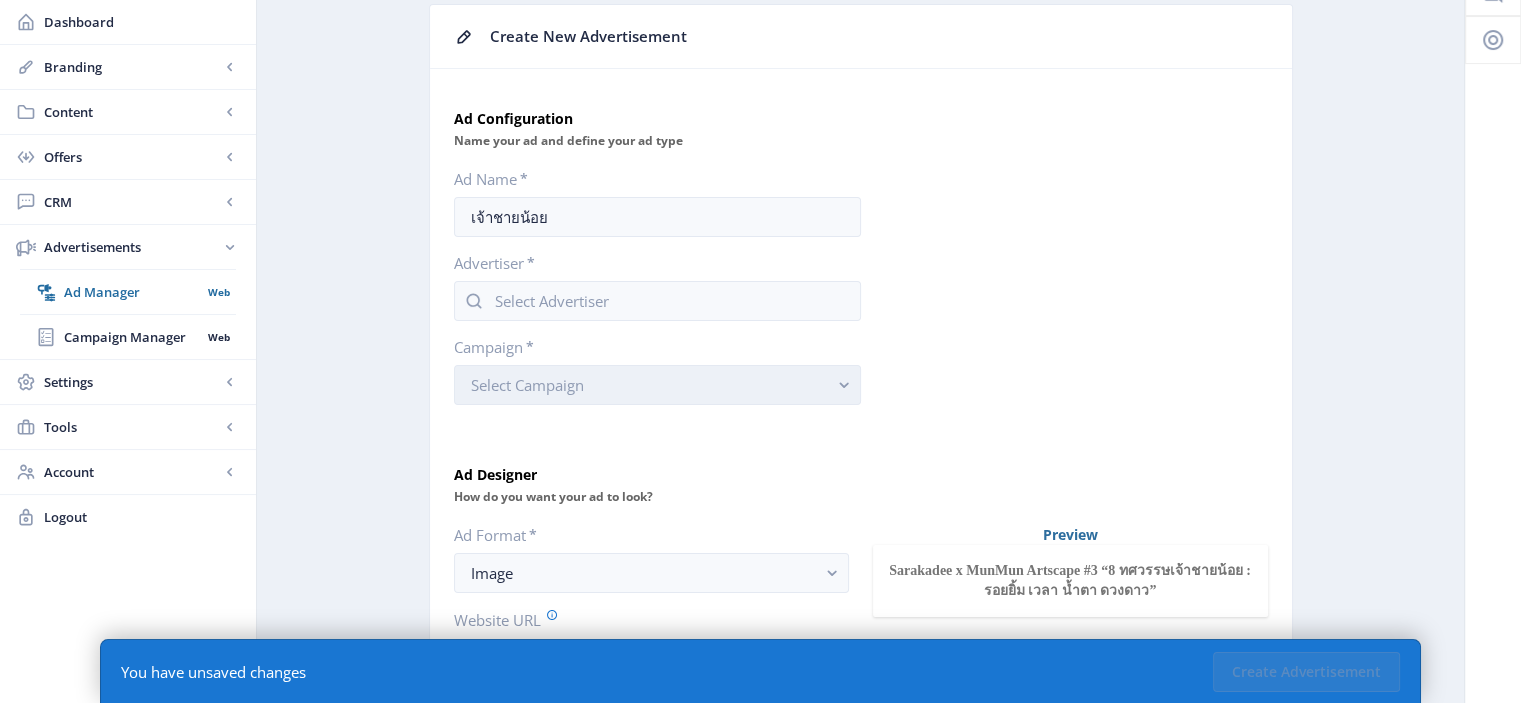 click on "Select Campaign" at bounding box center (657, 385) 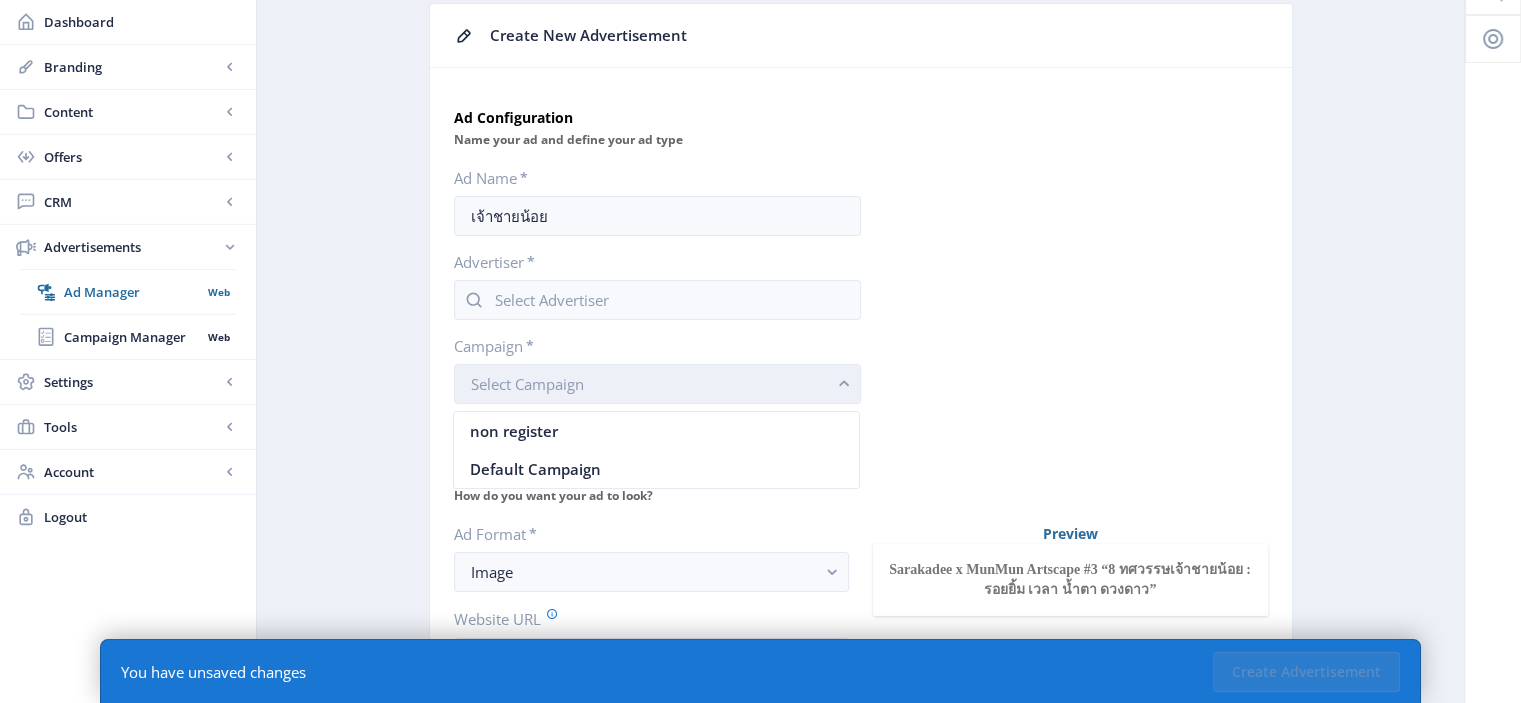 scroll, scrollTop: 0, scrollLeft: 0, axis: both 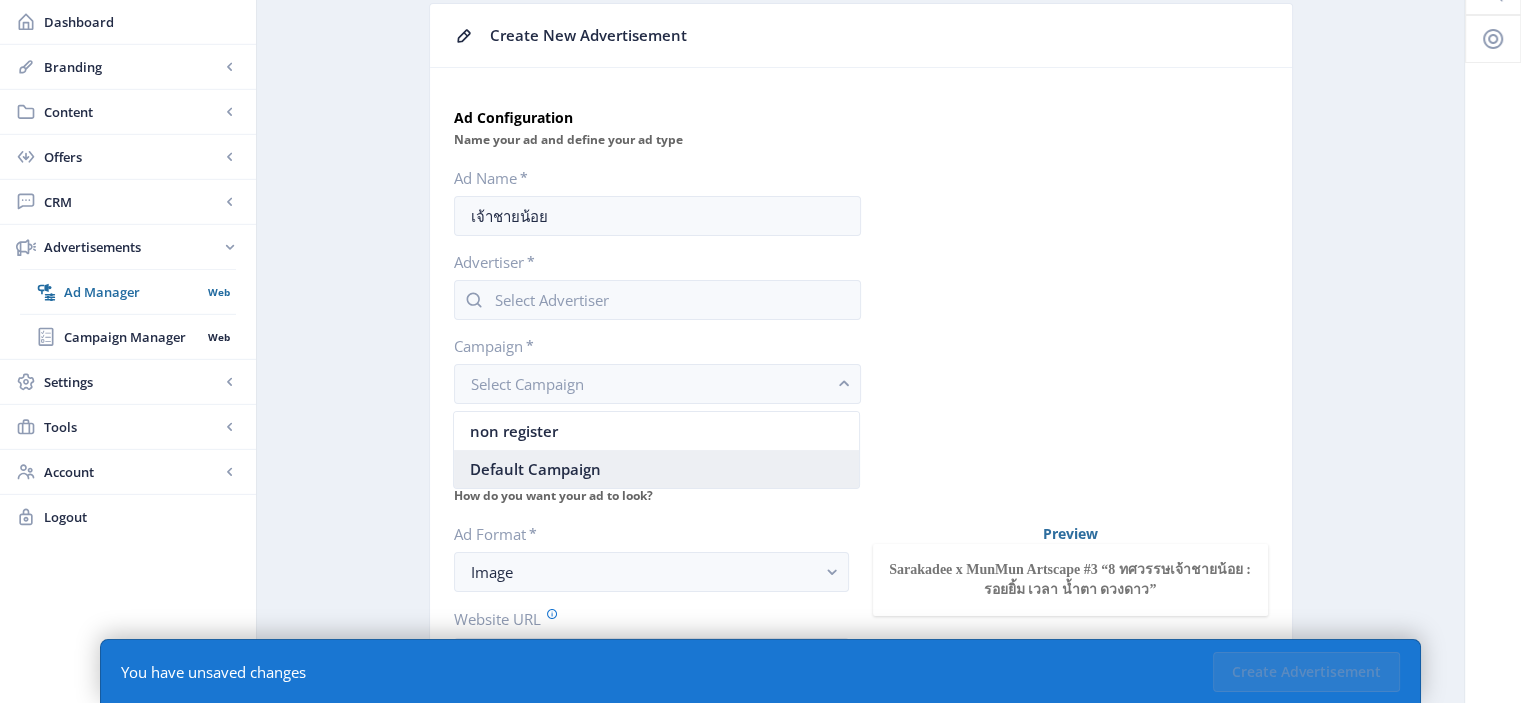 click on "Default Campaign" at bounding box center (535, 469) 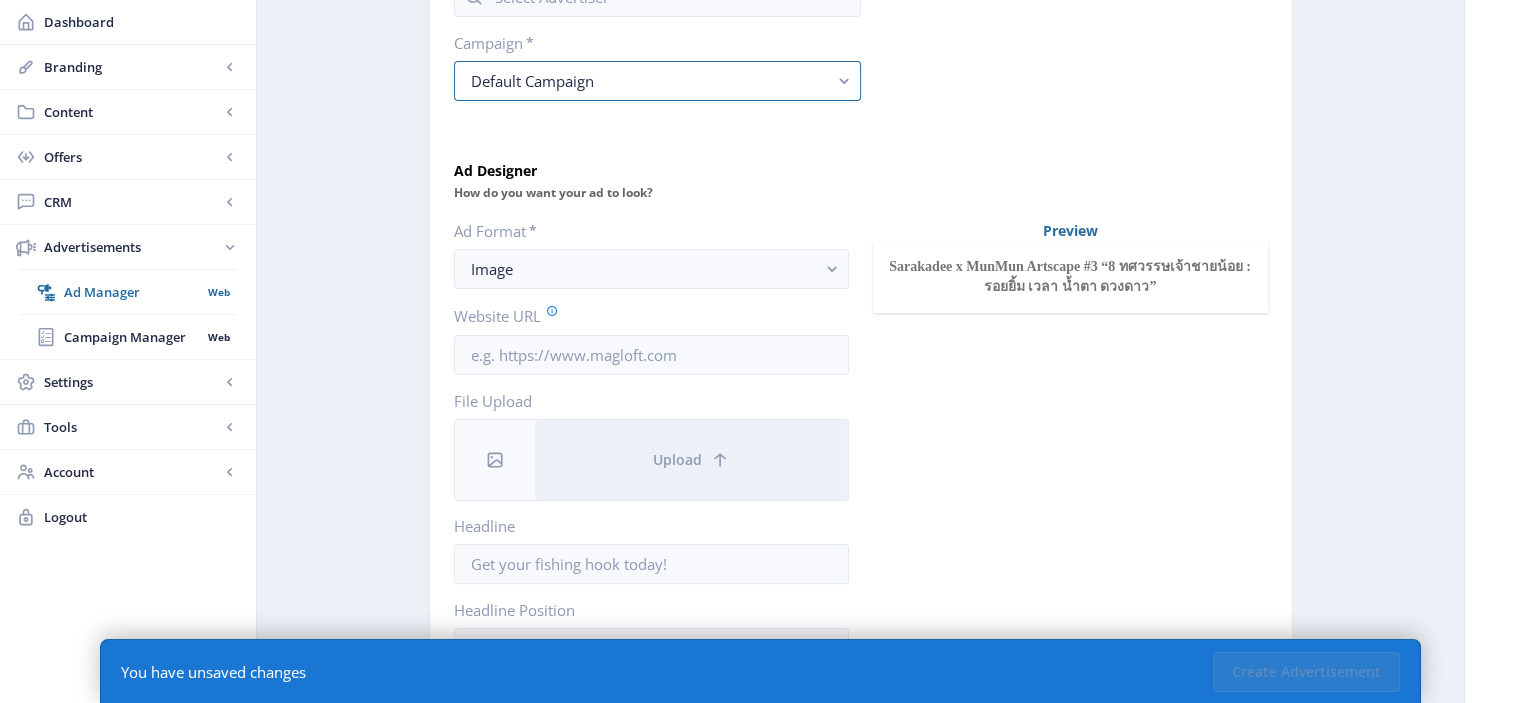 scroll, scrollTop: 404, scrollLeft: 0, axis: vertical 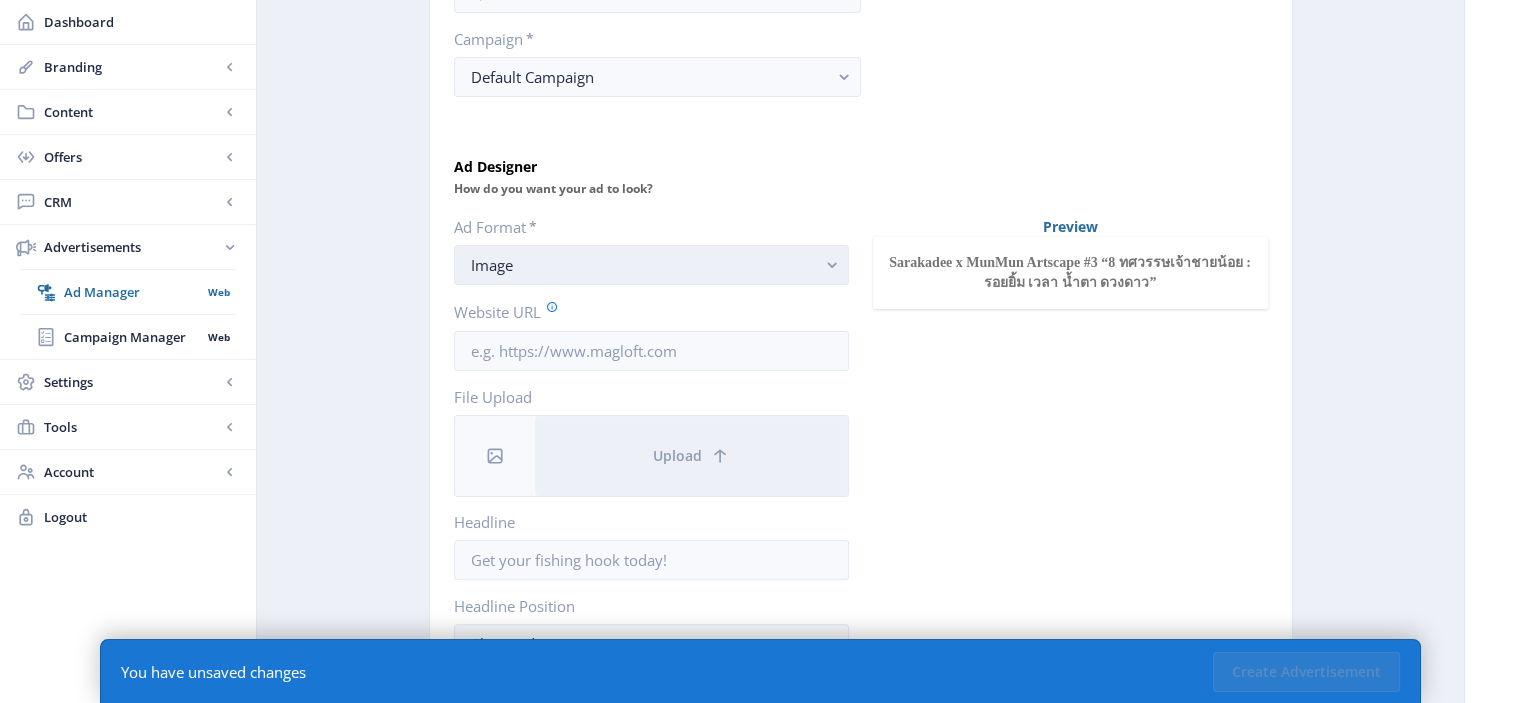 click on "Image" at bounding box center (643, 265) 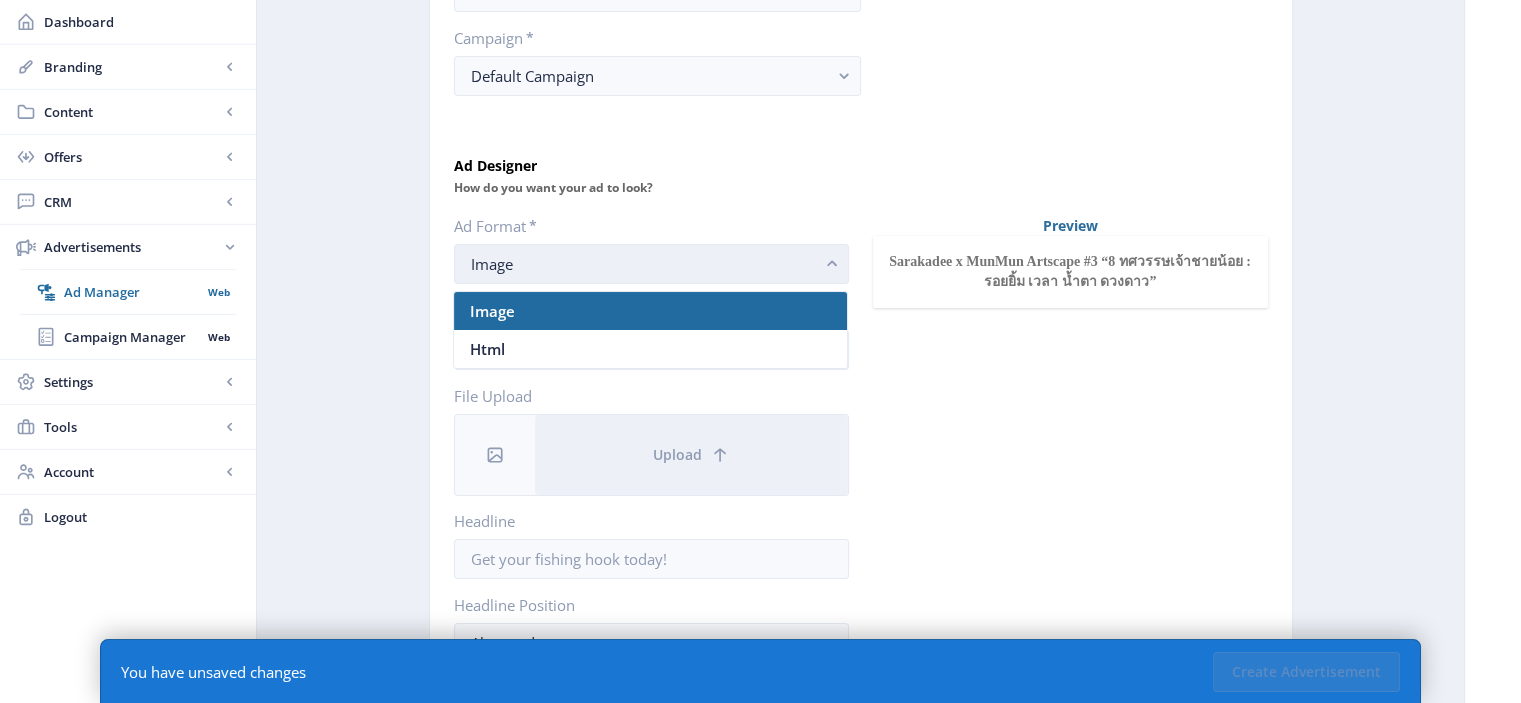 scroll, scrollTop: 0, scrollLeft: 0, axis: both 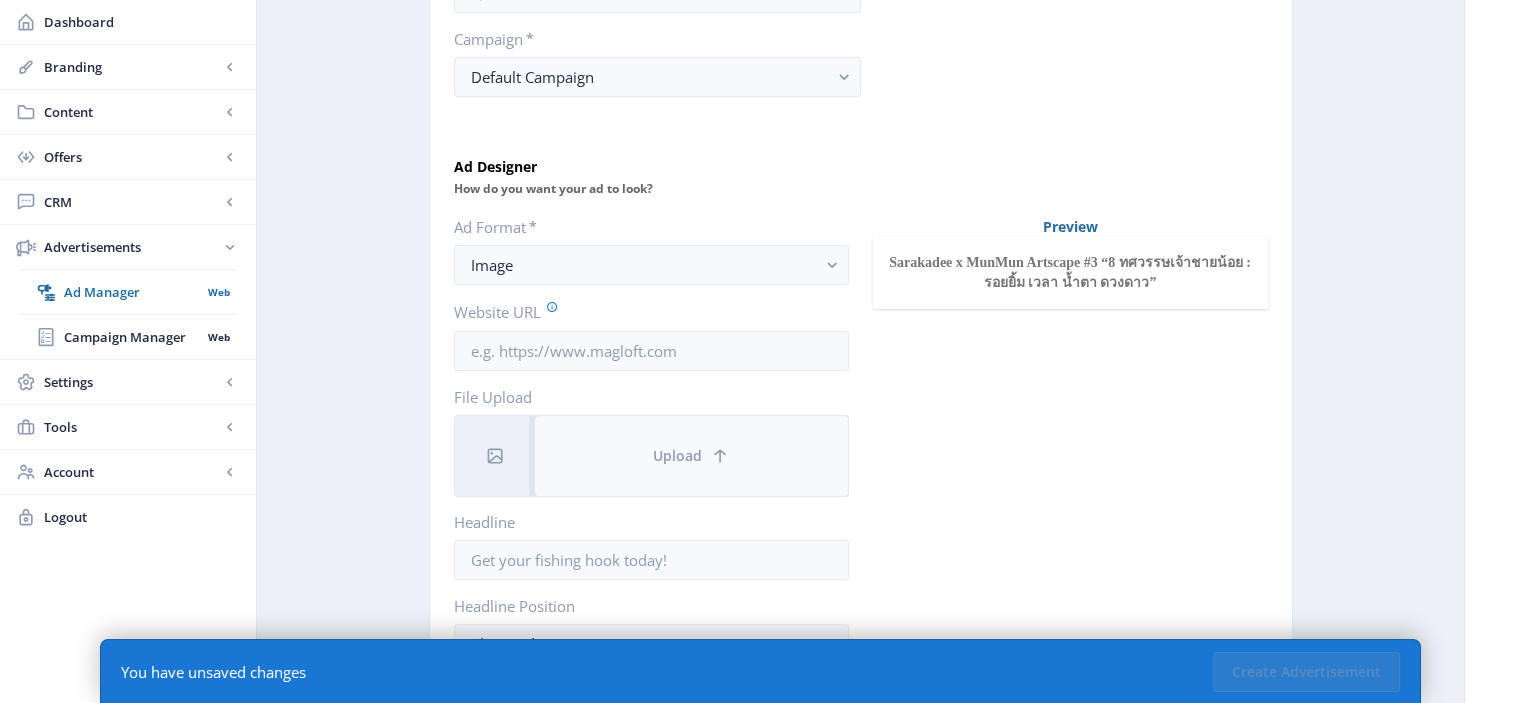 click on "Upload" at bounding box center [677, 456] 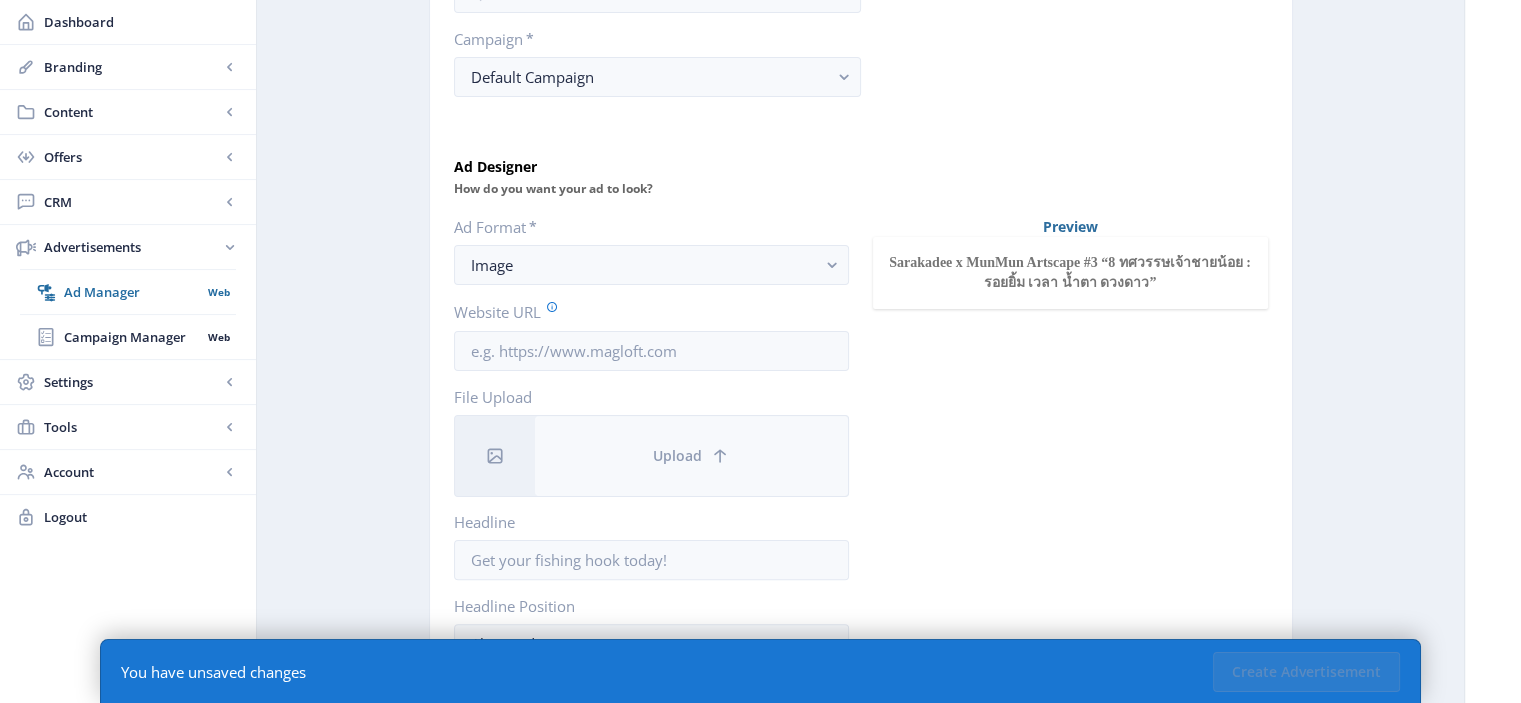 scroll, scrollTop: 0, scrollLeft: 0, axis: both 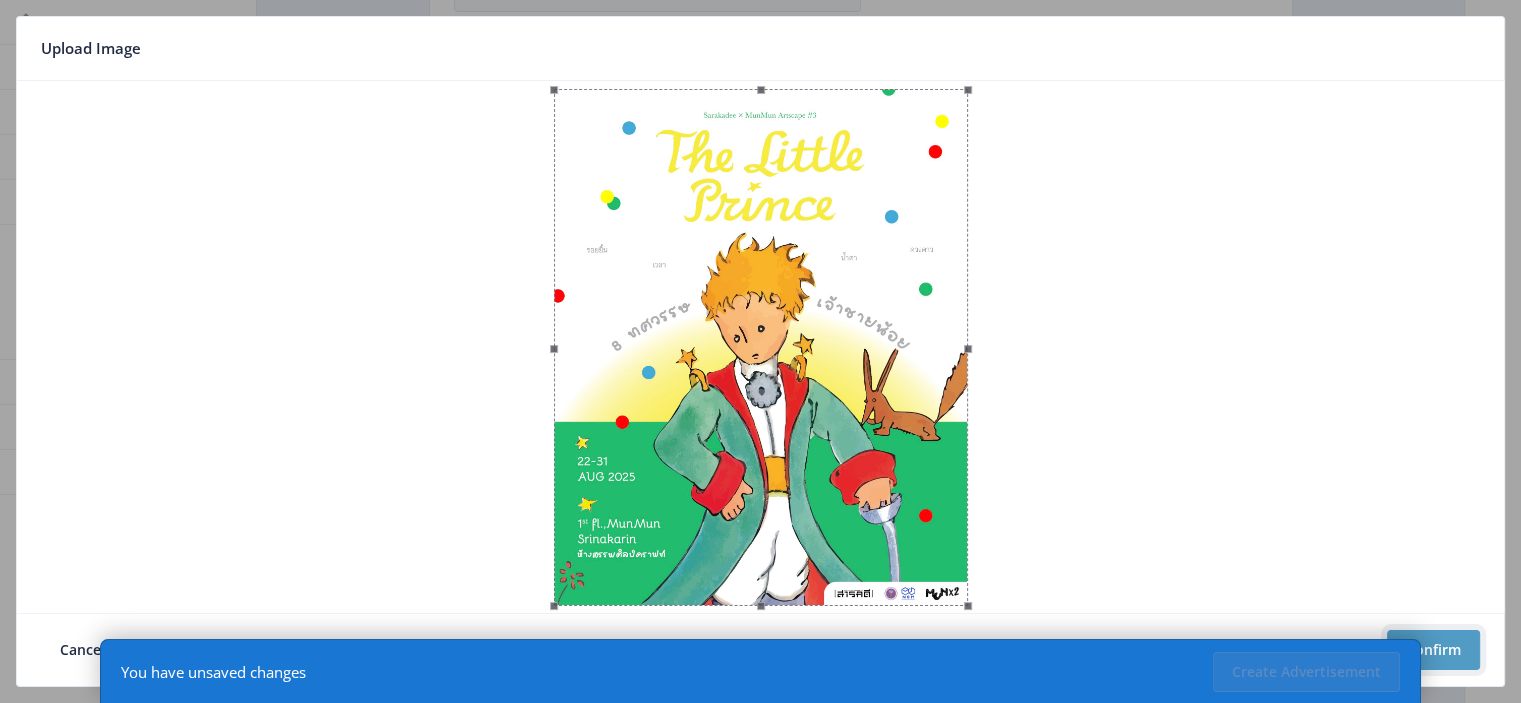 click on "Confirm" 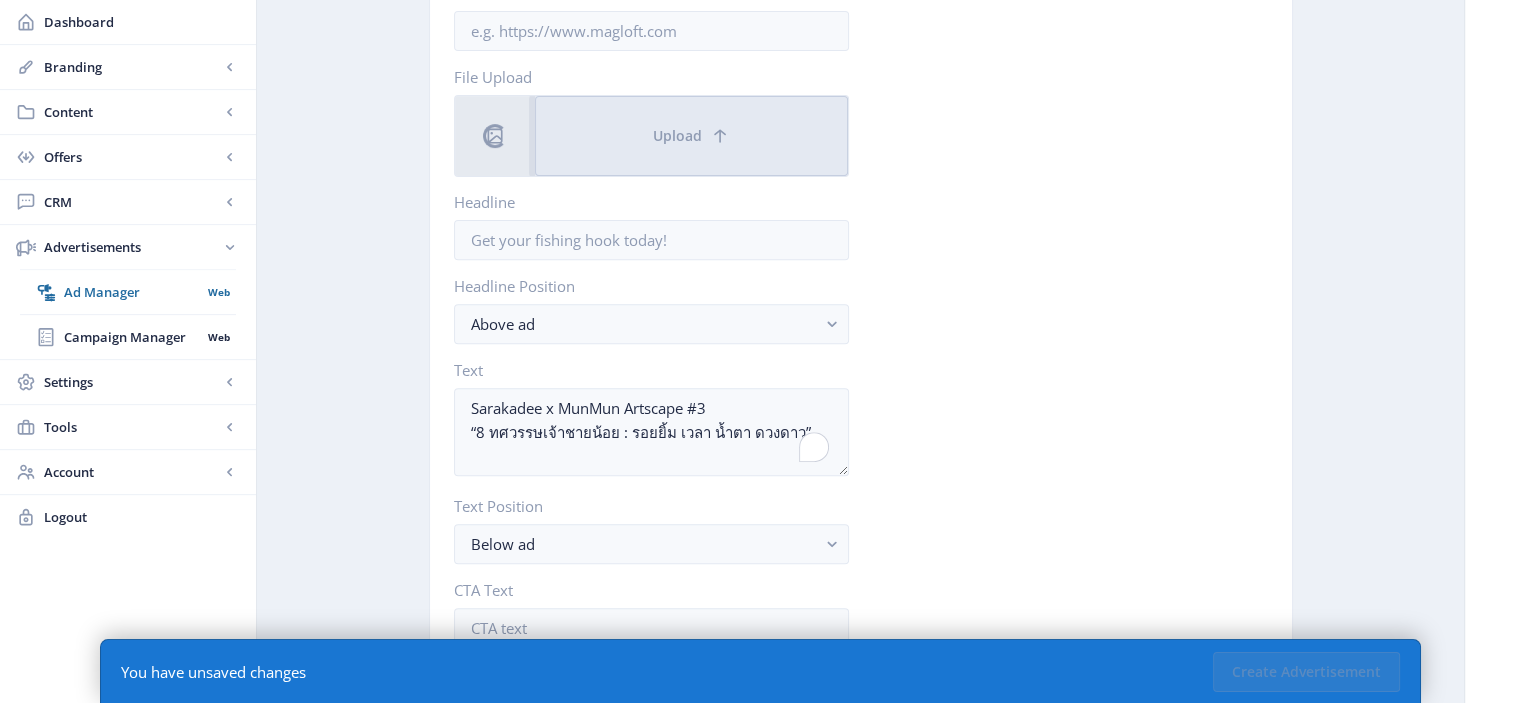 scroll, scrollTop: 723, scrollLeft: 0, axis: vertical 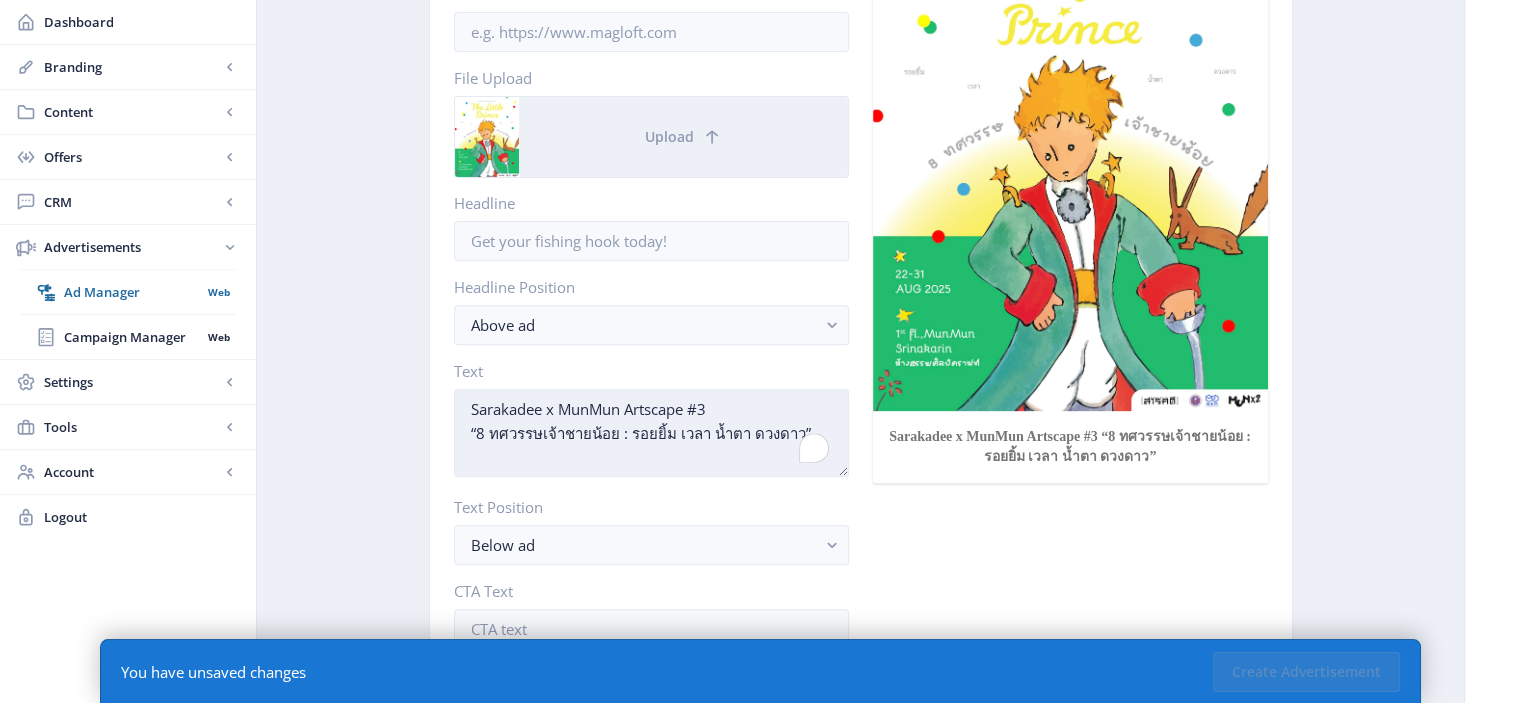 drag, startPoint x: 795, startPoint y: 427, endPoint x: 459, endPoint y: 385, distance: 338.61484 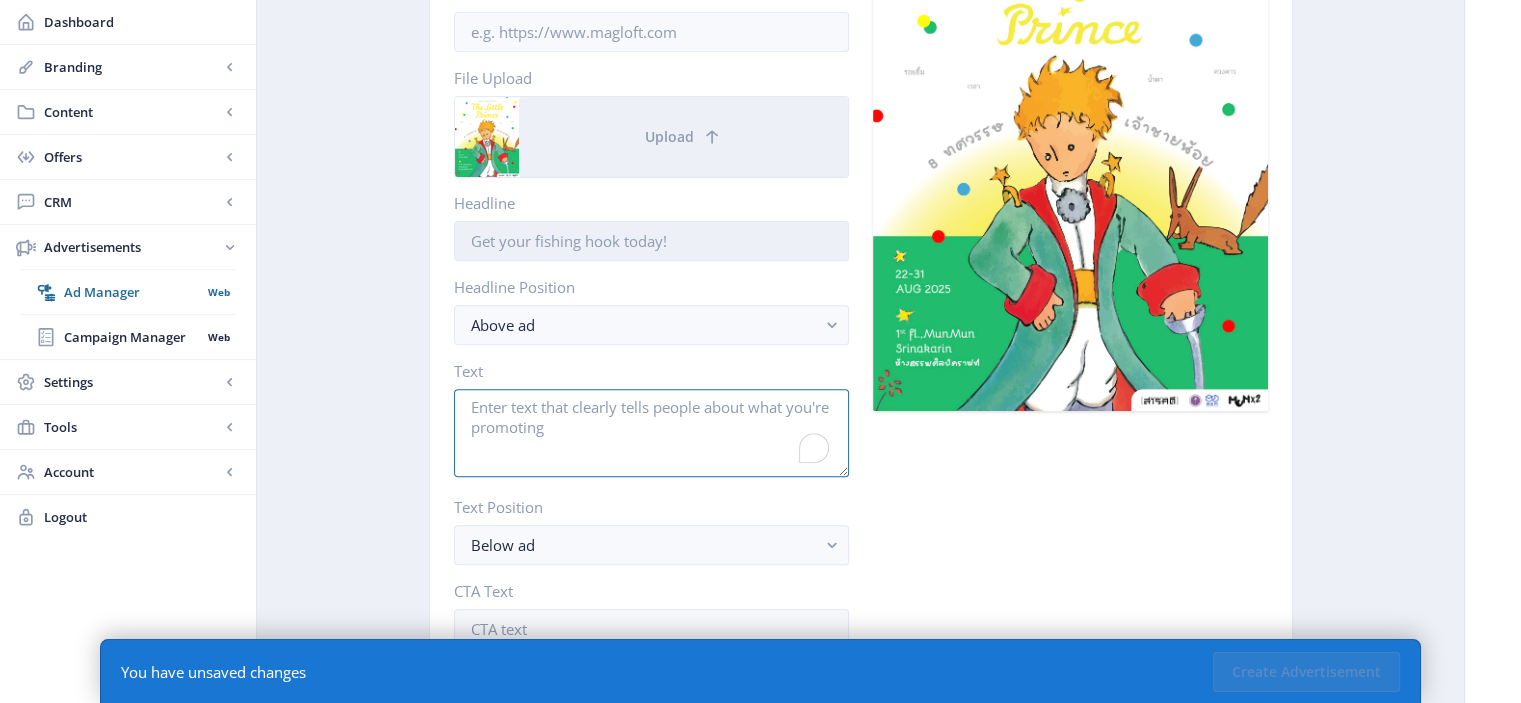 type 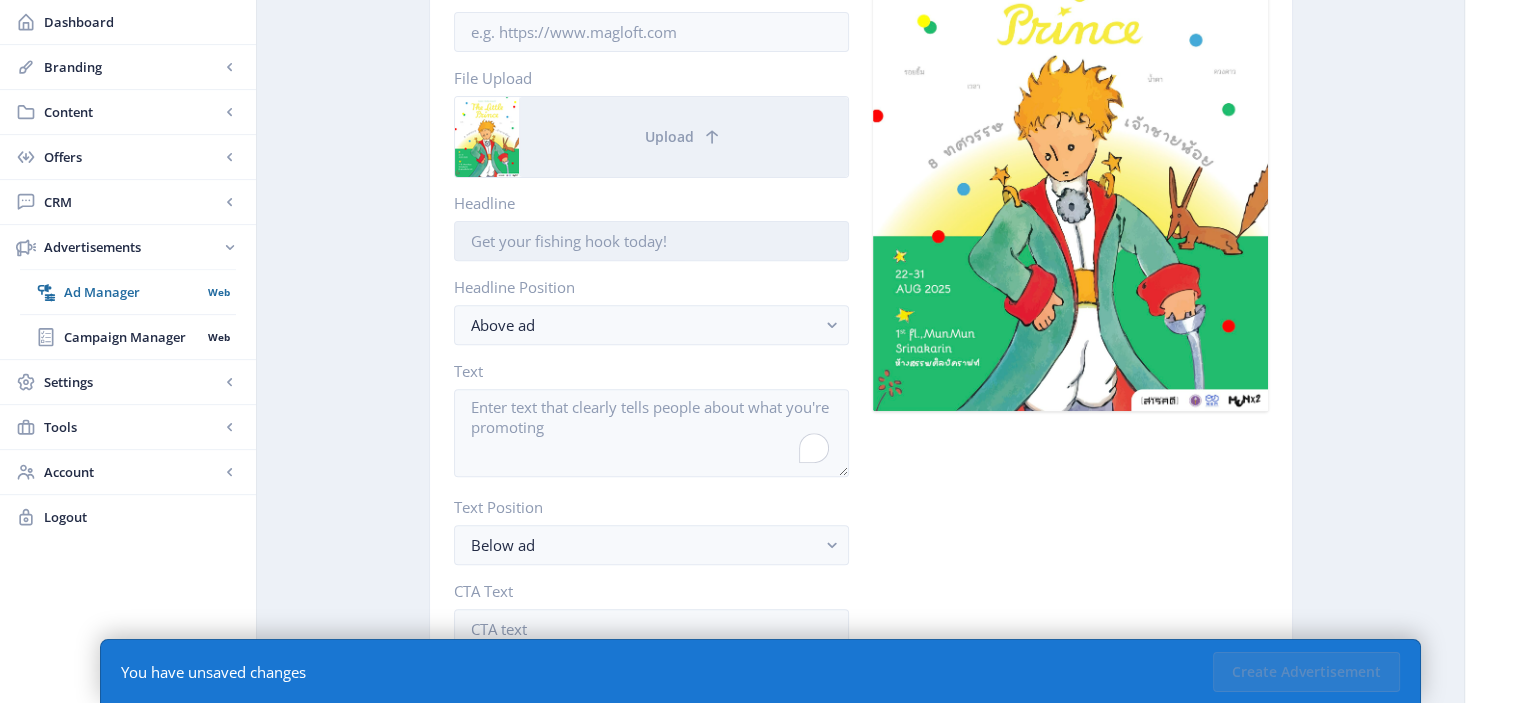 click on "Headline" at bounding box center [651, 241] 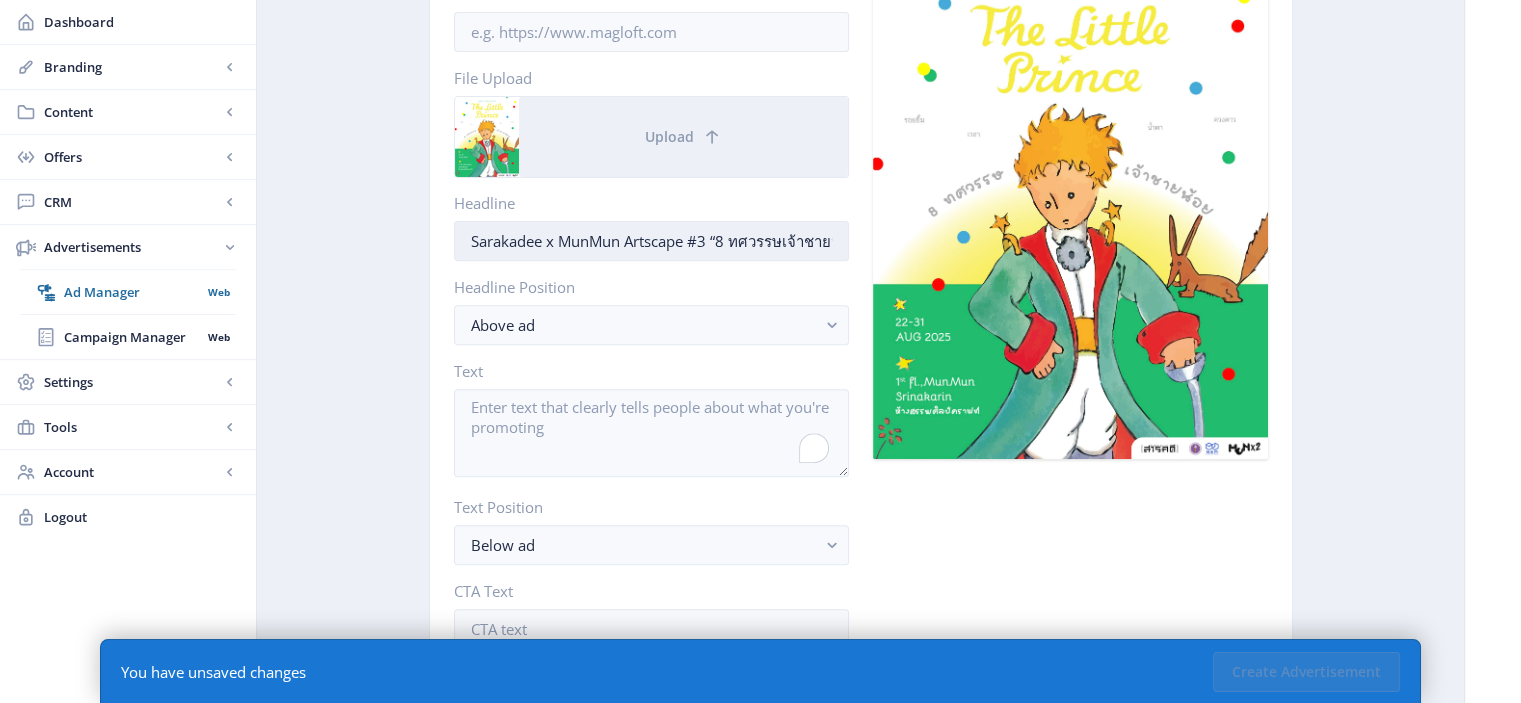 scroll, scrollTop: 0, scrollLeft: 204, axis: horizontal 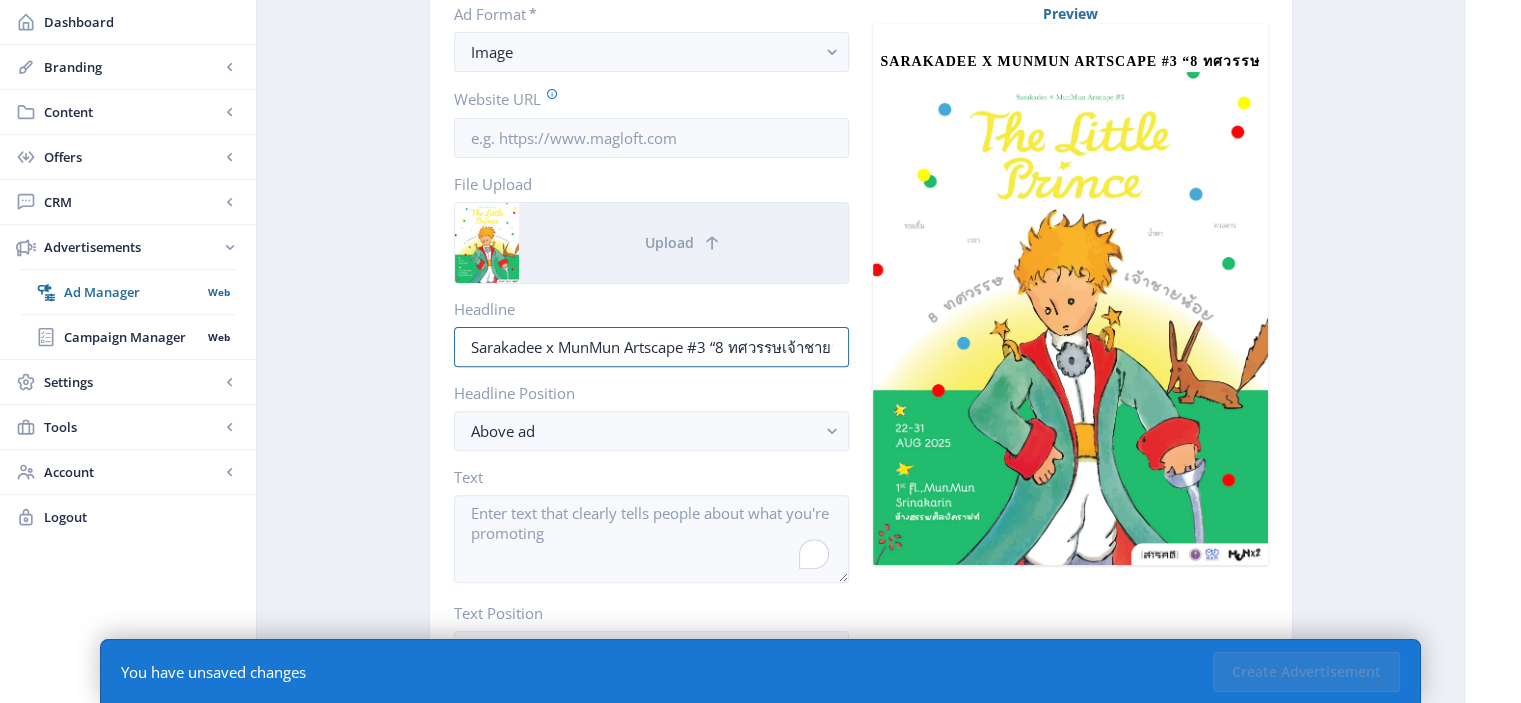 drag, startPoint x: 504, startPoint y: 349, endPoint x: 416, endPoint y: 346, distance: 88.051125 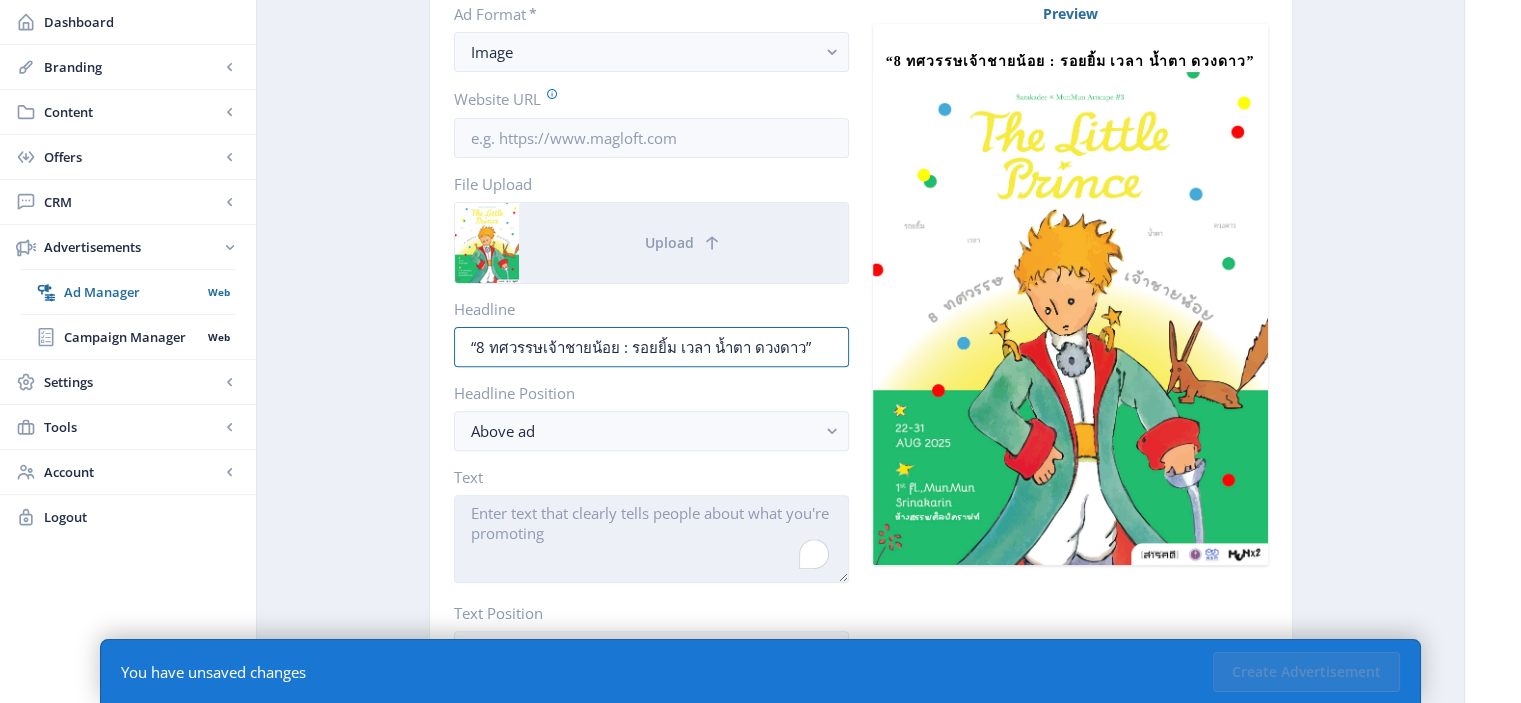 type on "“8 ทศวรรษเจ้าชายน้อย : รอยยิ้ม เวลา น้ำตา ดวงดาว”" 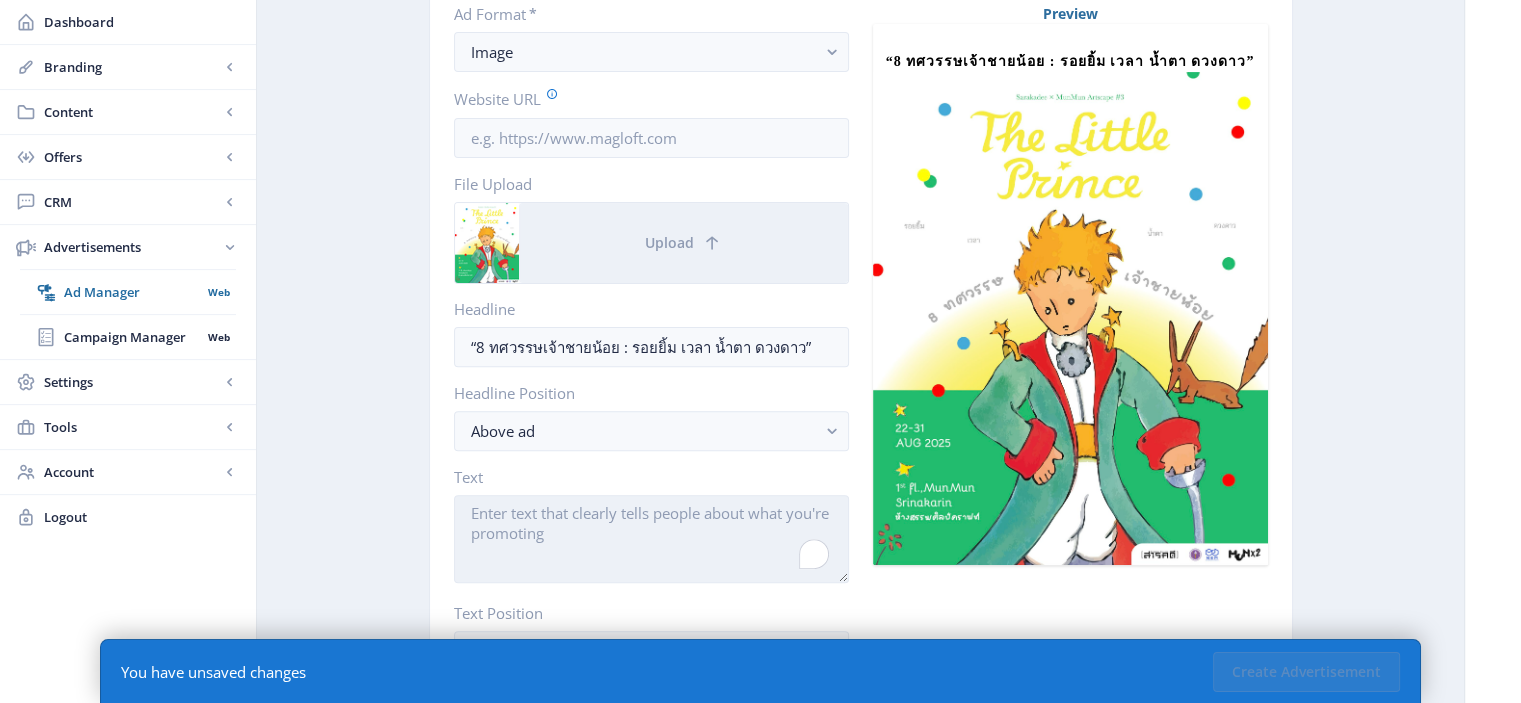 click on "Text" at bounding box center [651, 539] 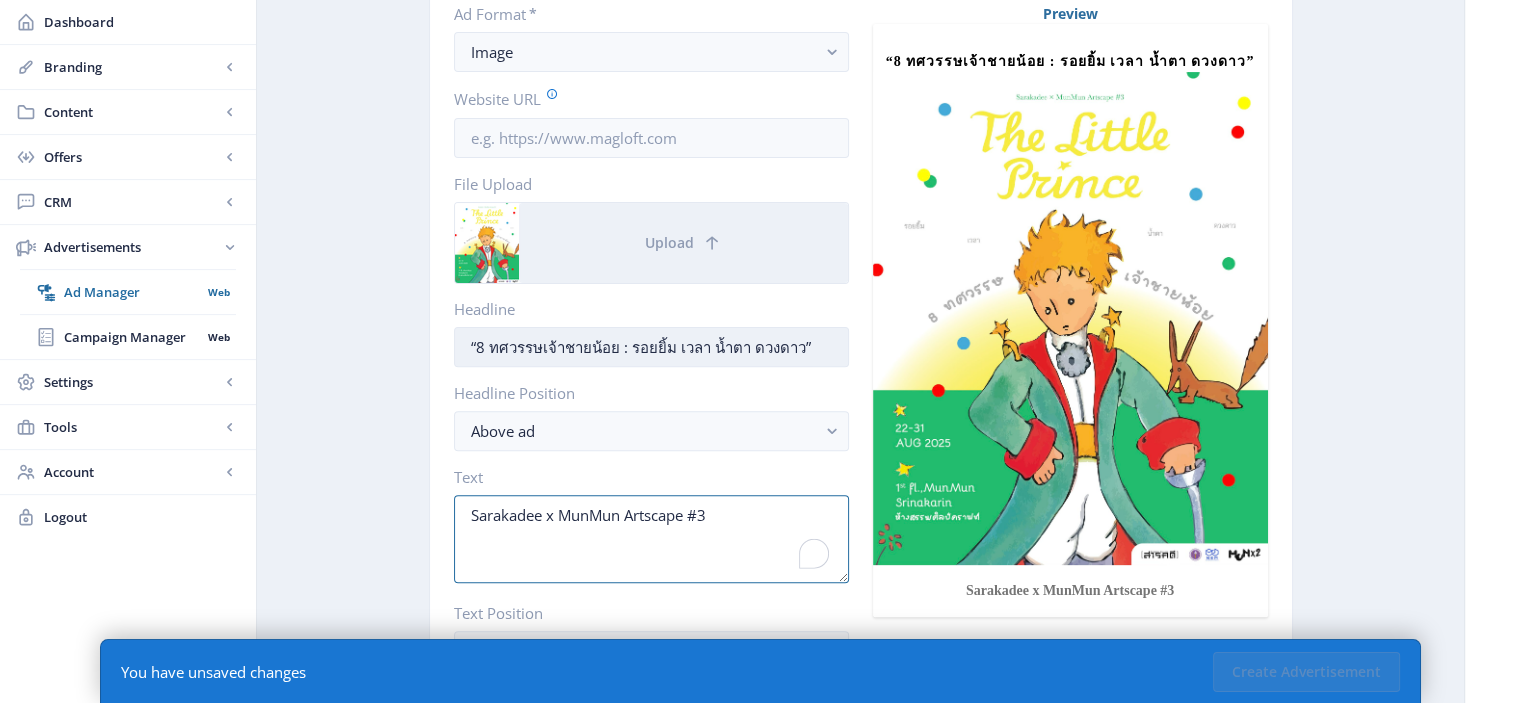 type on "Sarakadee x MunMun Artscape #3" 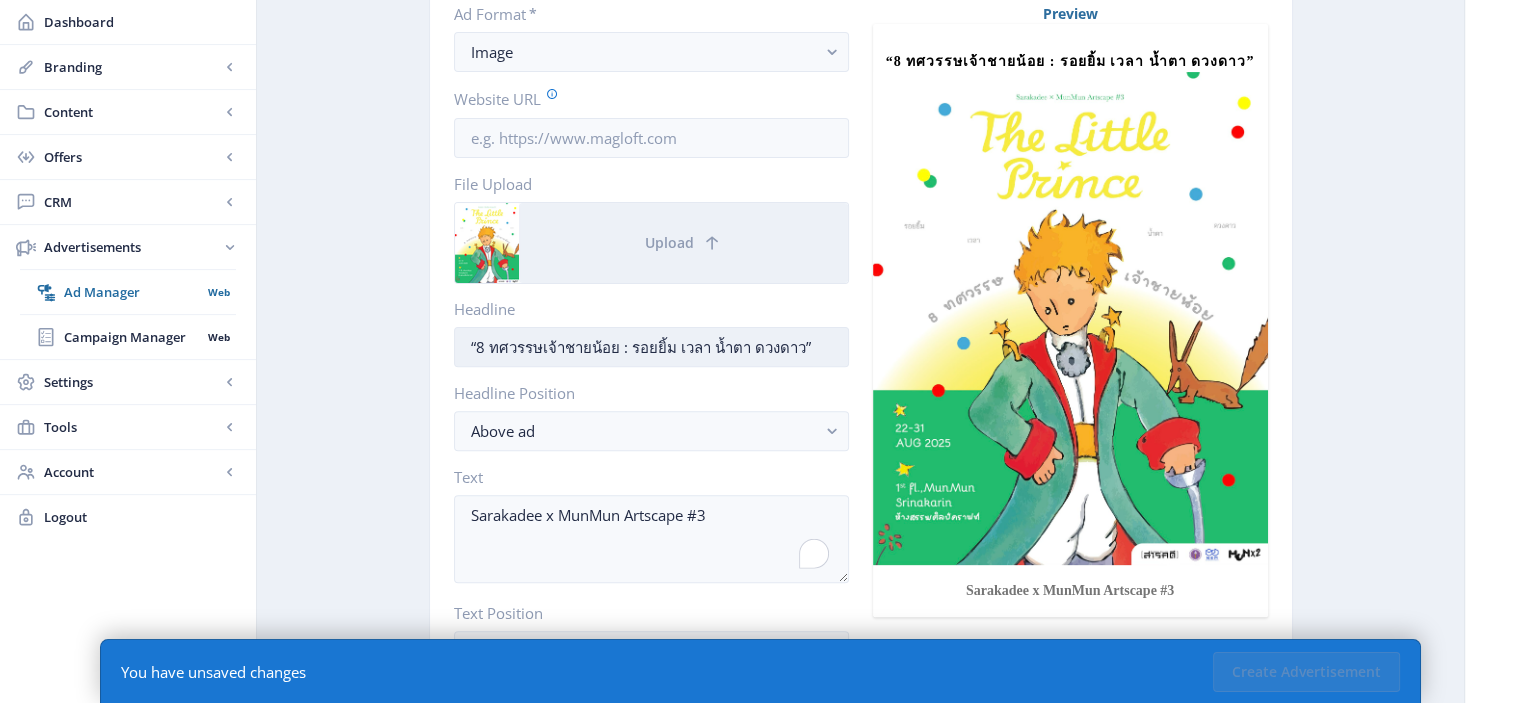 click on "“8 ทศวรรษเจ้าชายน้อย : รอยยิ้ม เวลา น้ำตา ดวงดาว”" at bounding box center (651, 347) 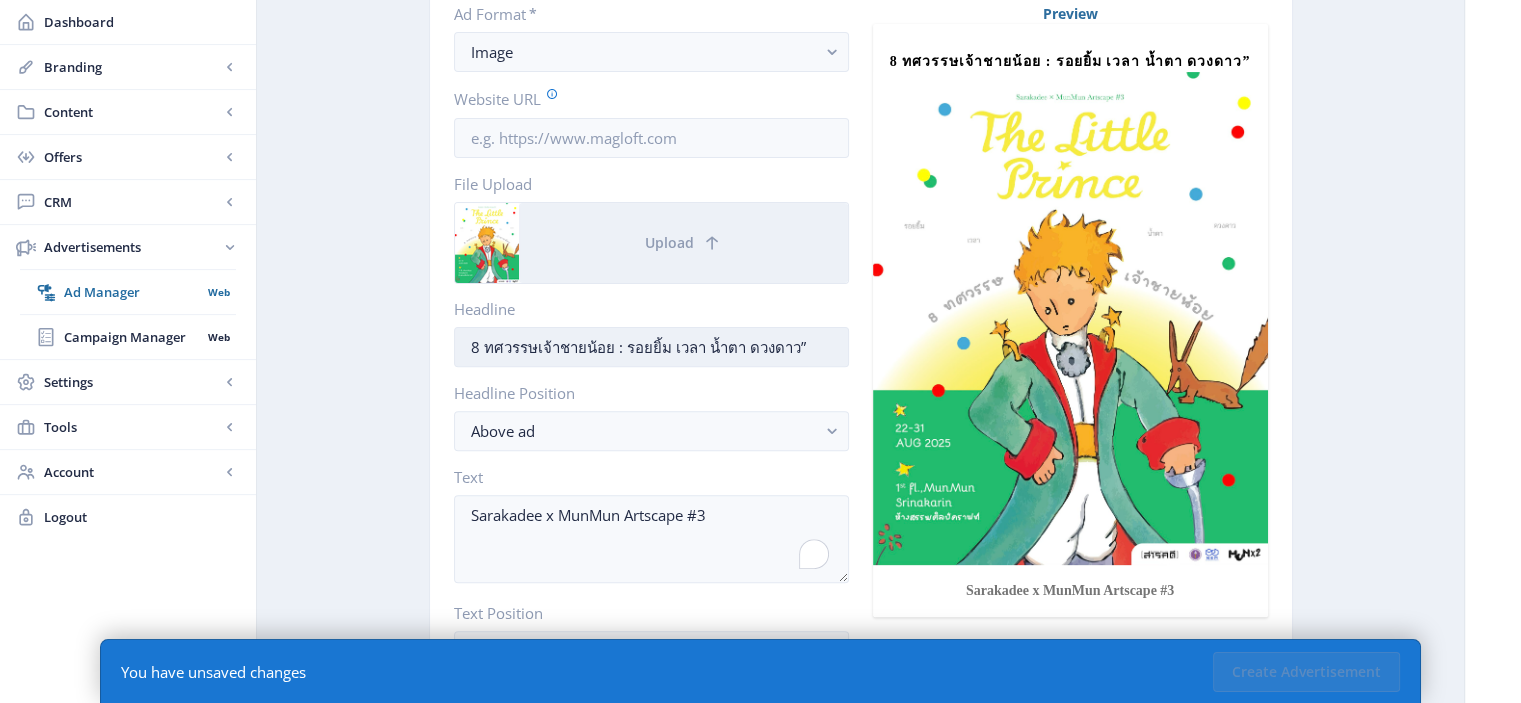 click on "8 ทศวรรษเจ้าชายน้อย : รอยยิ้ม เวลา น้ำตา ดวงดาว”" at bounding box center [651, 347] 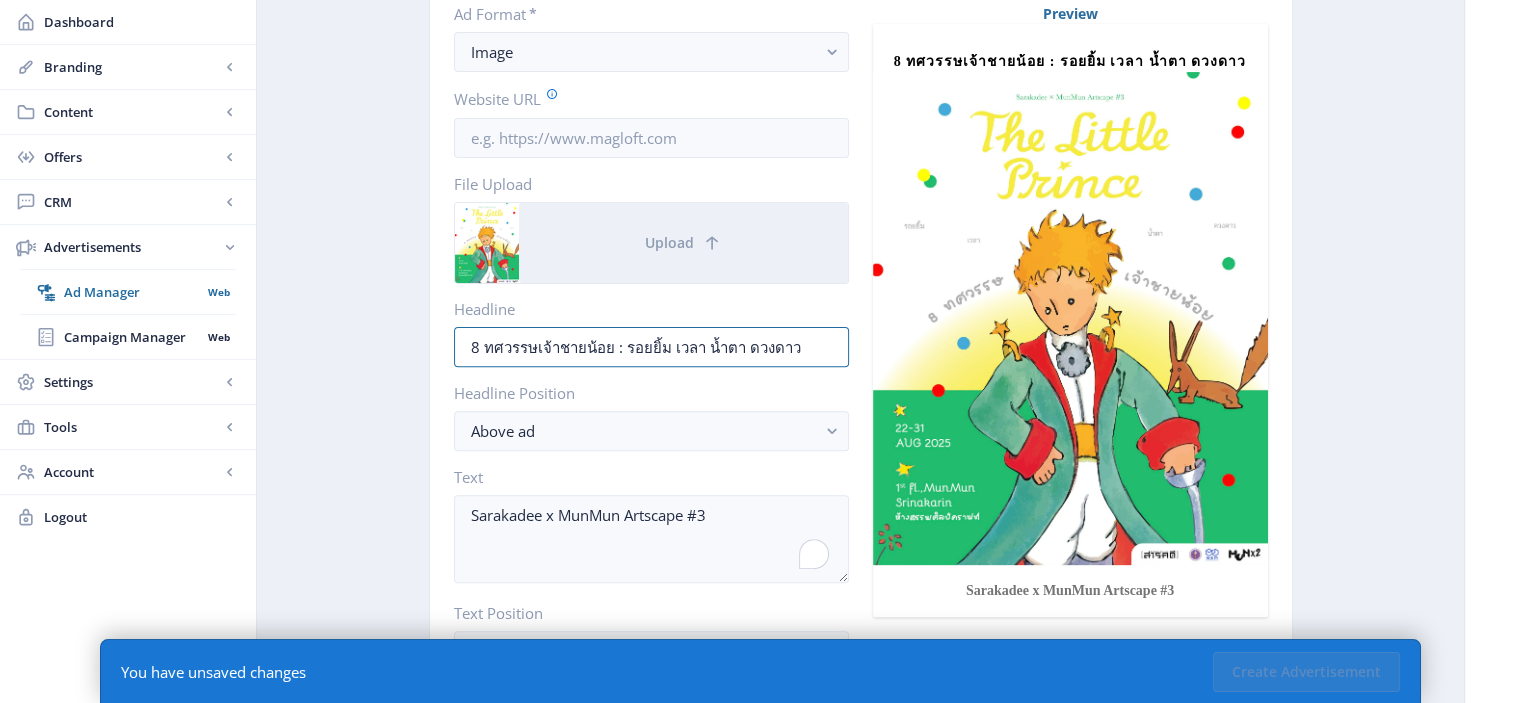 type on "8 ทศวรรษเจ้าชายน้อย : รอยยิ้ม เวลา น้ำตา ดวงดาว" 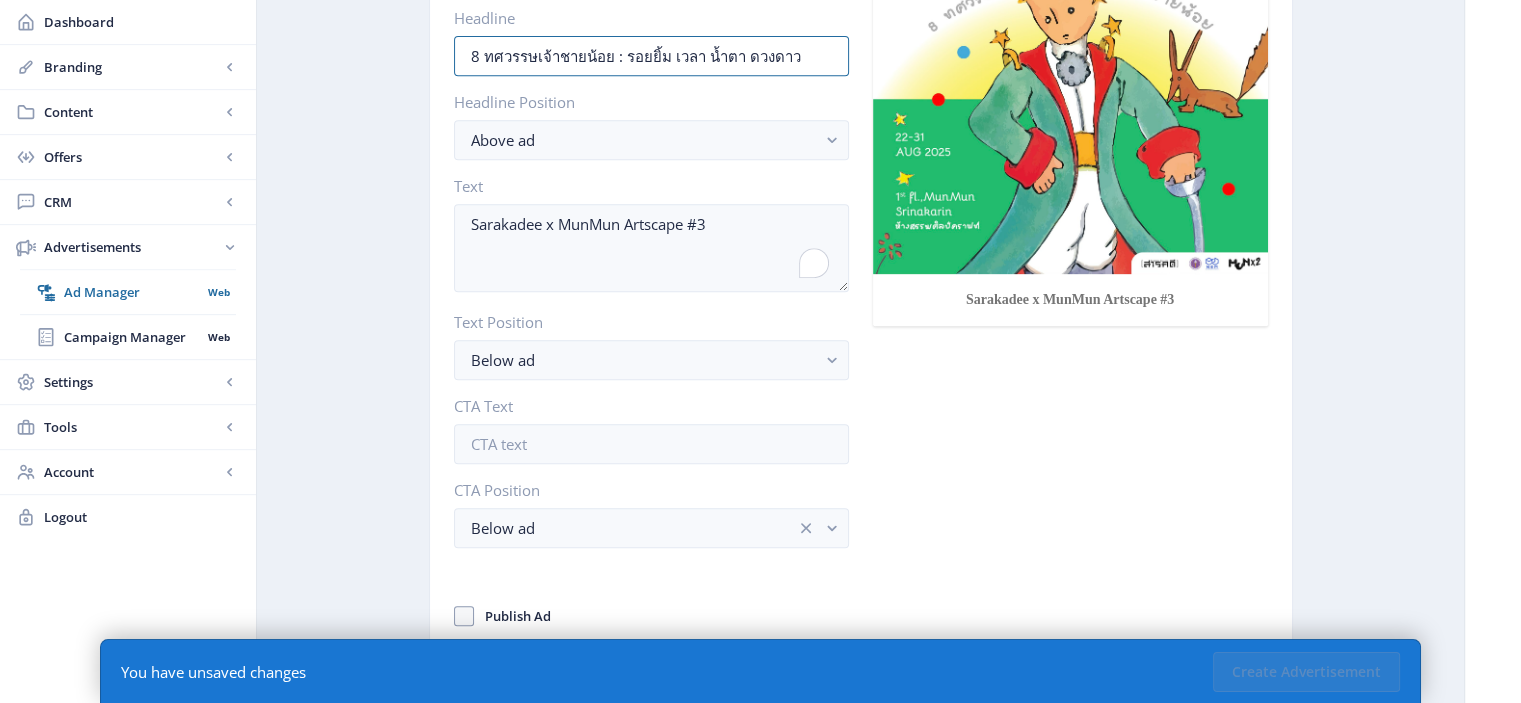 scroll, scrollTop: 916, scrollLeft: 0, axis: vertical 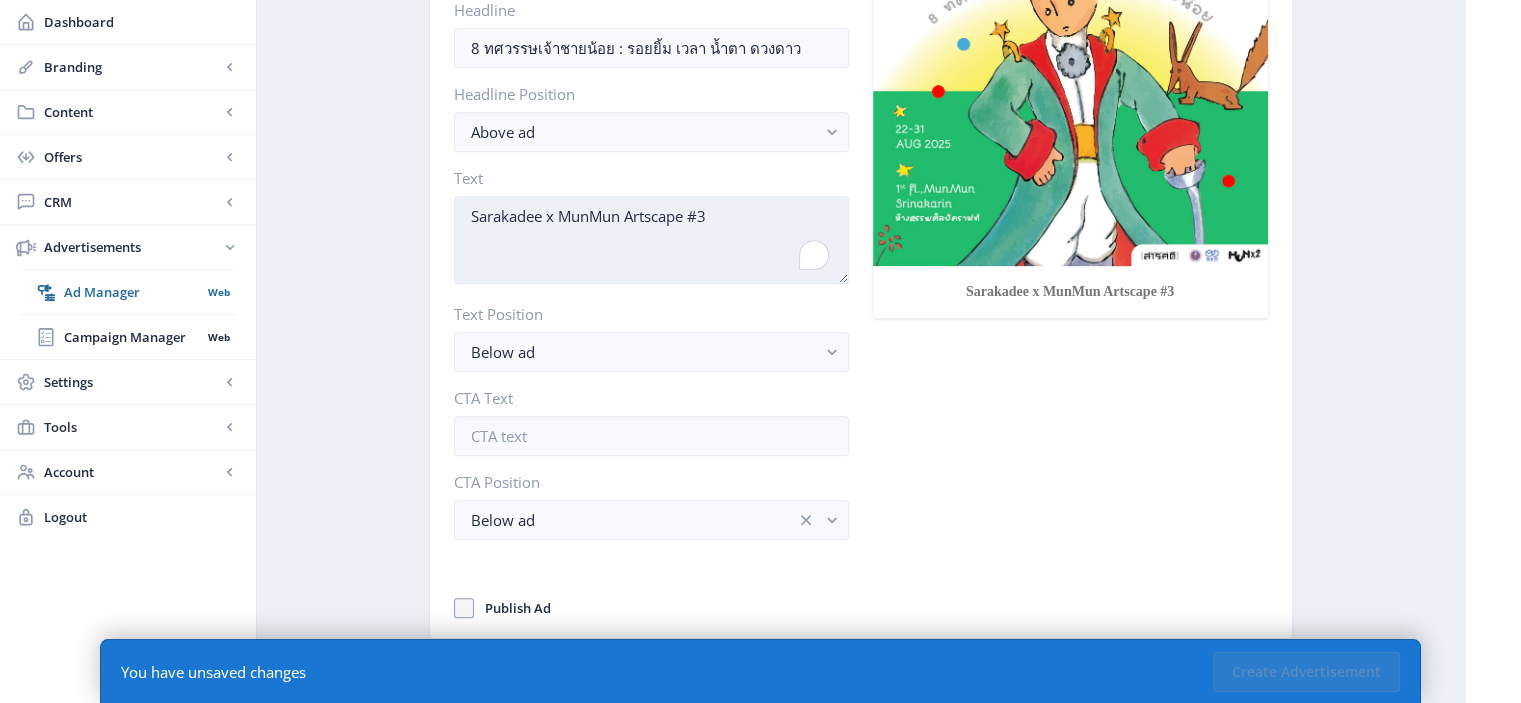 click on "Sarakadee x MunMun Artscape #3" at bounding box center [651, 240] 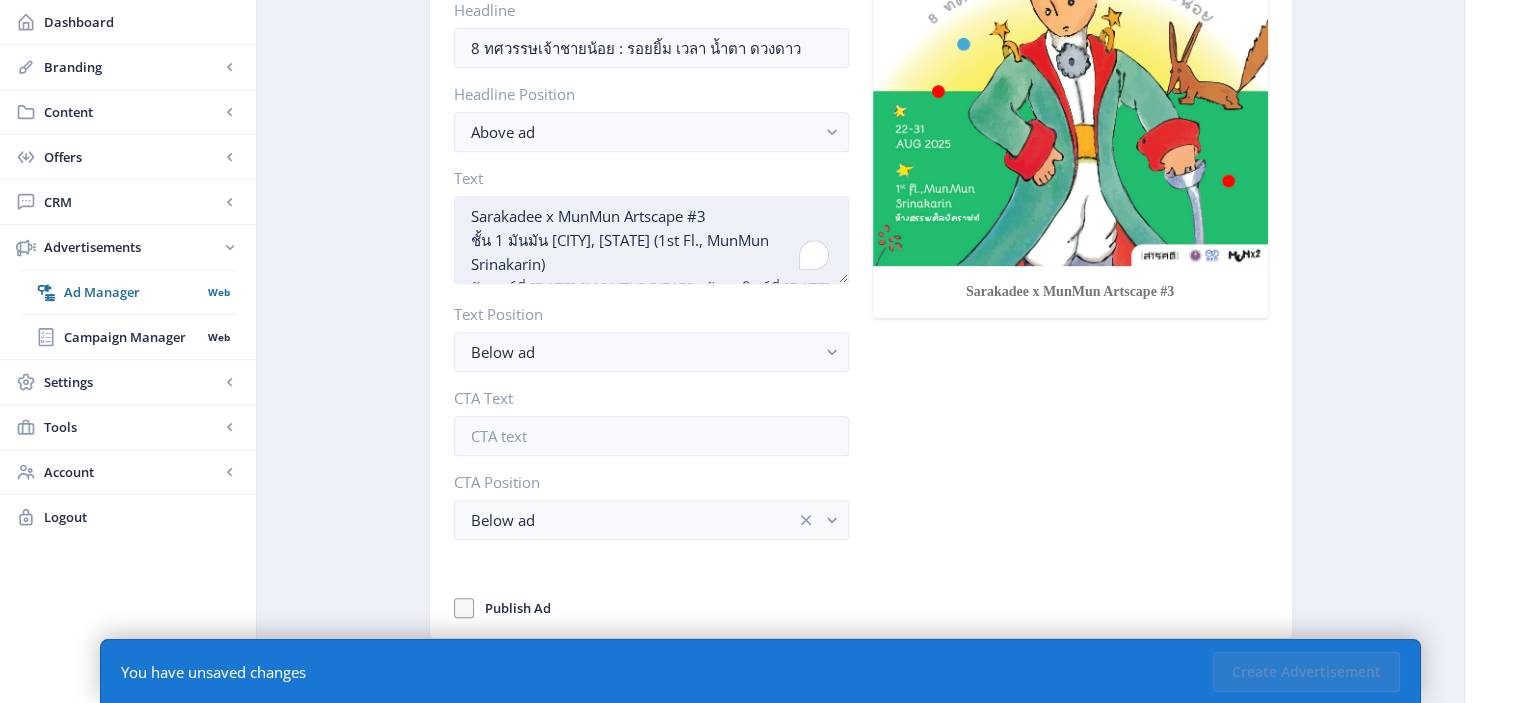 scroll, scrollTop: 15, scrollLeft: 0, axis: vertical 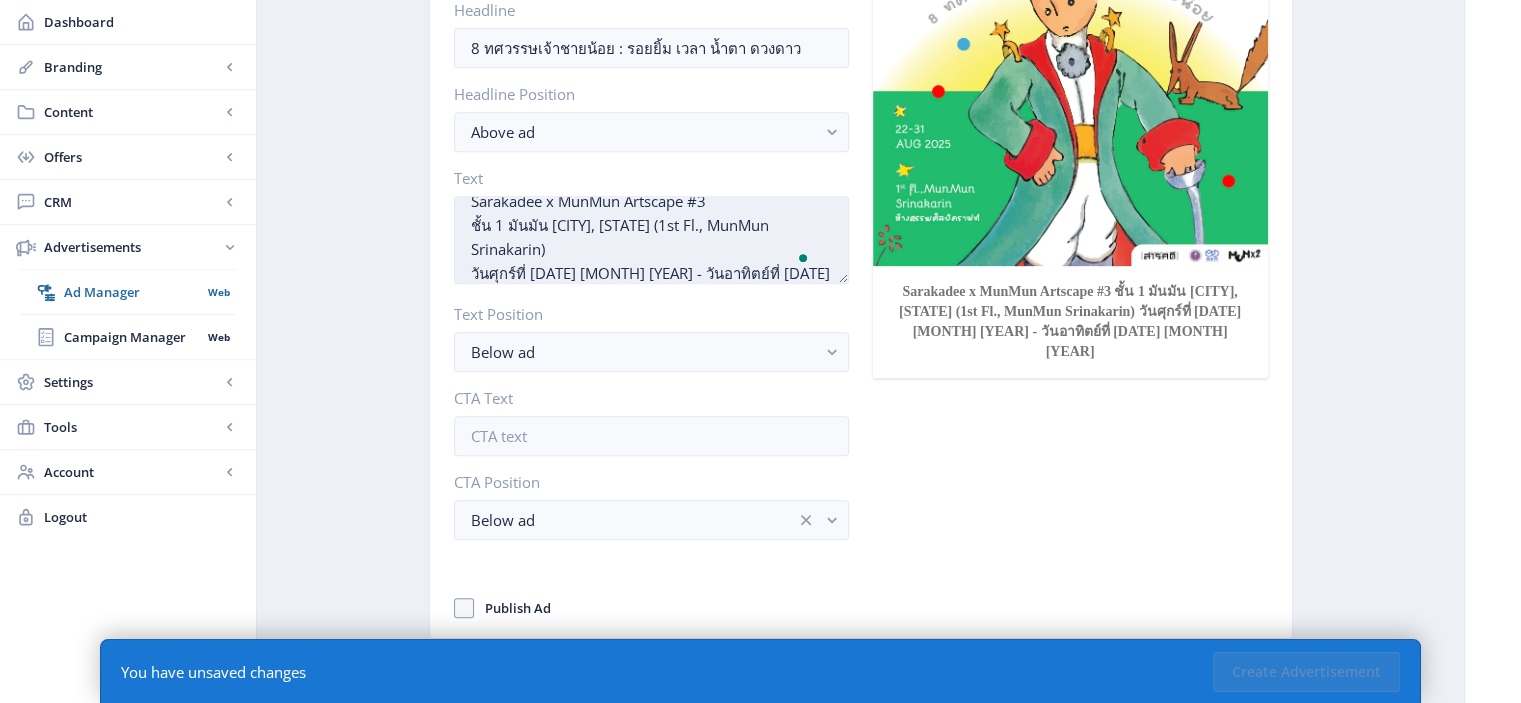 drag, startPoint x: 815, startPoint y: 219, endPoint x: 616, endPoint y: 219, distance: 199 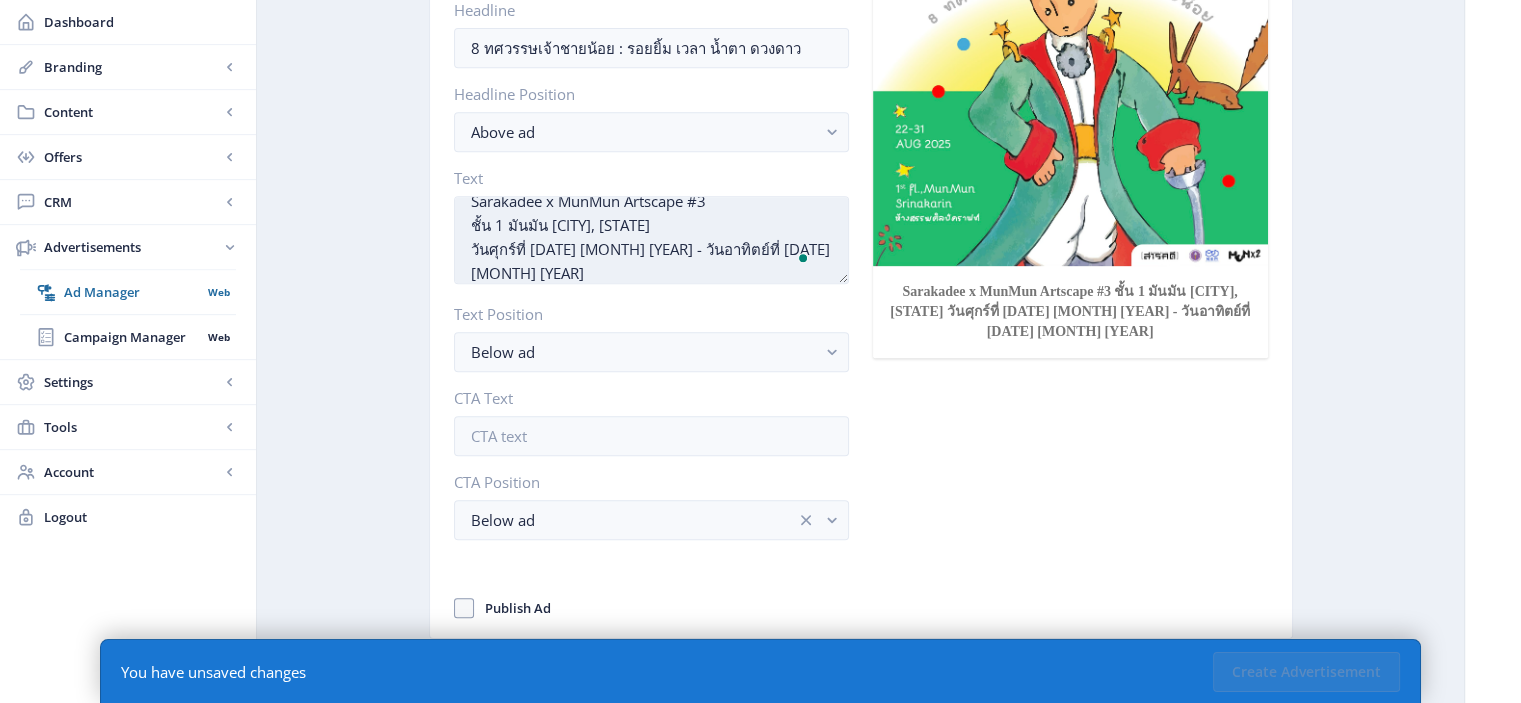 click on "Sarakadee x MunMun Artscape #3
ชั้น 1 มันมัน [CITY], [STATE]
วันศุกร์ที่ [DATE] [MONTH] [YEAR] - วันอาทิตย์ที่ [DATE] [MONTH] [YEAR]" at bounding box center [651, 240] 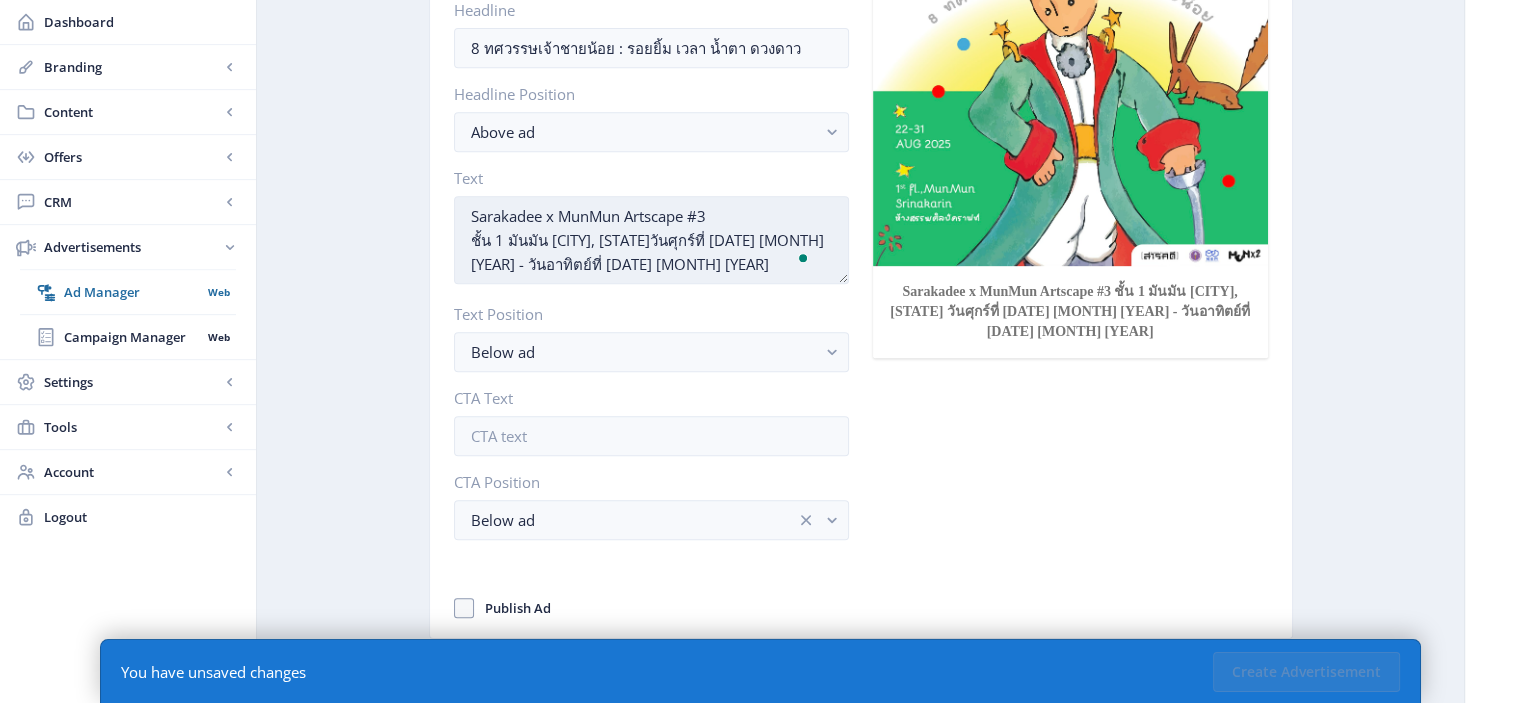 scroll, scrollTop: 0, scrollLeft: 0, axis: both 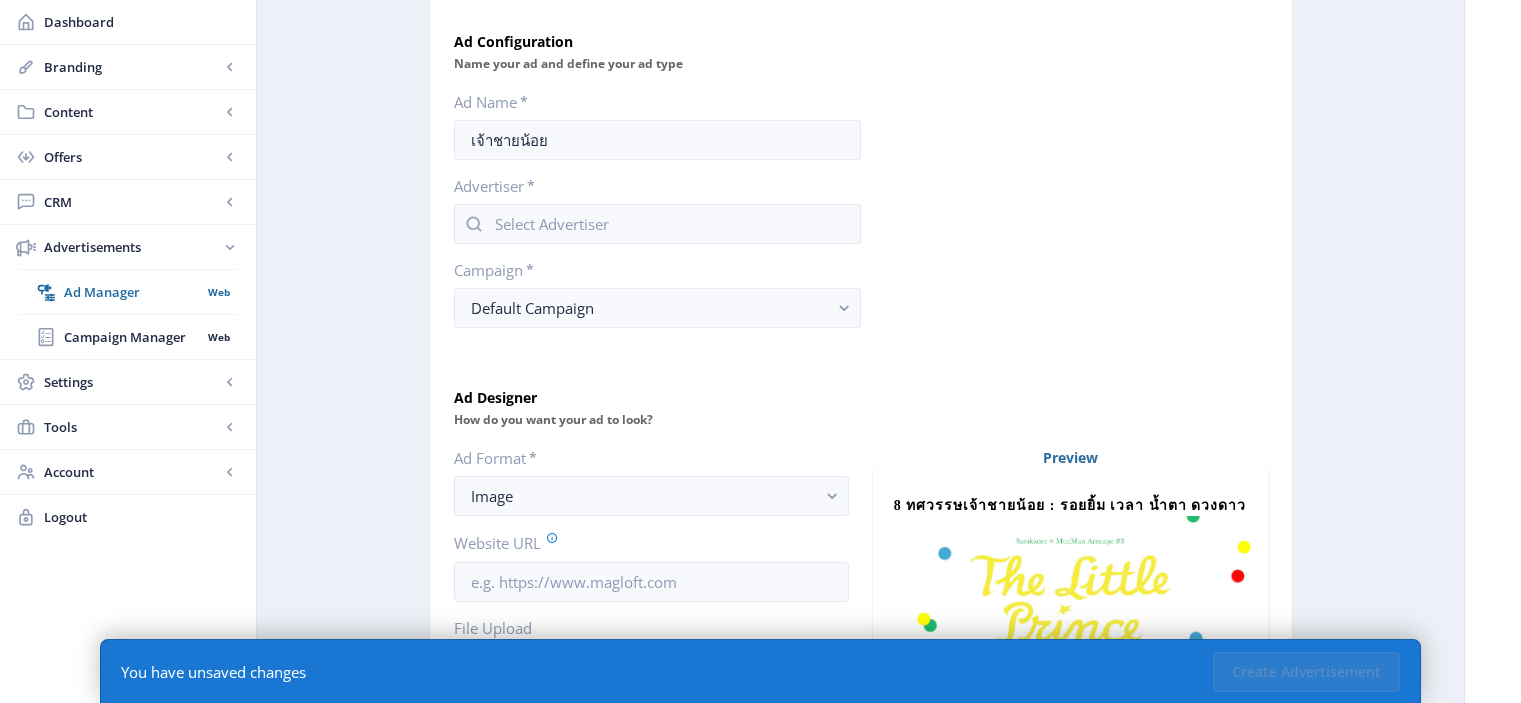type on "Sarakadee x MunMun Artscape #3
ชั้น 1 มันมัน [CITY], [STATE]
วันศุกร์ที่ [DATE] [MONTH] [YEAR] - วันอาทิตย์ที่ [DATE] [MONTH] [YEAR]" 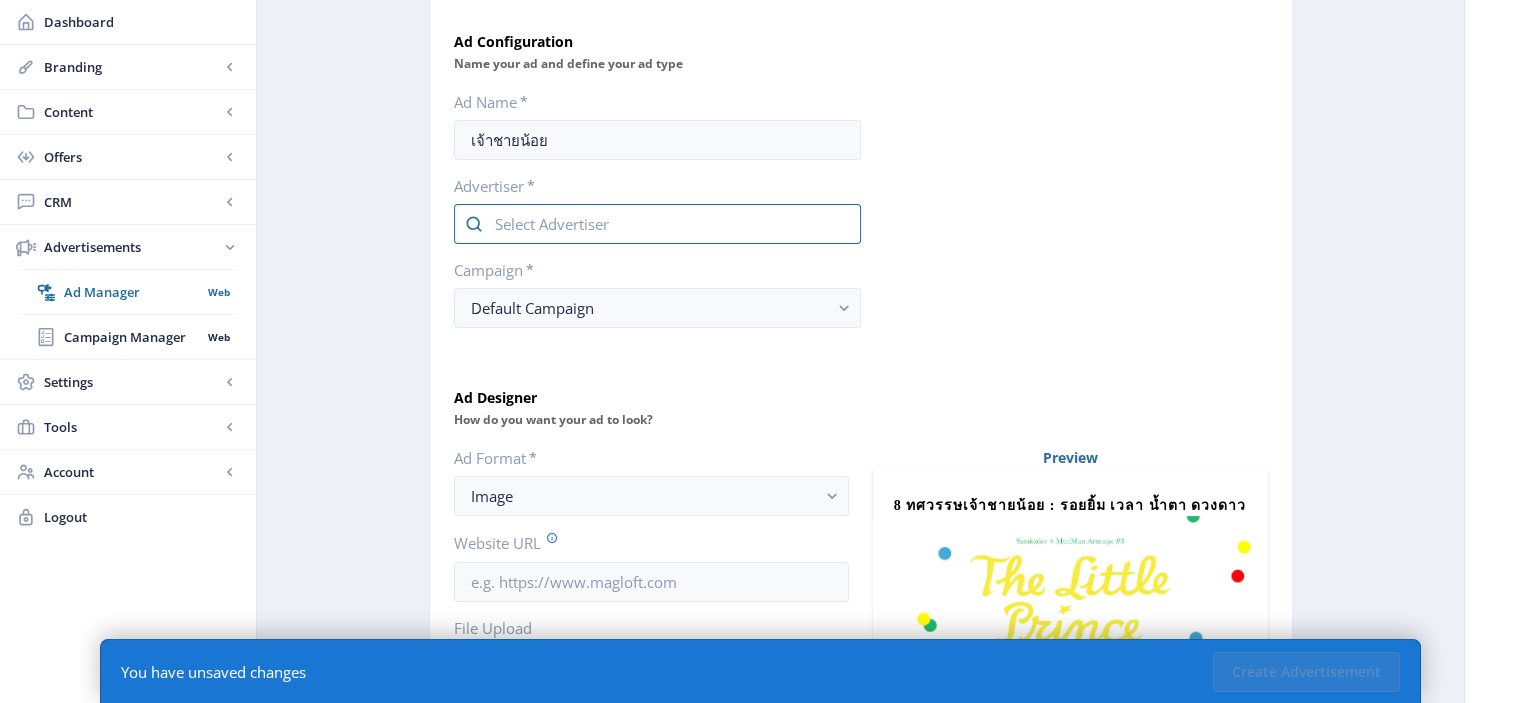 click at bounding box center [657, 224] 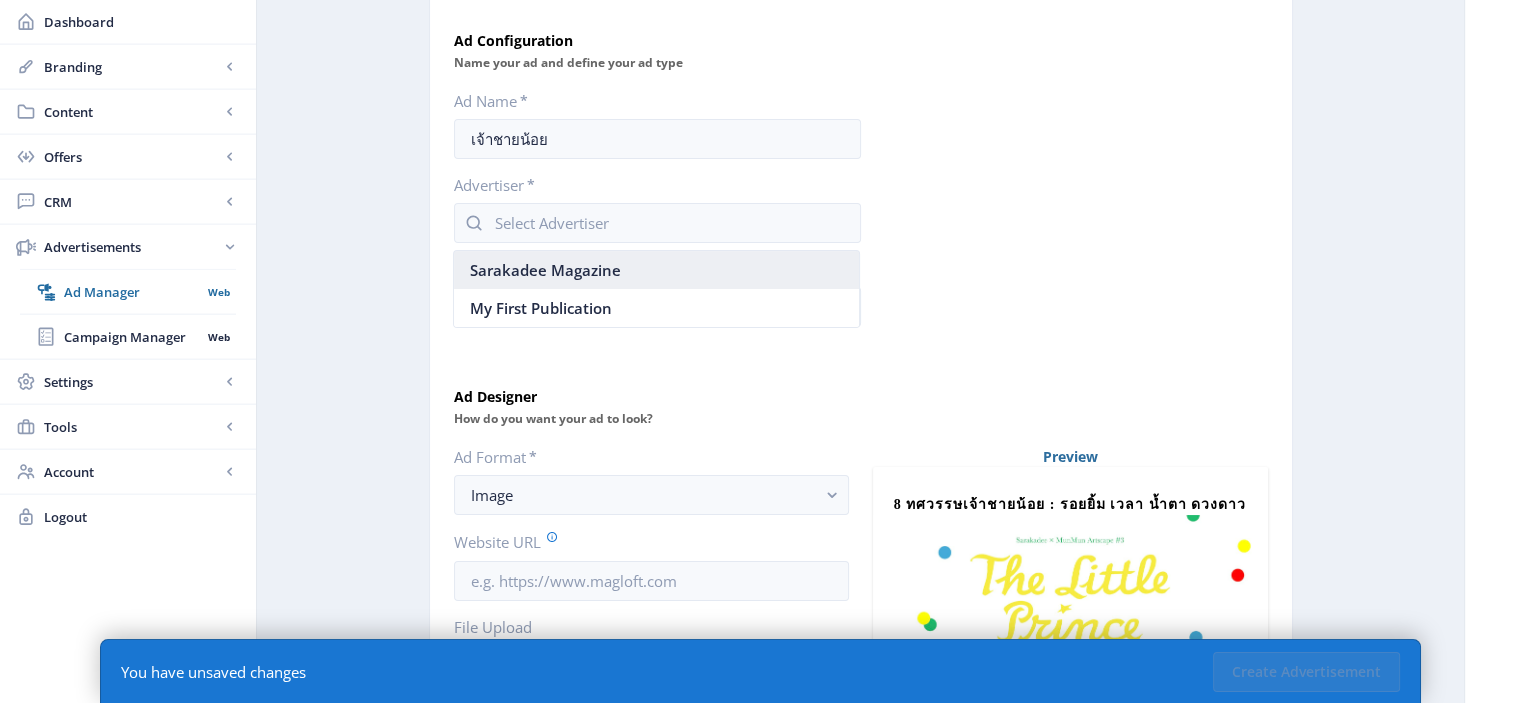 click on "Sarakadee Magazine" at bounding box center [656, 270] 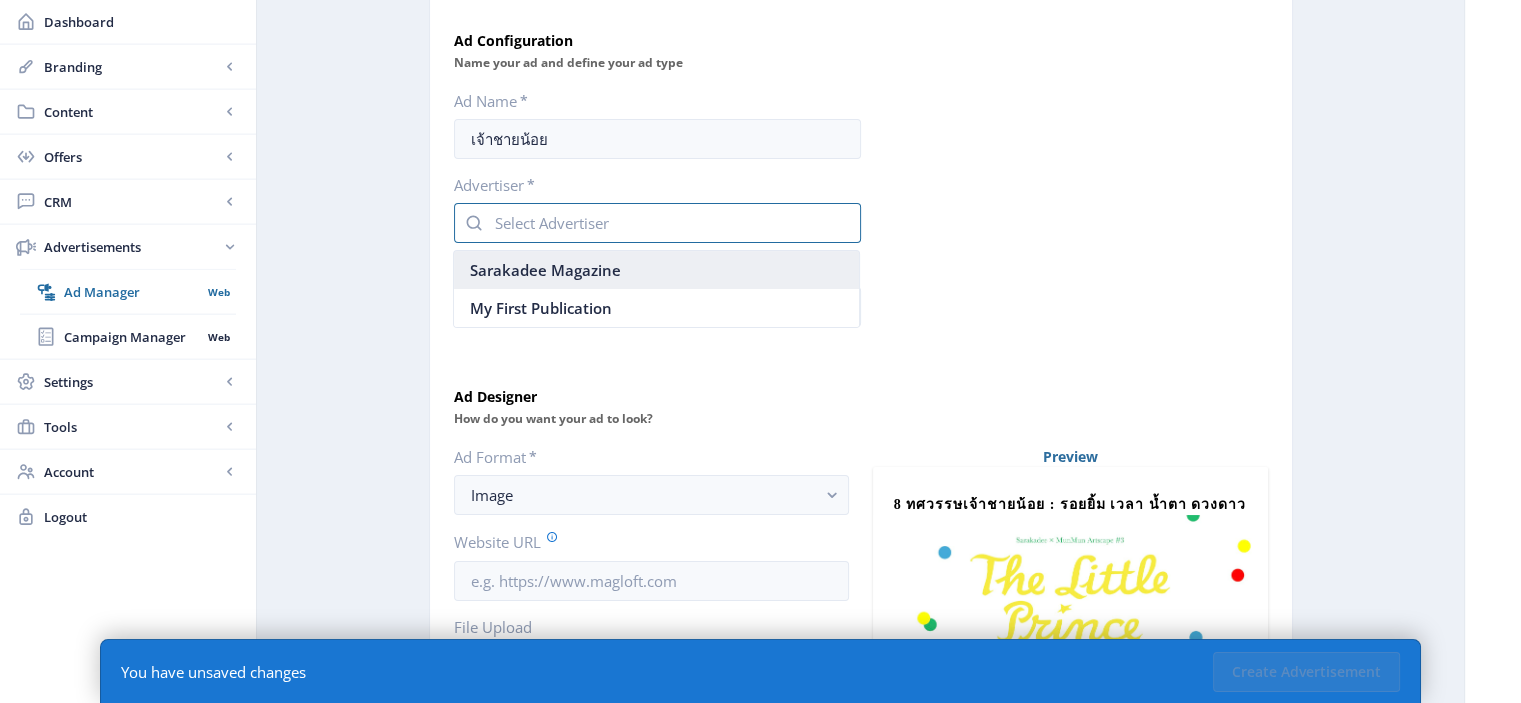 type on "Sarakadee Magazine" 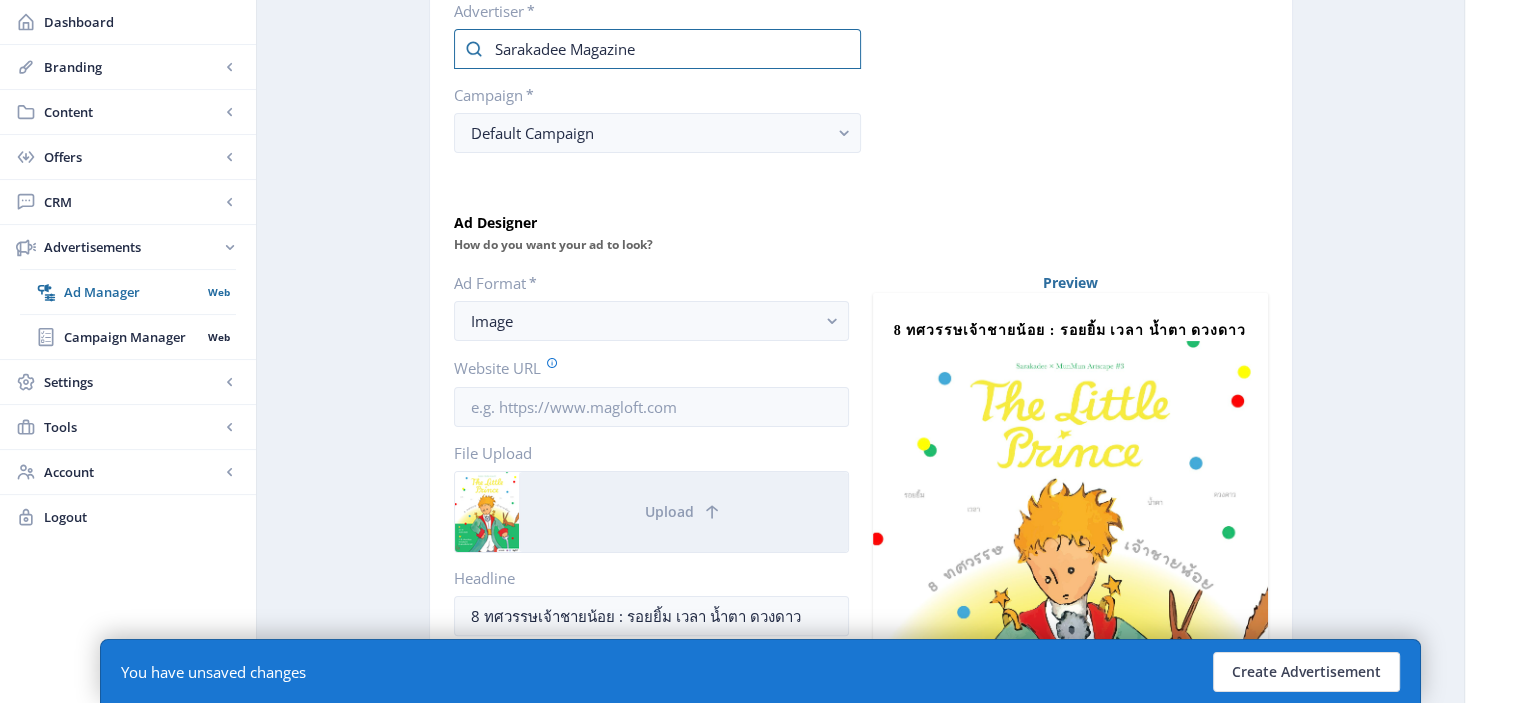 scroll, scrollTop: 373, scrollLeft: 0, axis: vertical 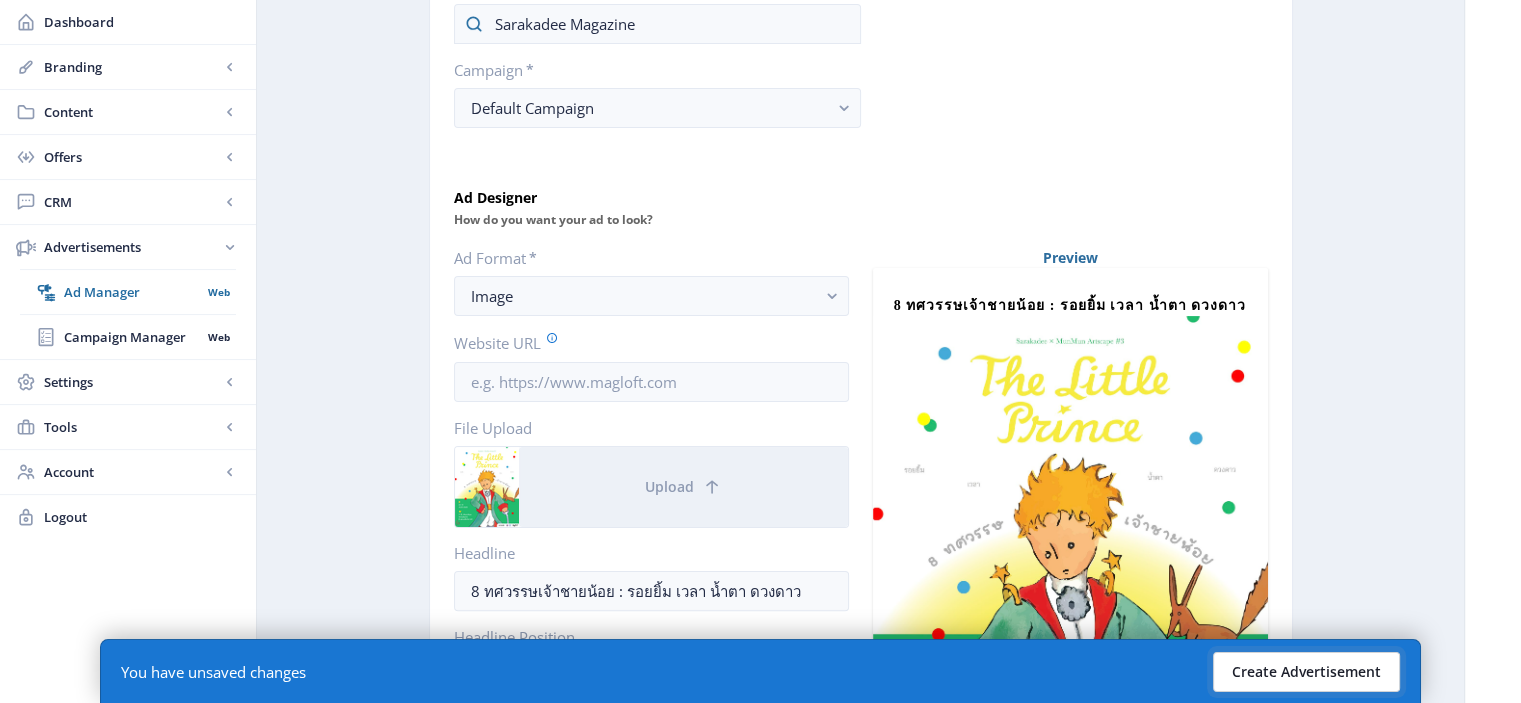 click on "Create Advertisement" 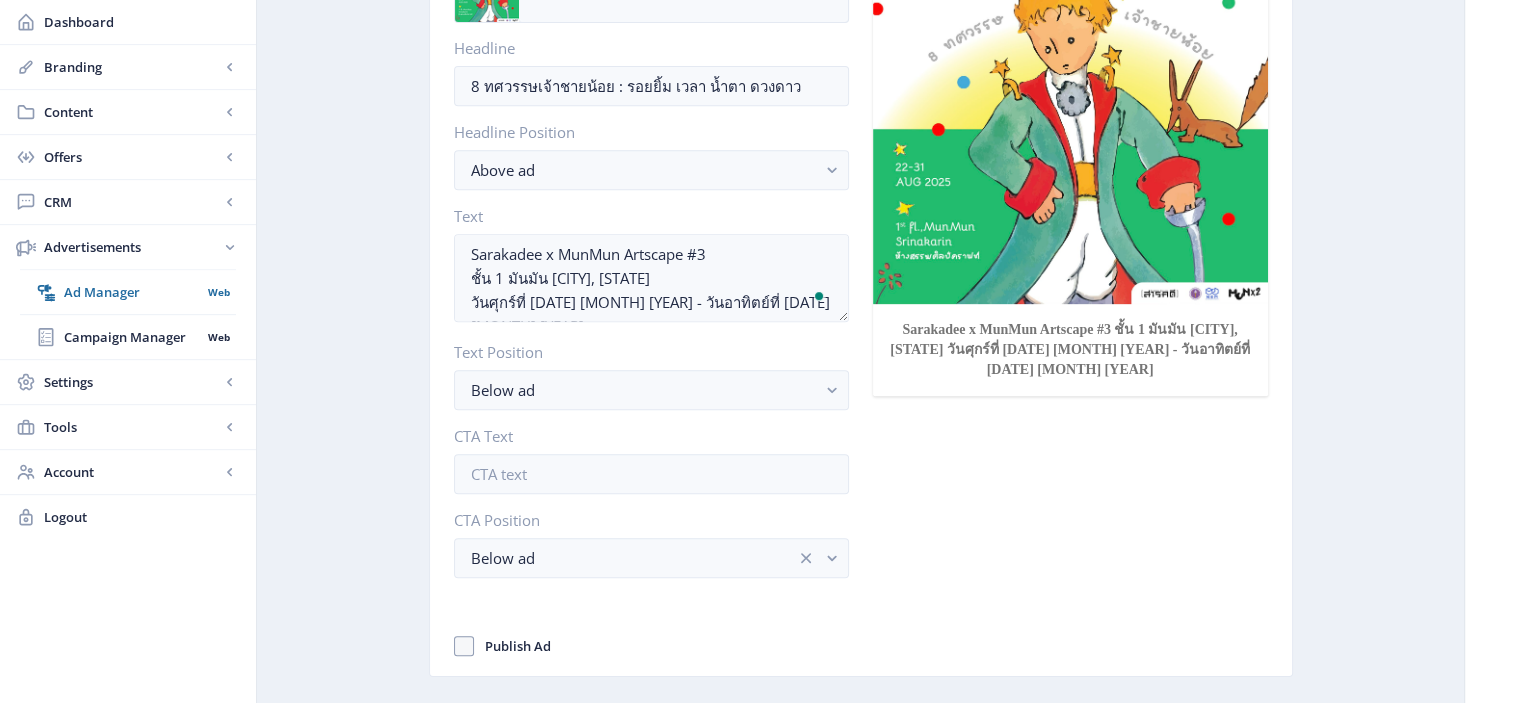 scroll, scrollTop: 916, scrollLeft: 0, axis: vertical 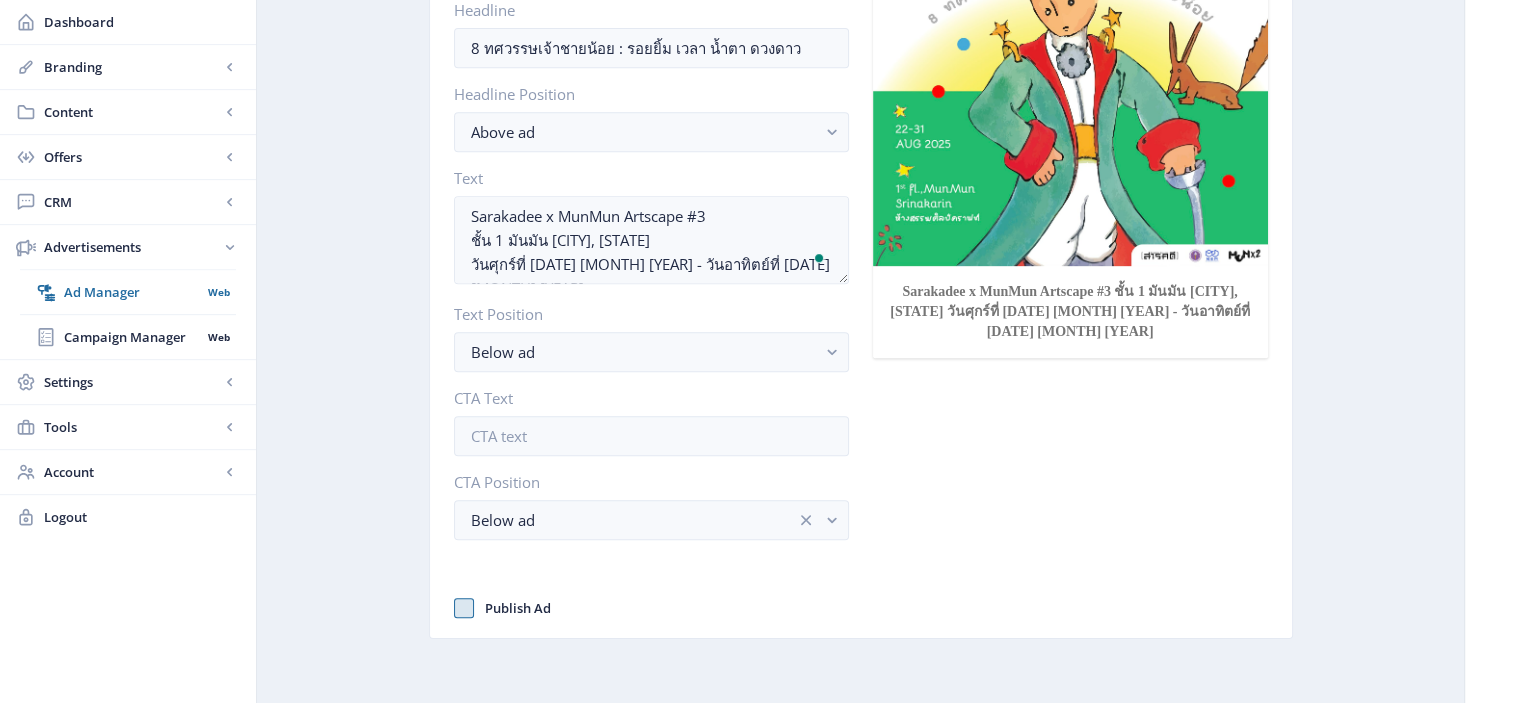 click at bounding box center (464, 608) 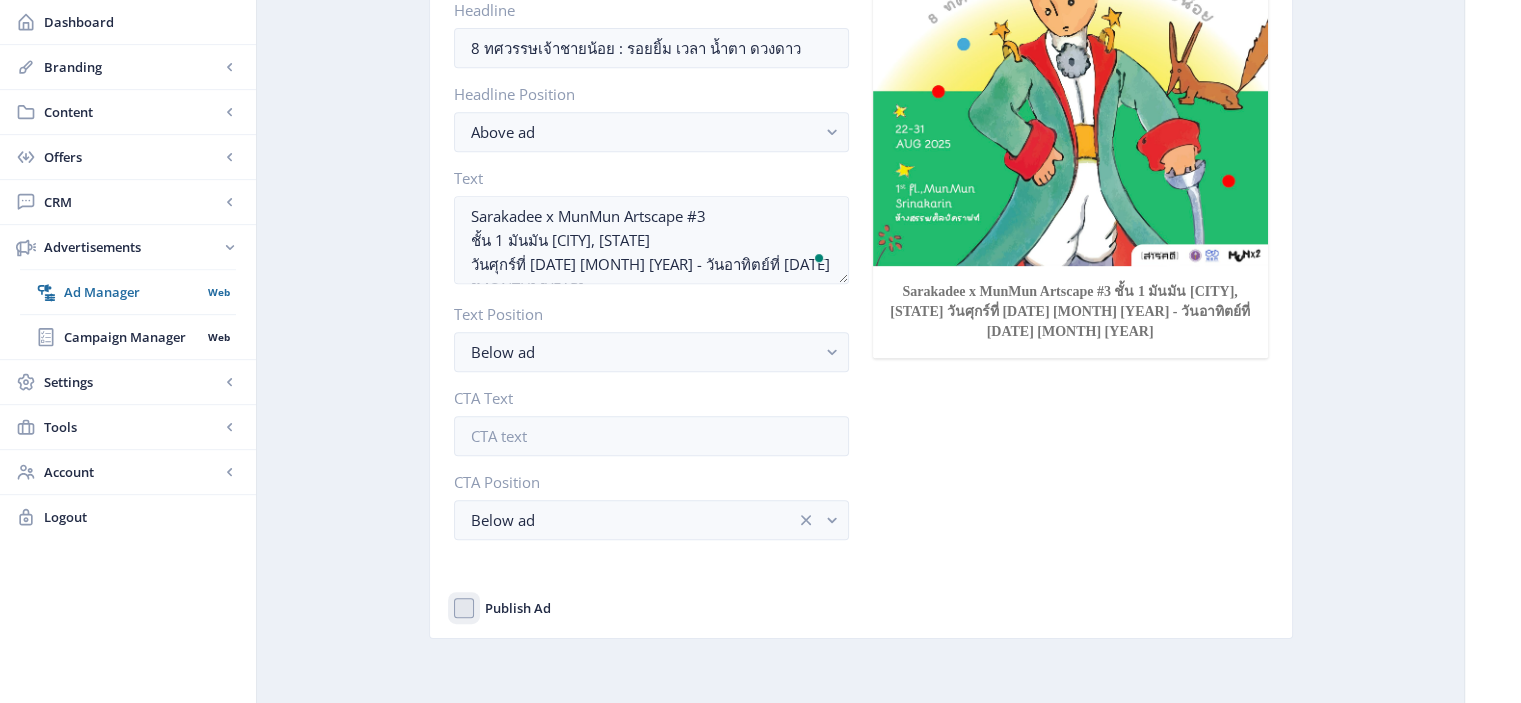click on "Publish Ad" at bounding box center [454, 608] 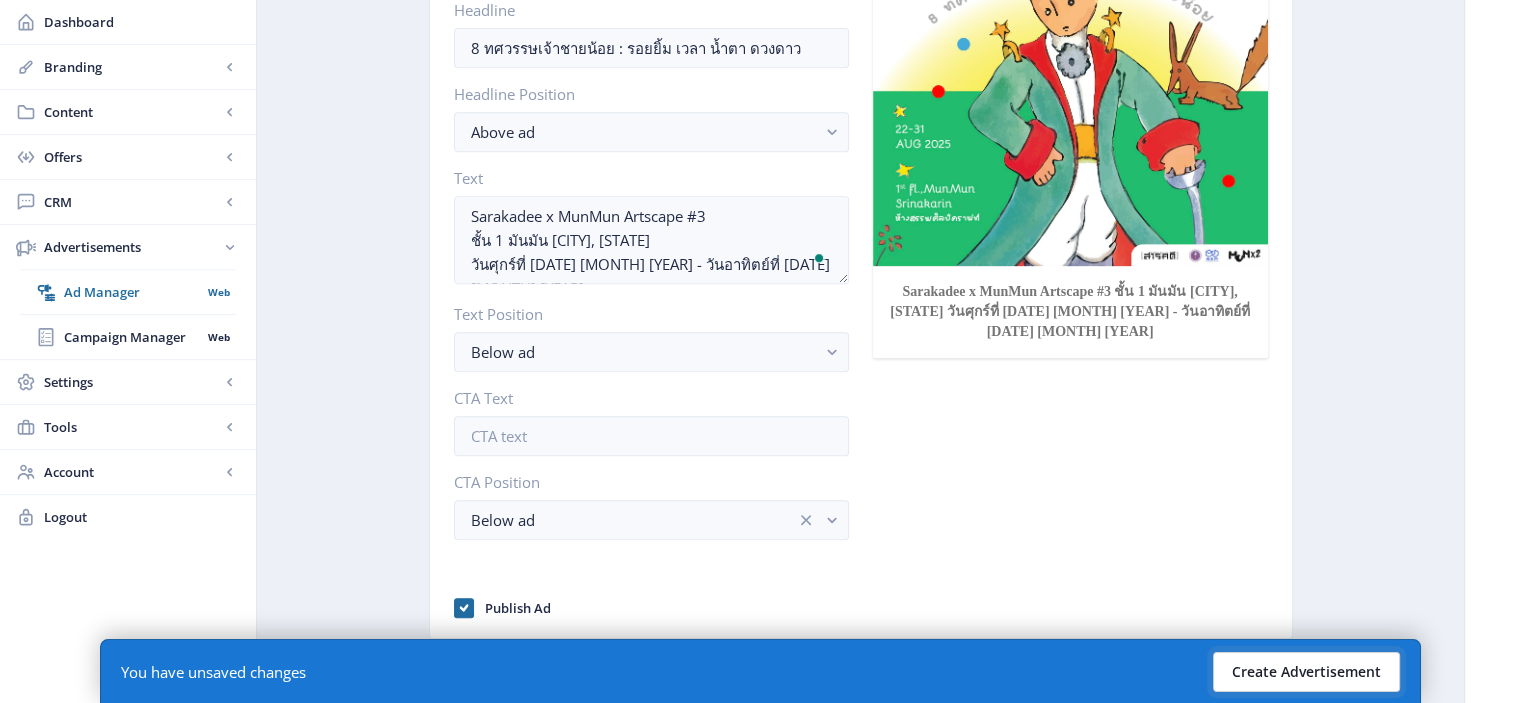 click on "Create Advertisement" 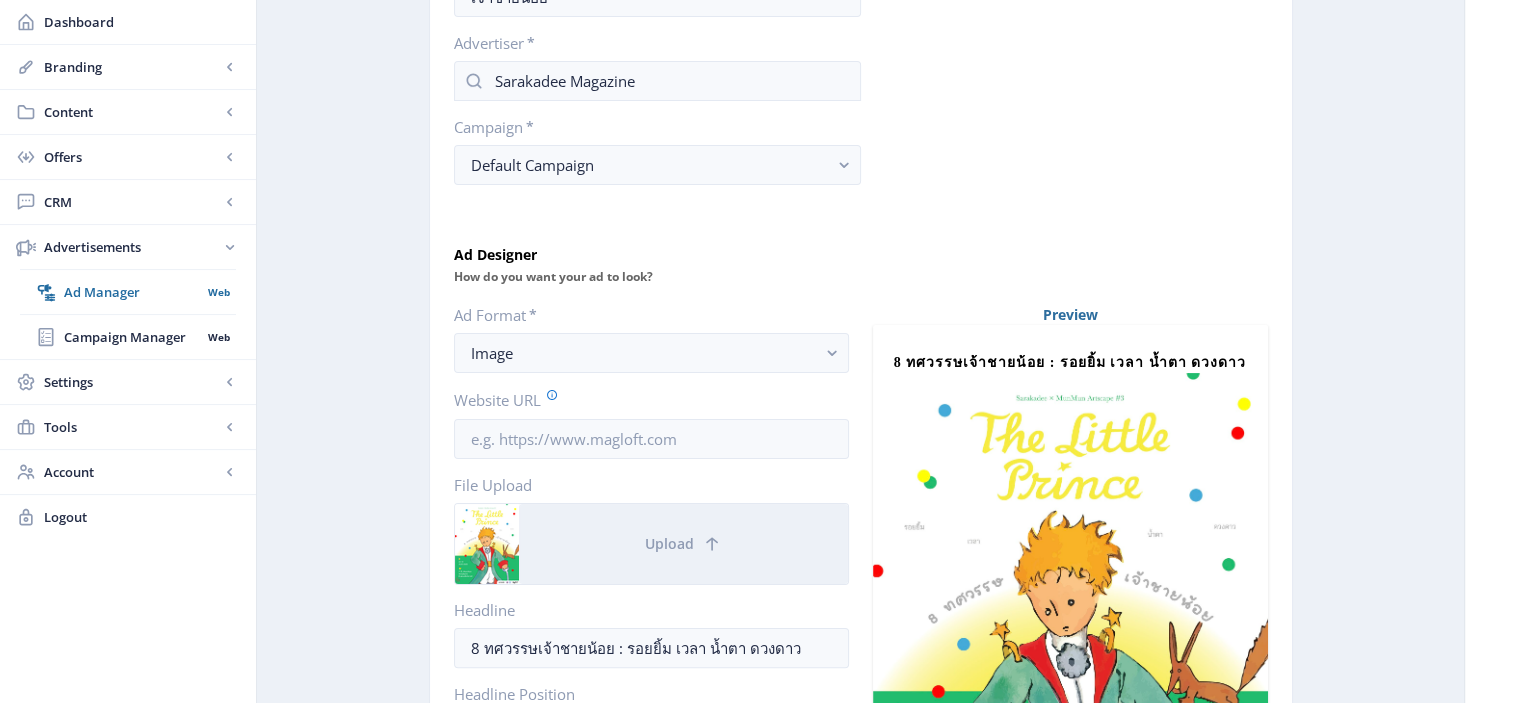 scroll, scrollTop: 0, scrollLeft: 0, axis: both 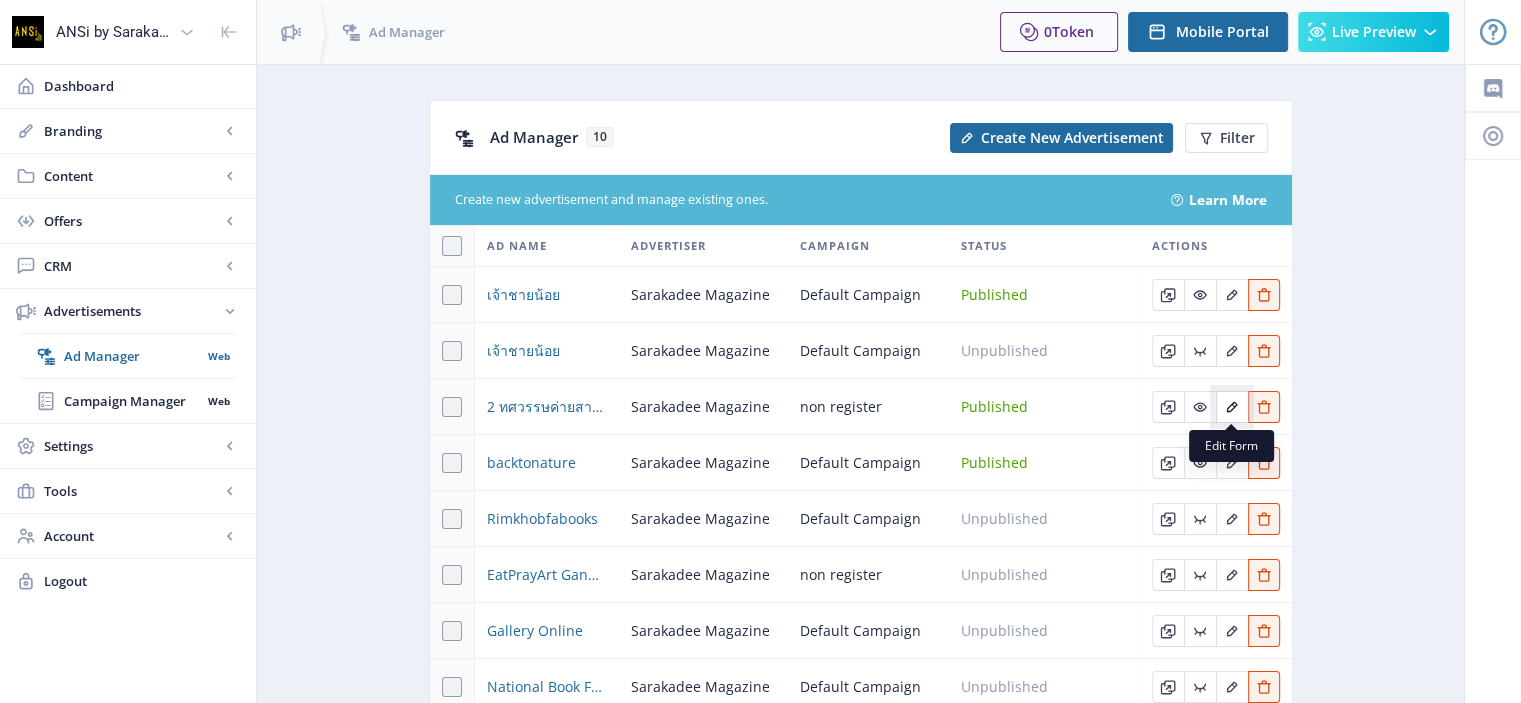 click 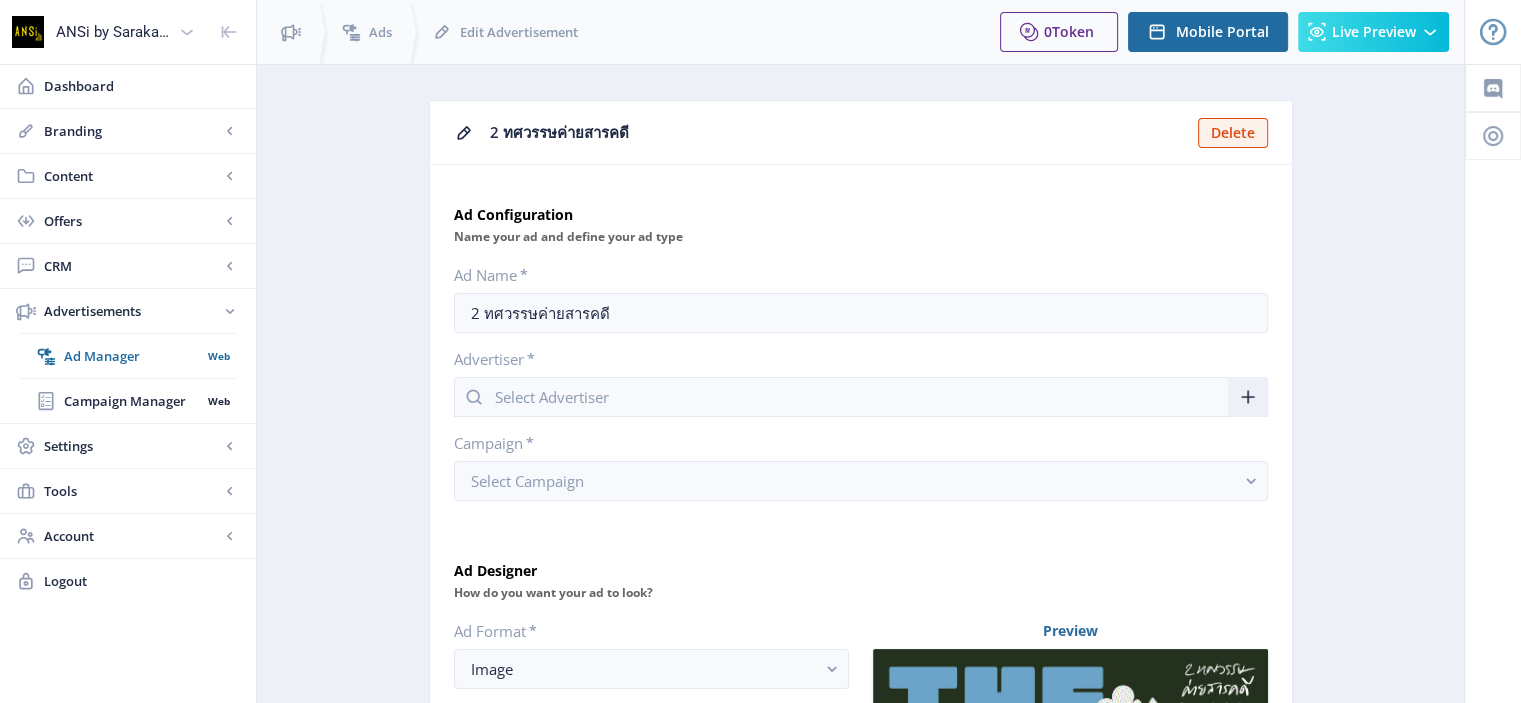 type on "Sarakadee Magazine" 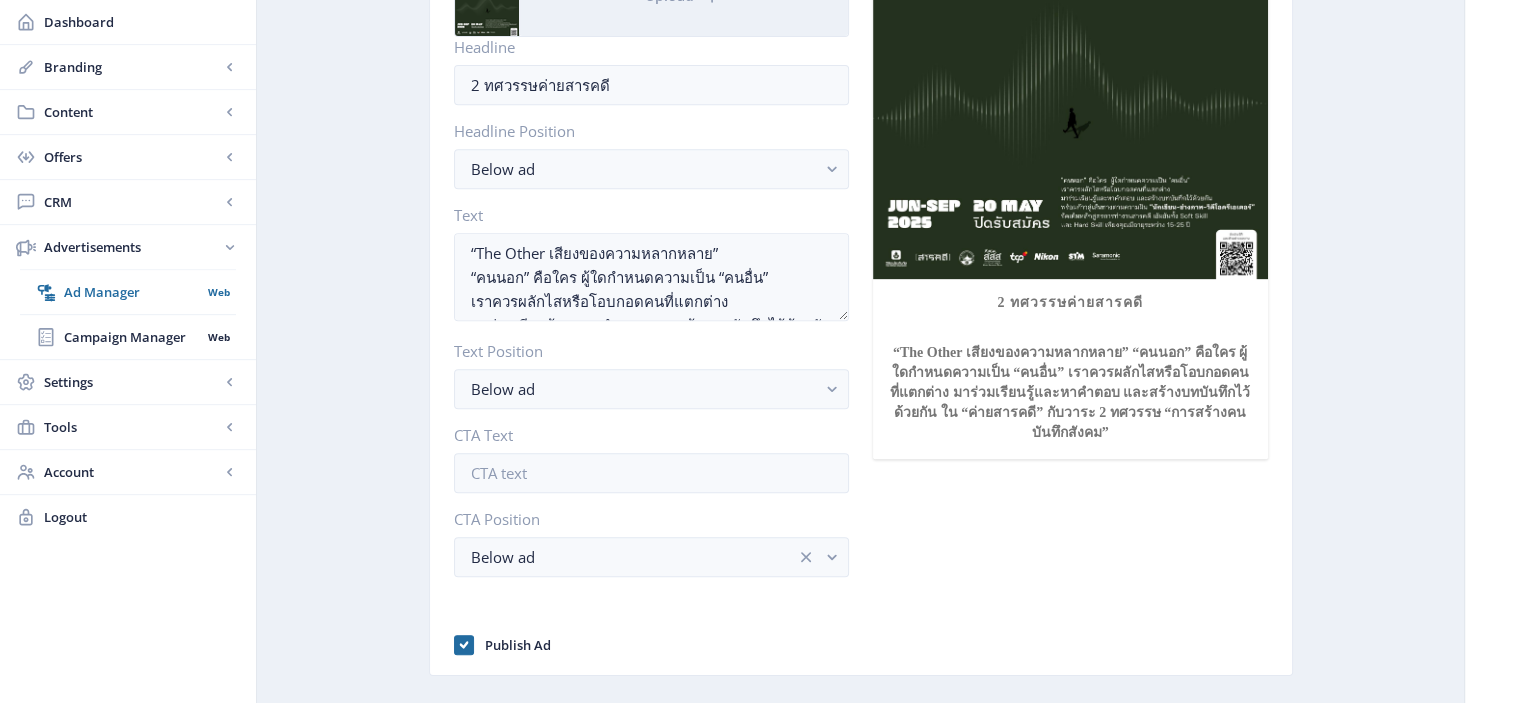 scroll, scrollTop: 901, scrollLeft: 0, axis: vertical 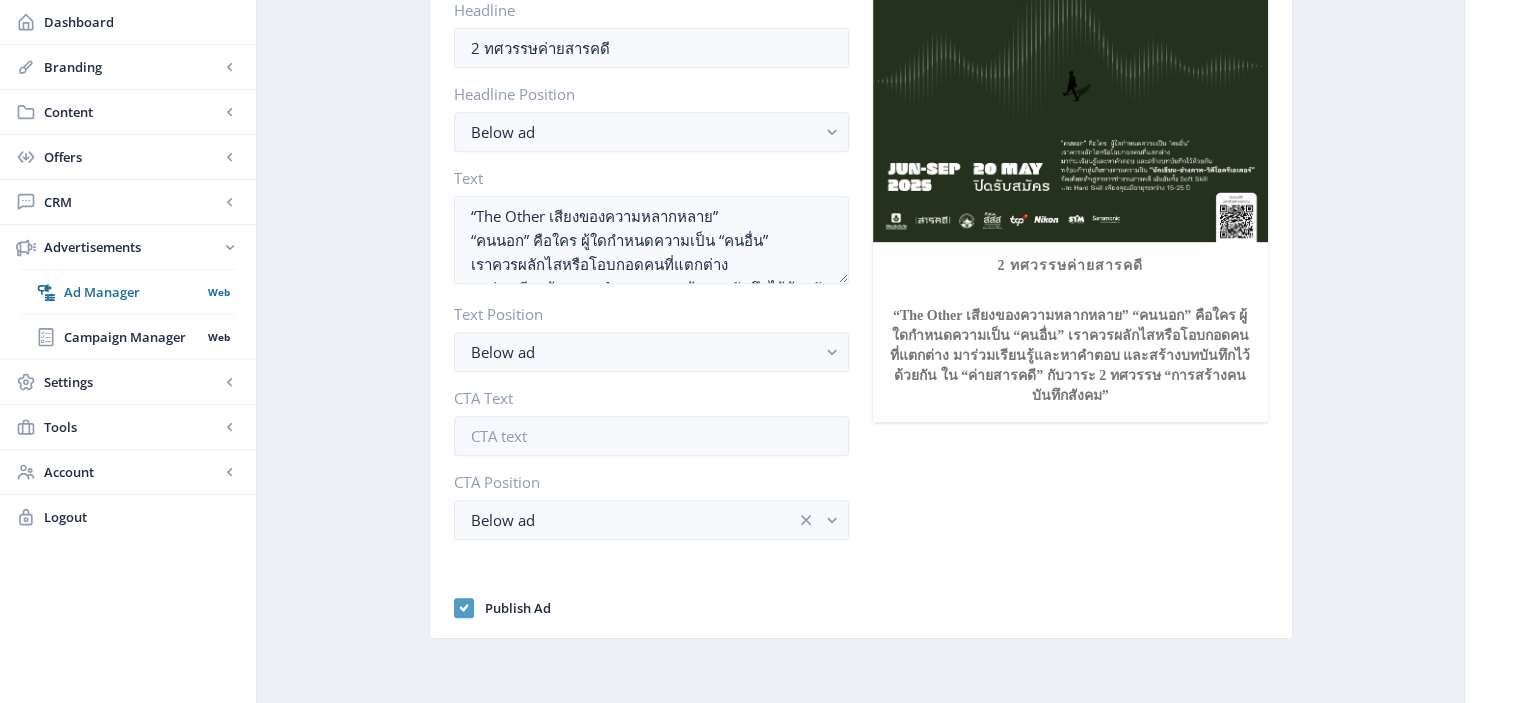click 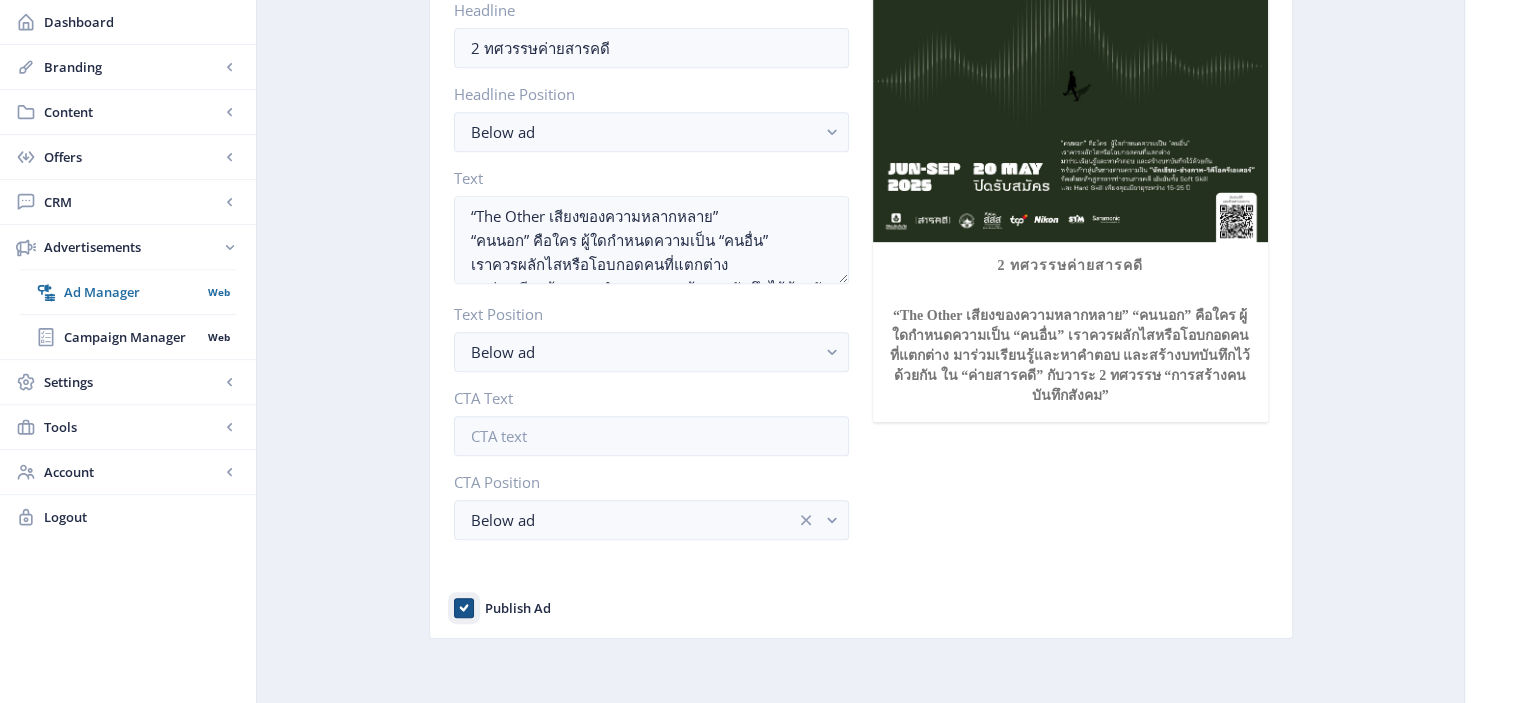 click on "Publish Ad" at bounding box center (454, 608) 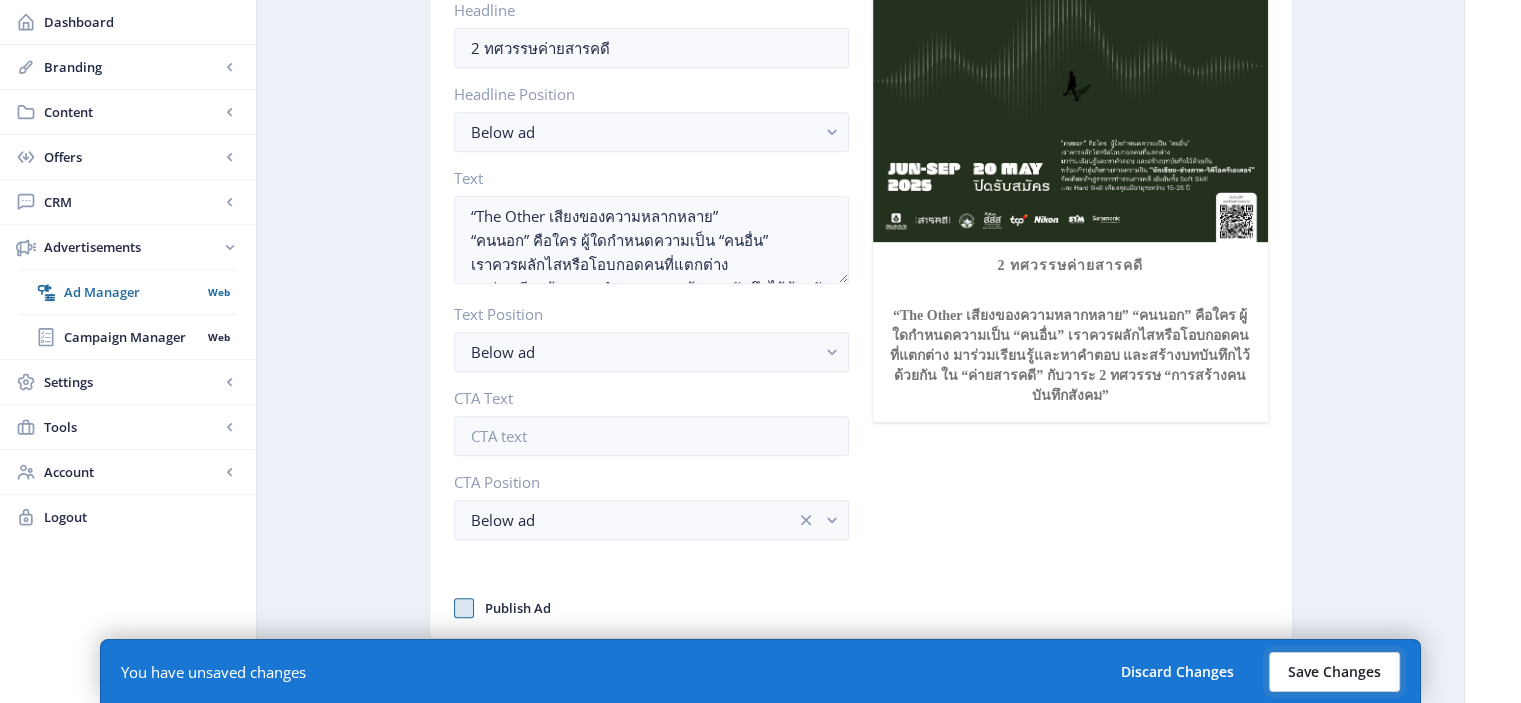 click on "Save Changes" 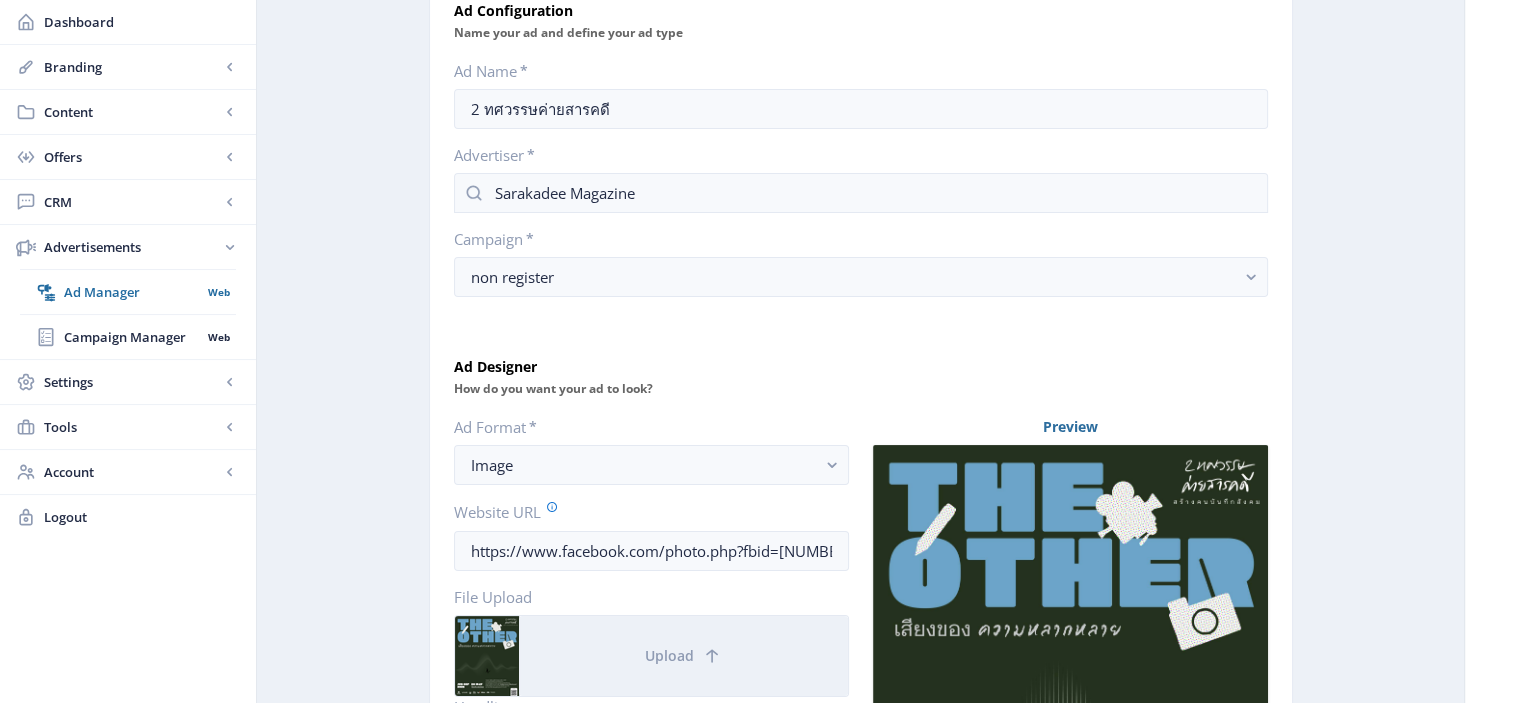 scroll, scrollTop: 0, scrollLeft: 0, axis: both 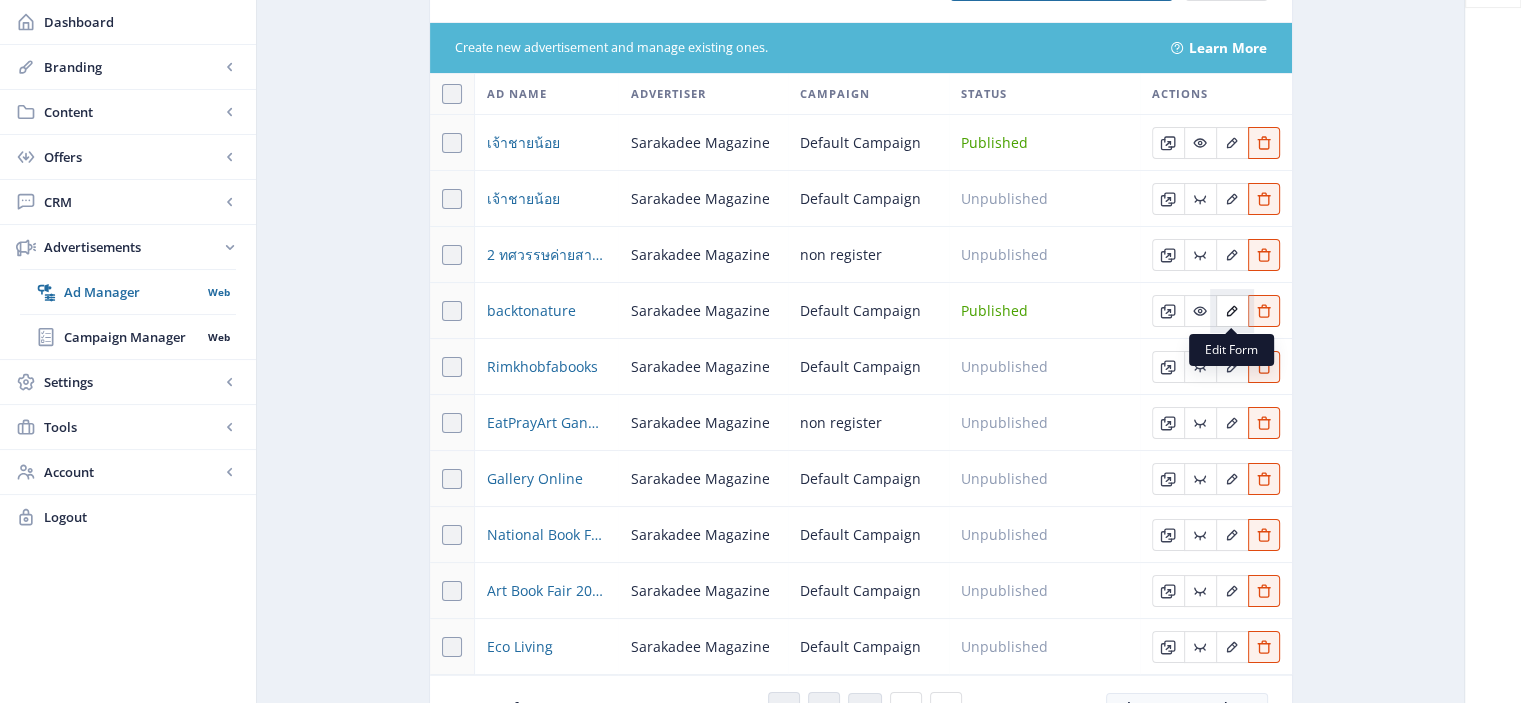 click 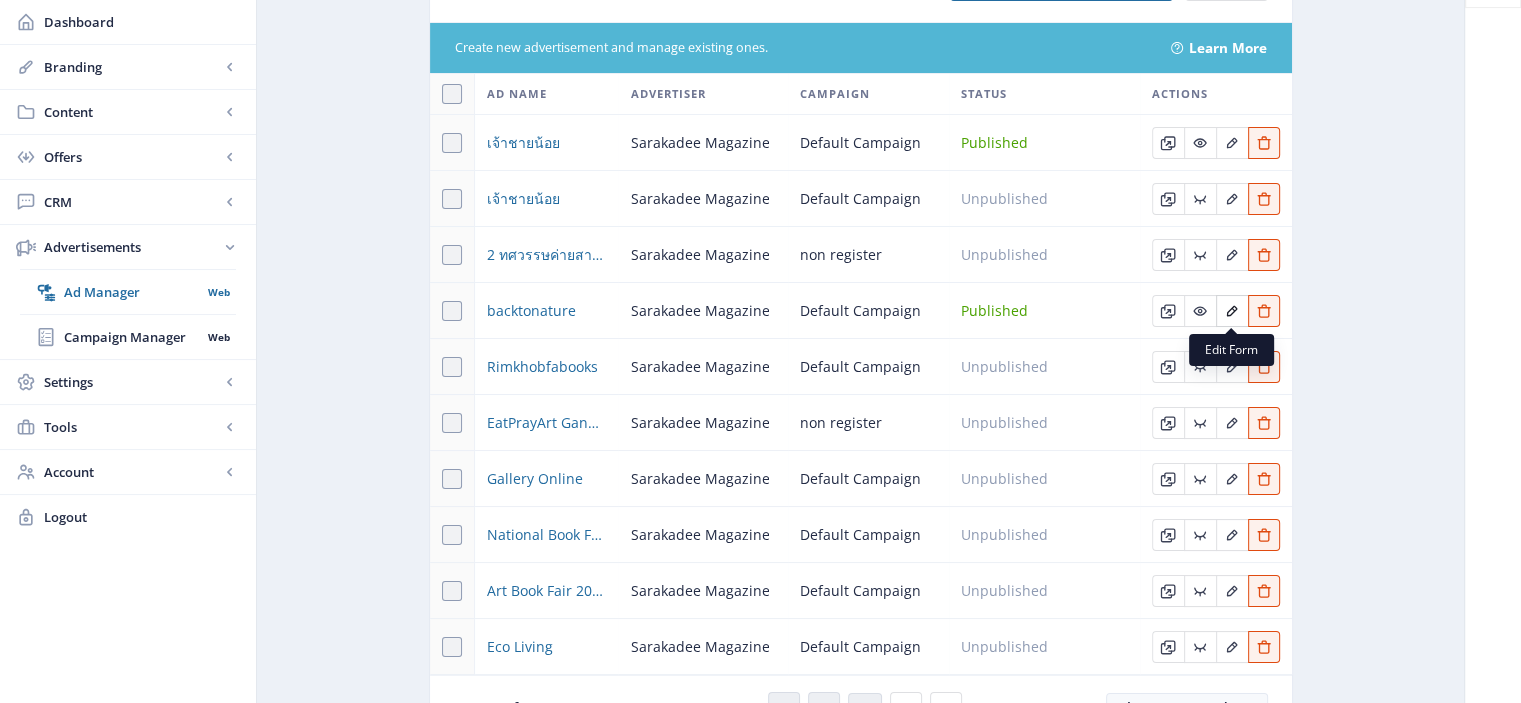 scroll, scrollTop: 0, scrollLeft: 0, axis: both 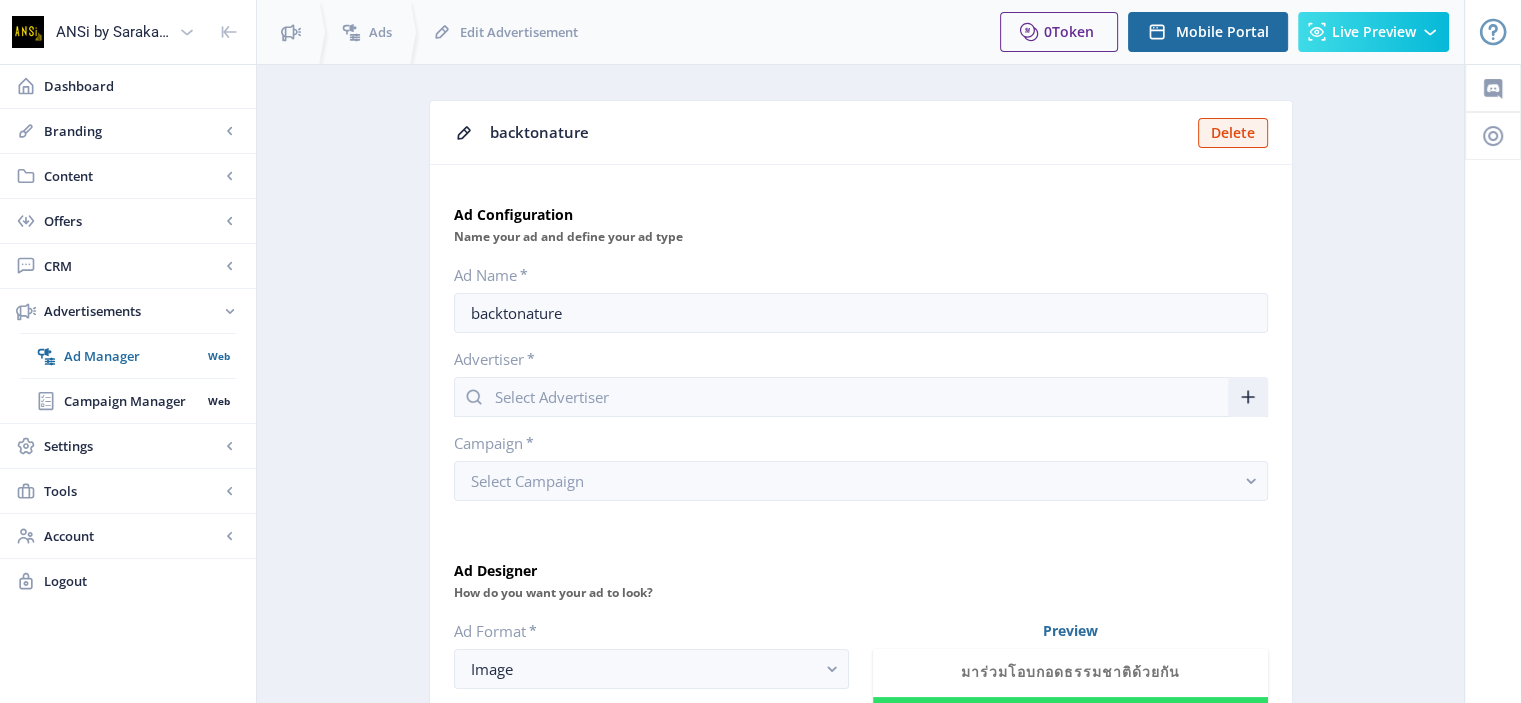 type on "Sarakadee Magazine" 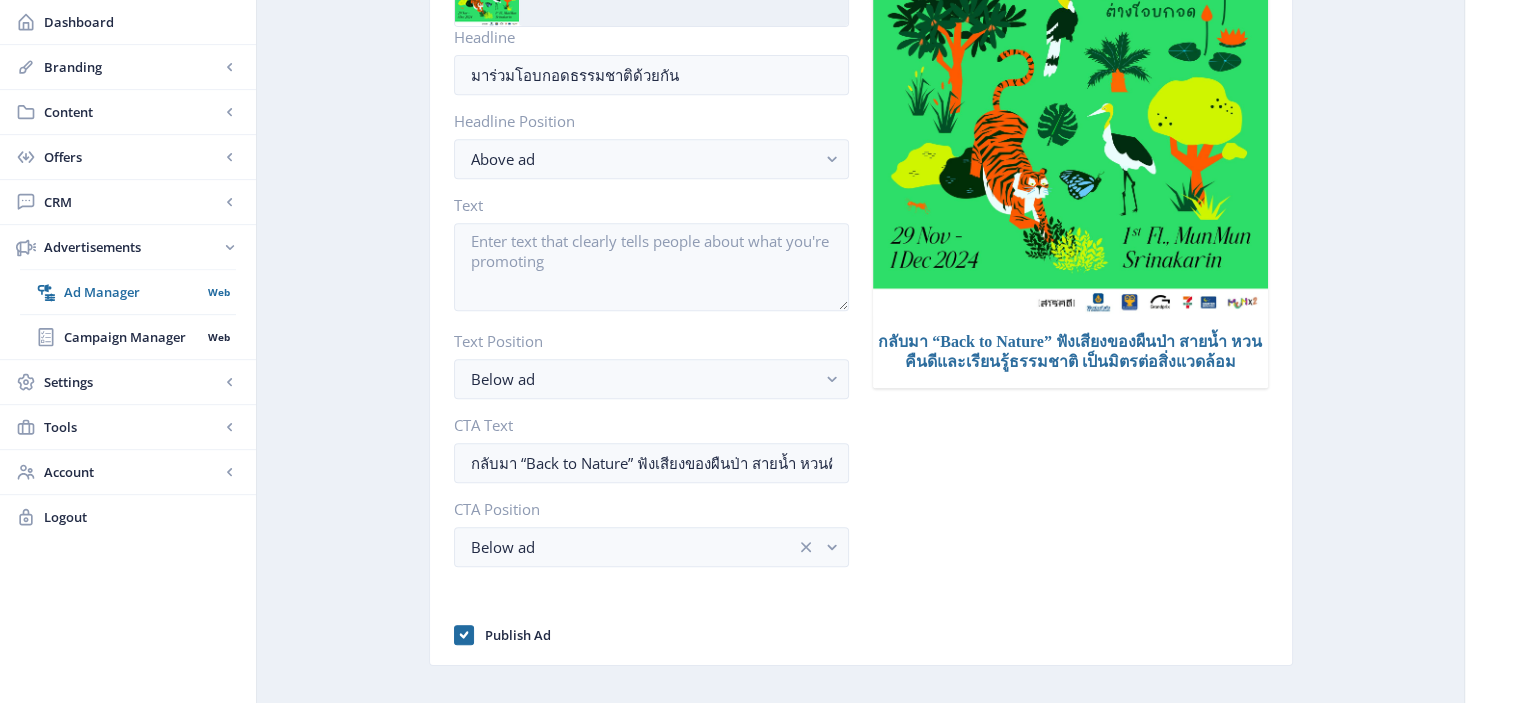 scroll, scrollTop: 901, scrollLeft: 0, axis: vertical 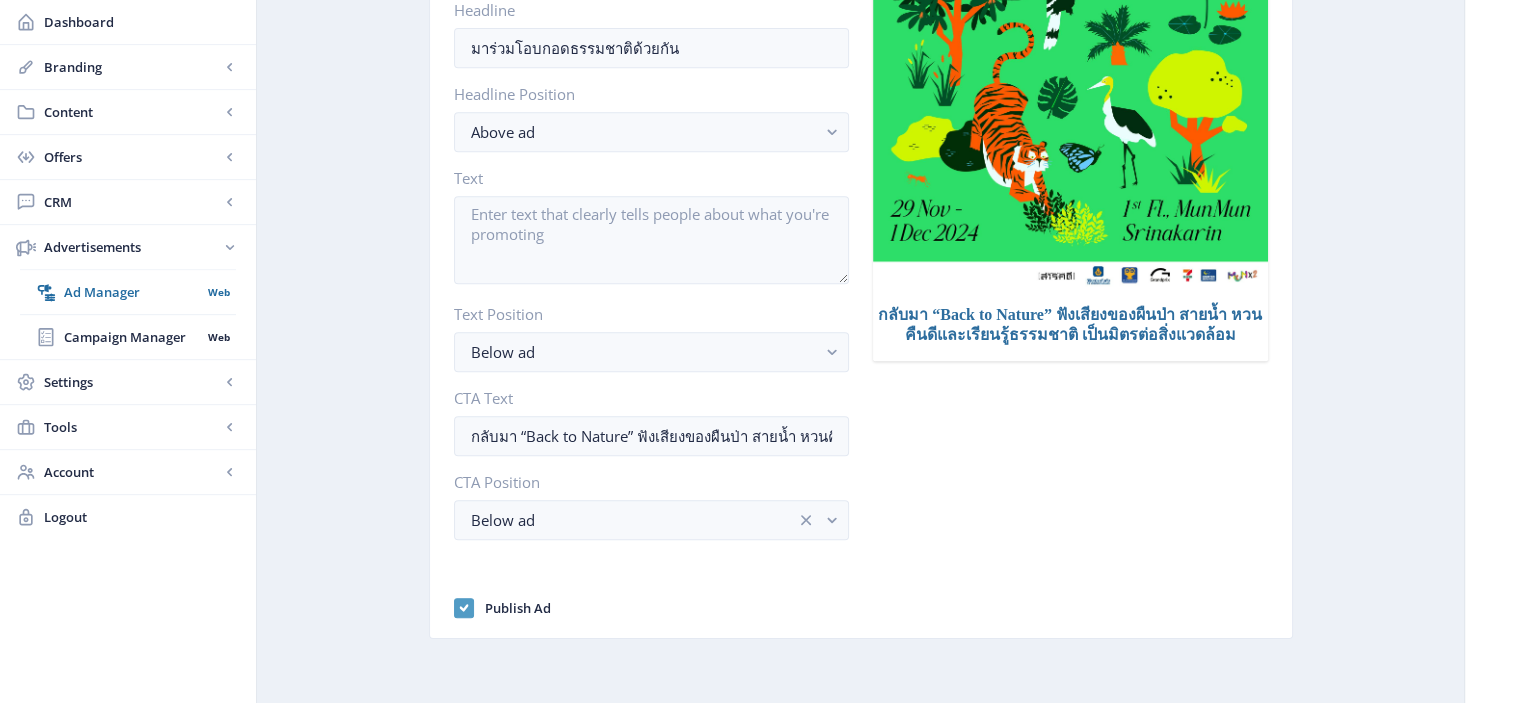 click 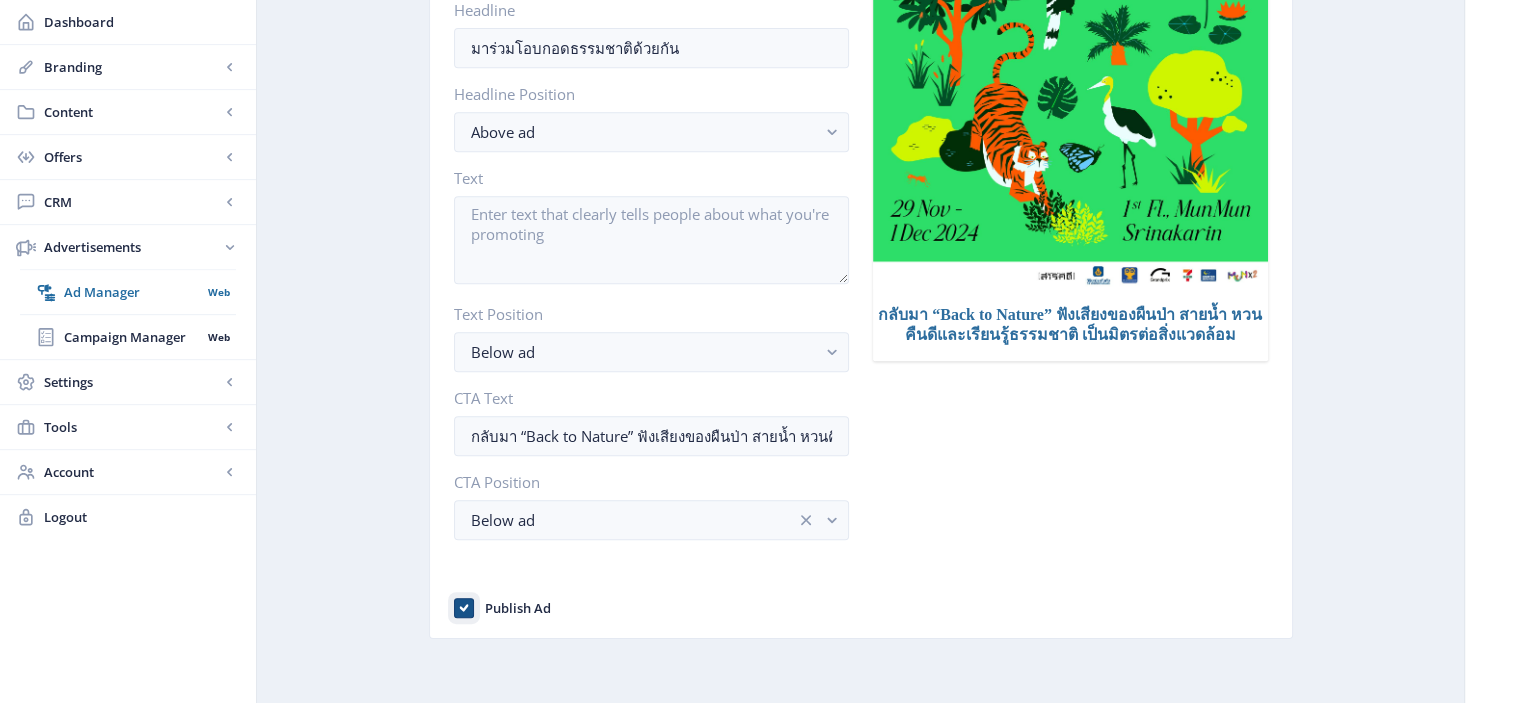 click on "Publish Ad" at bounding box center (454, 608) 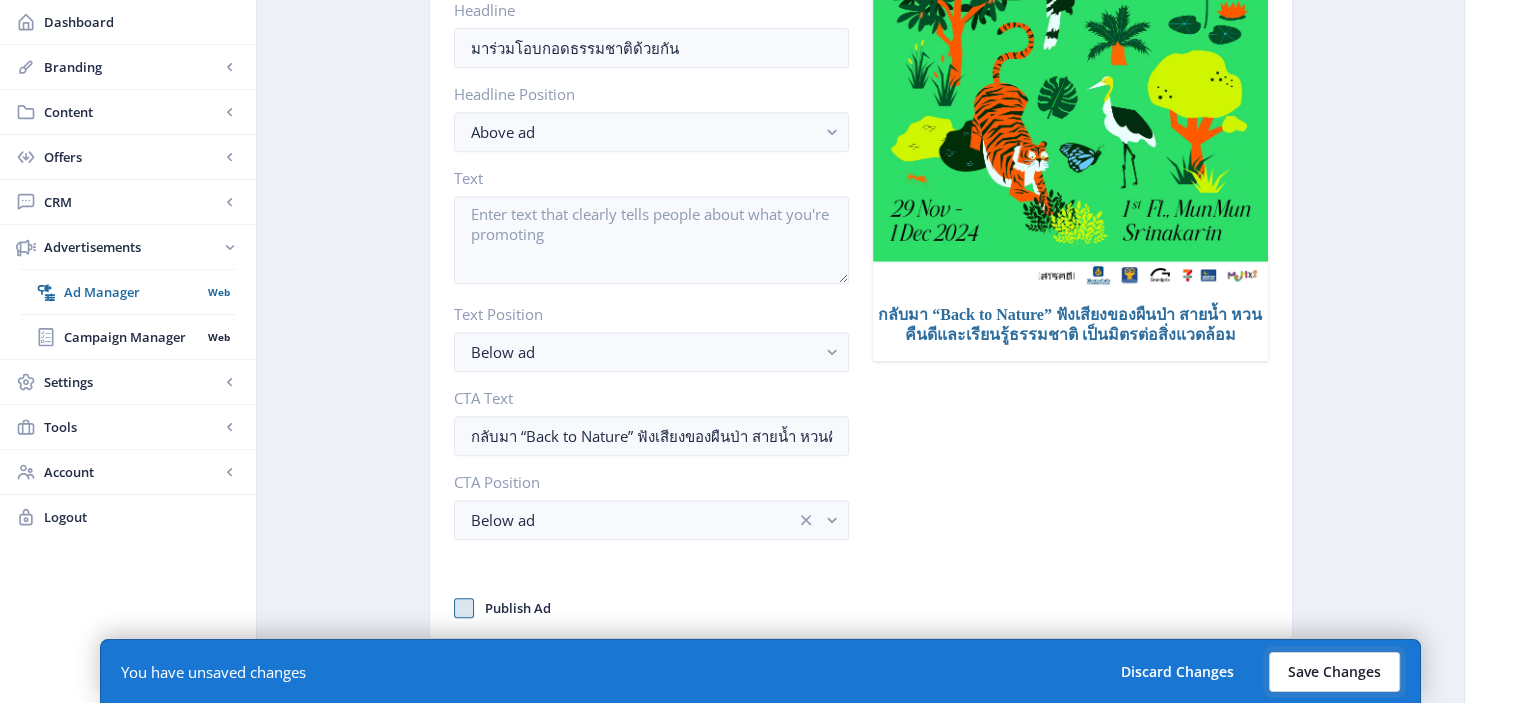 click on "Save Changes" 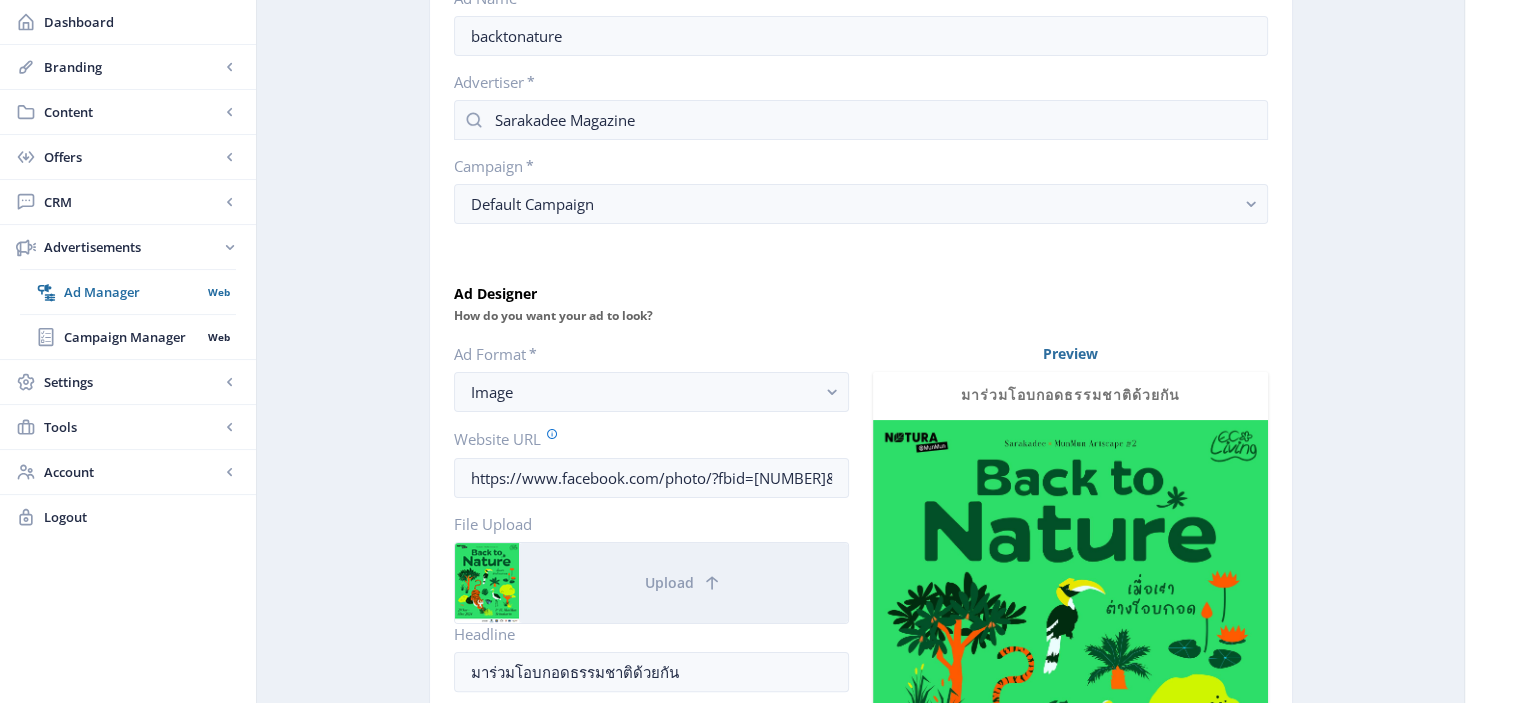 scroll, scrollTop: 261, scrollLeft: 0, axis: vertical 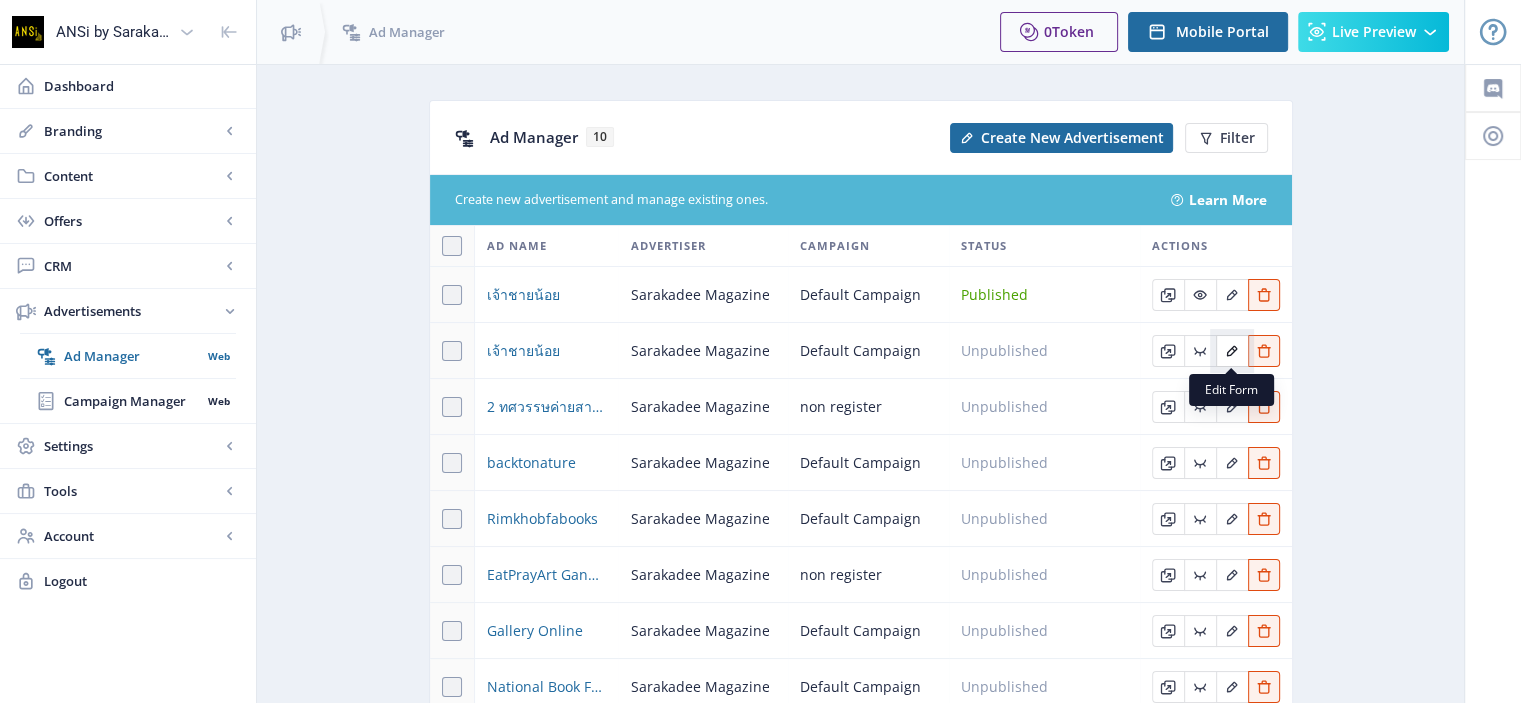 click 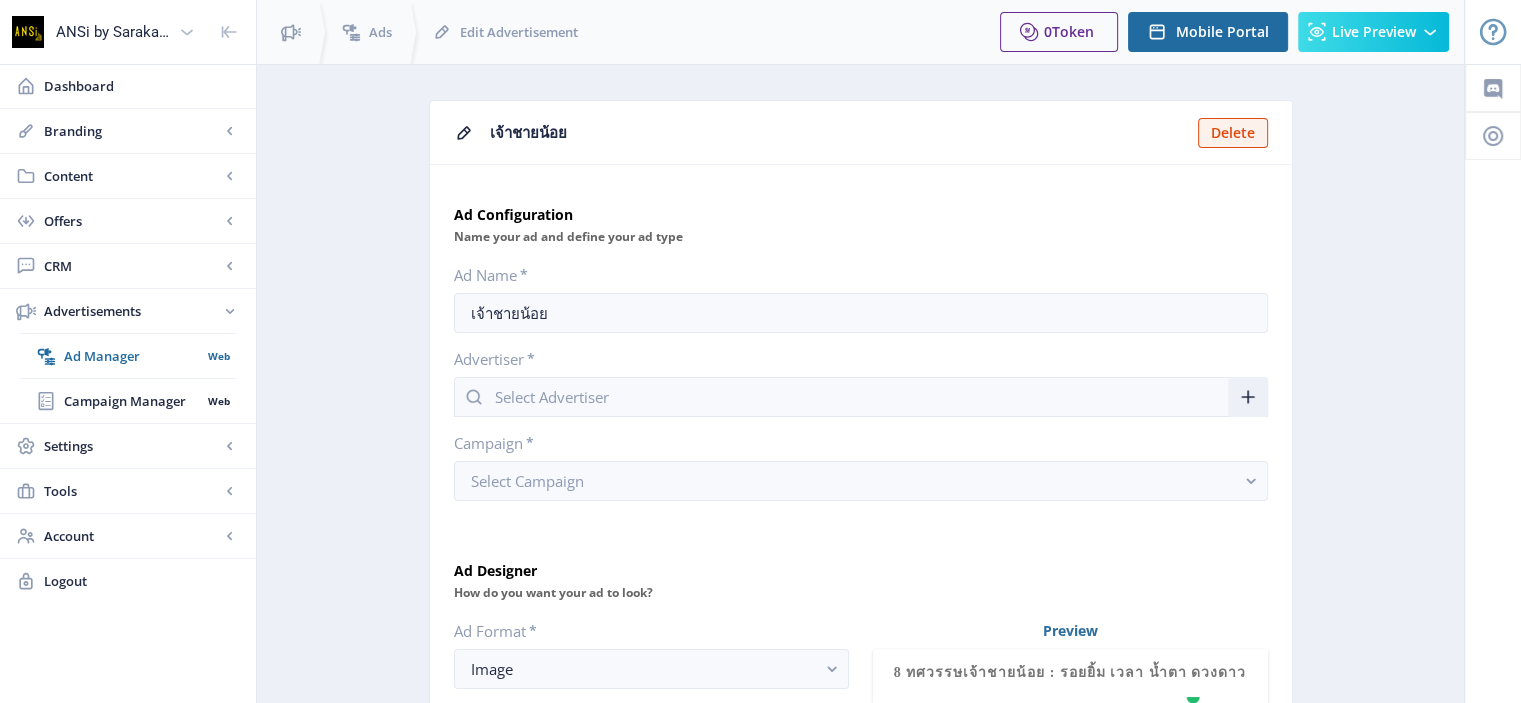 type on "Sarakadee Magazine" 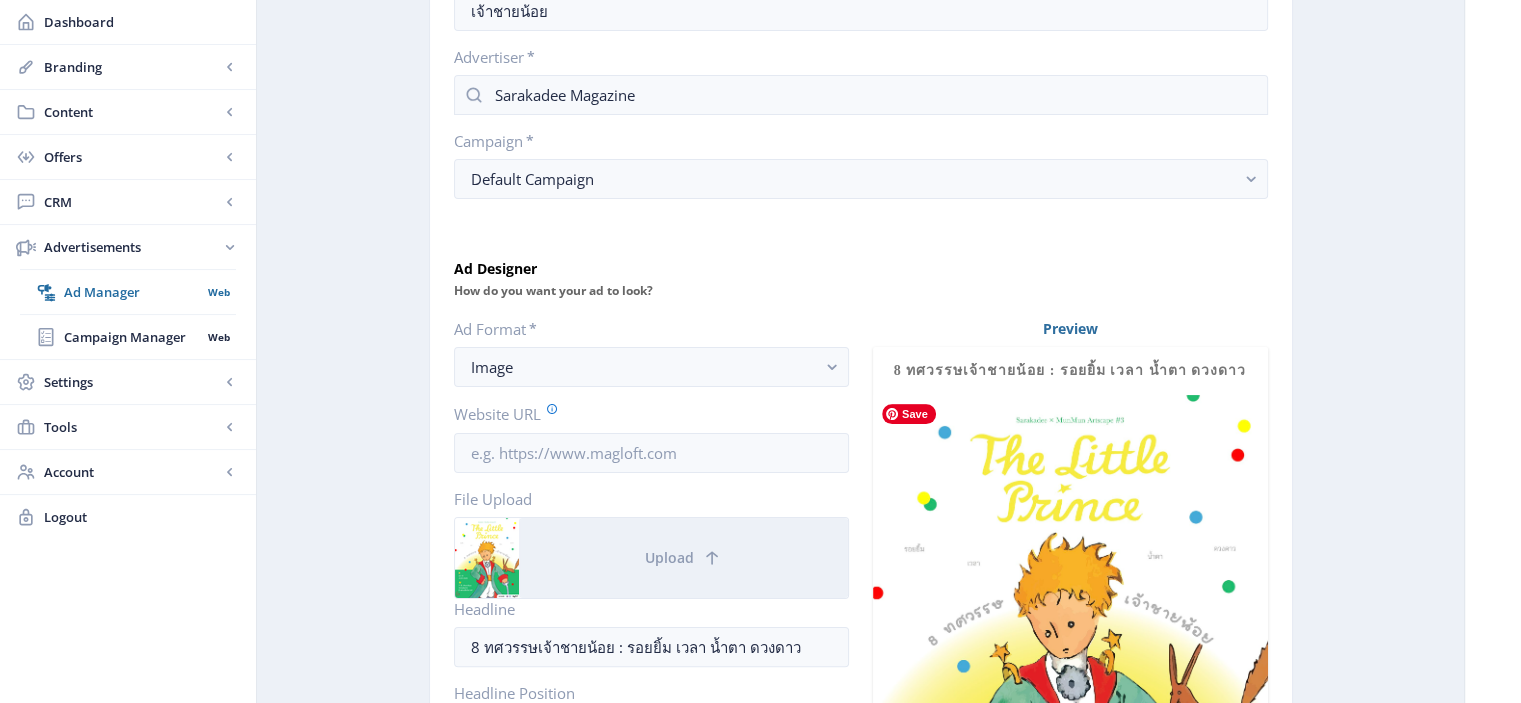 scroll, scrollTop: 0, scrollLeft: 0, axis: both 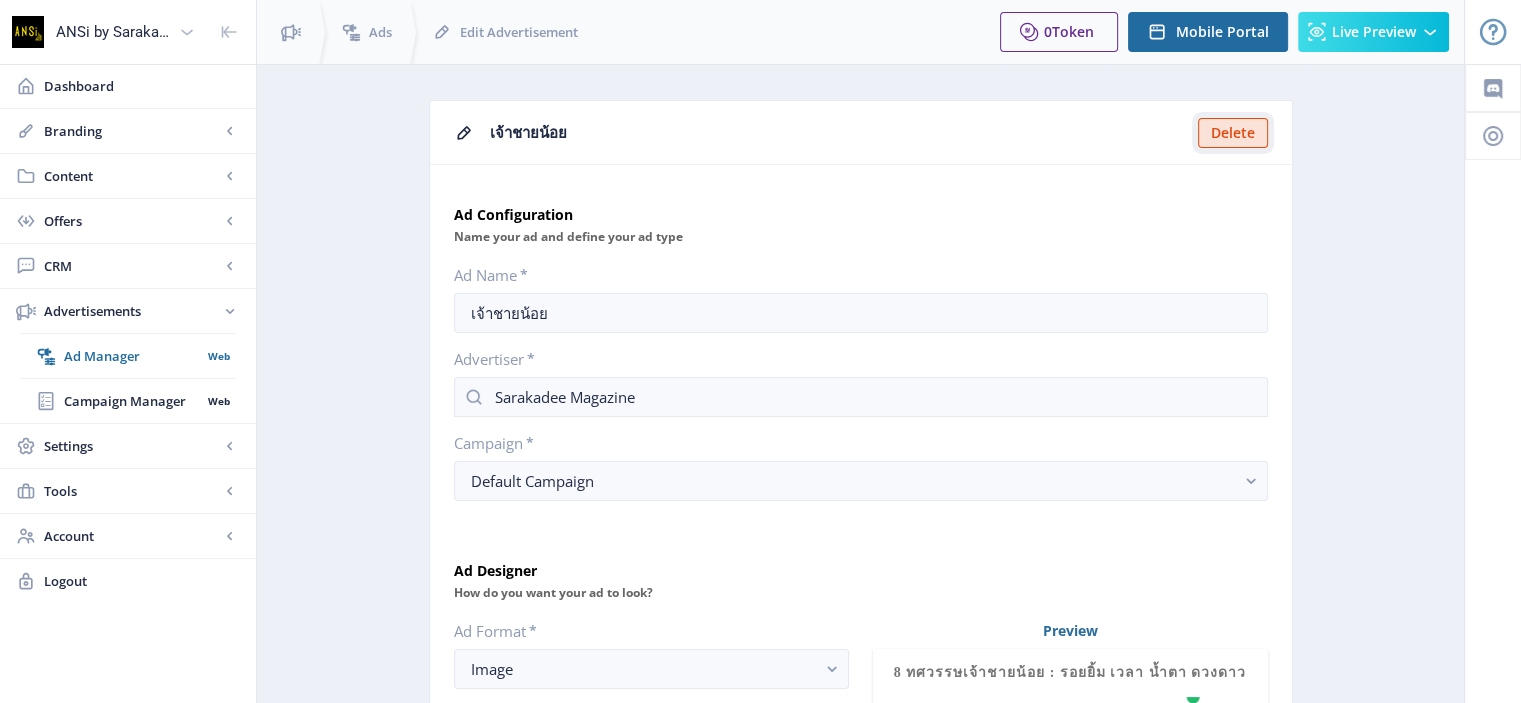 click on "Delete" 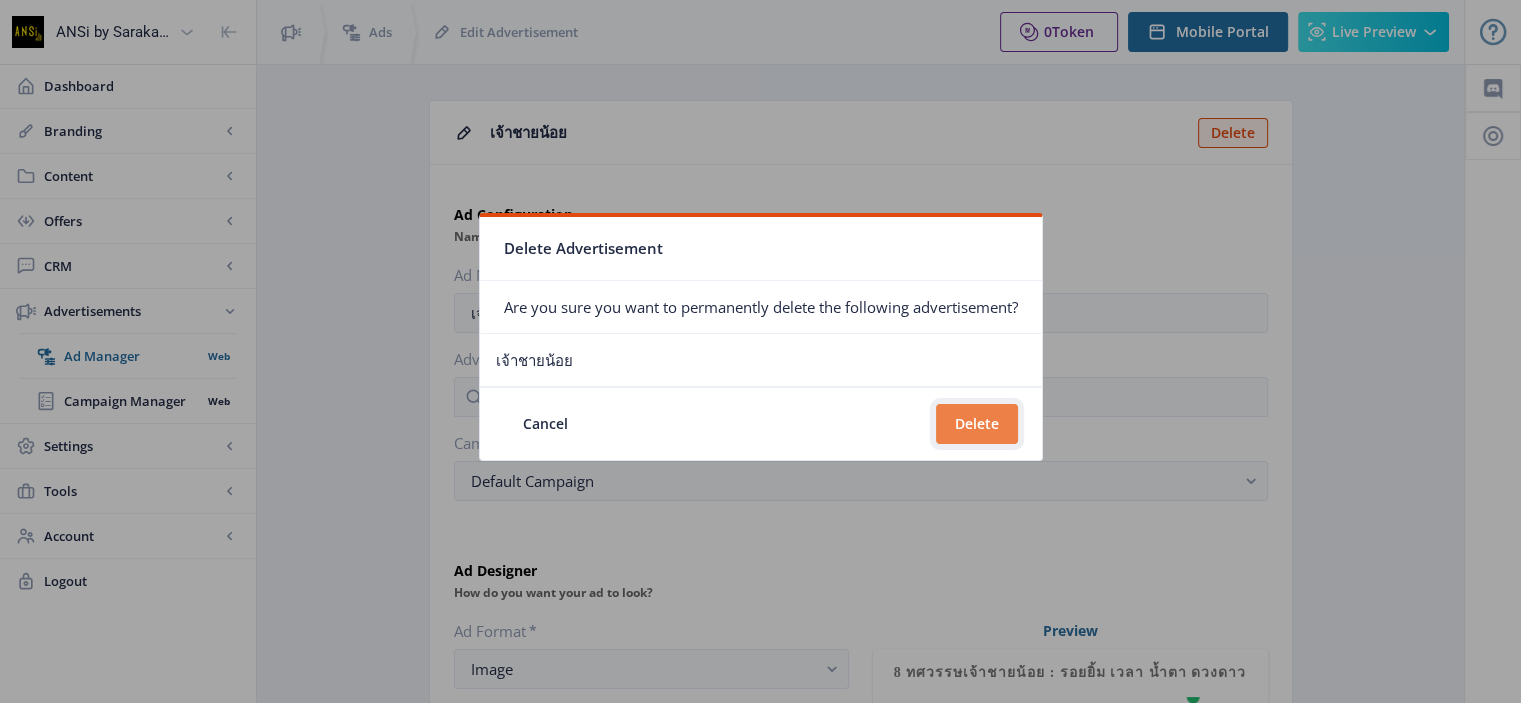 click on "Delete" 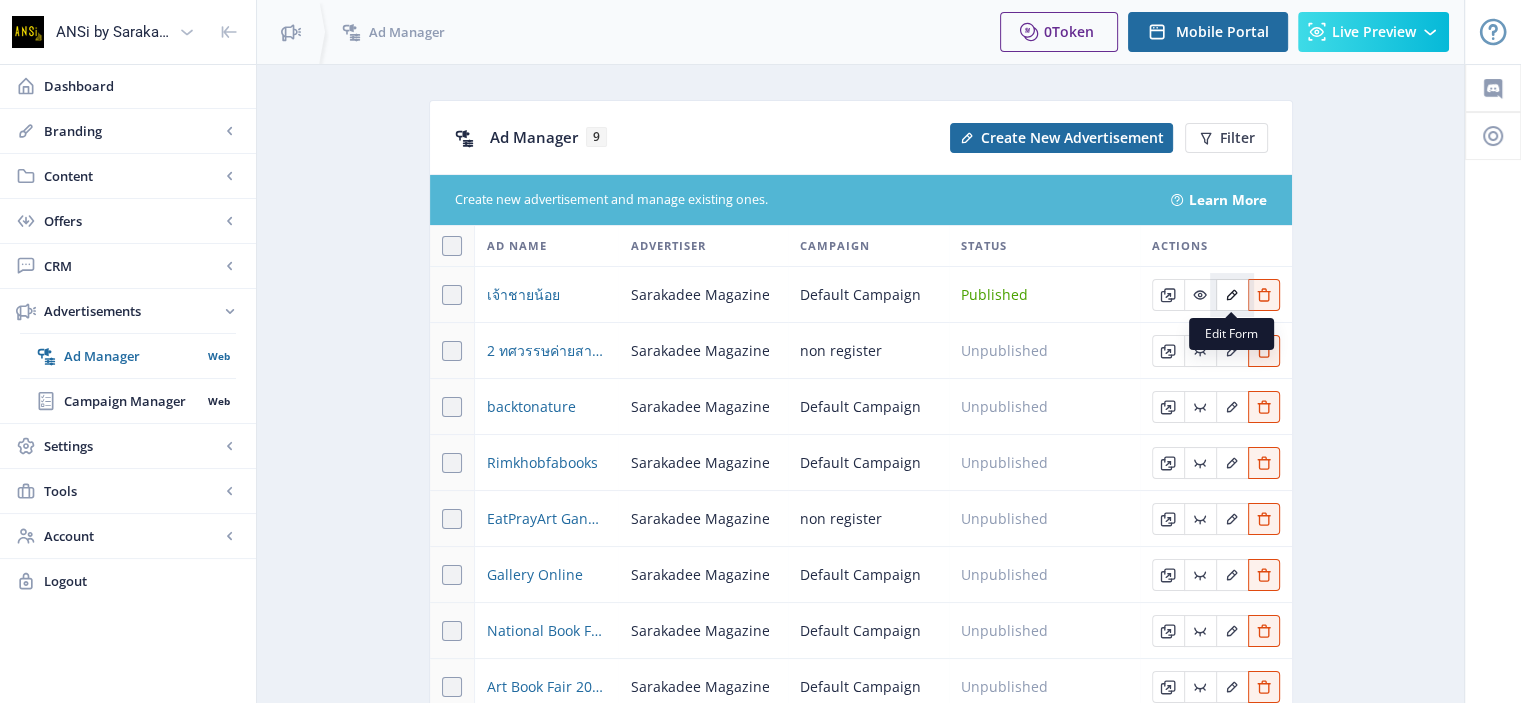 click at bounding box center [1232, 295] 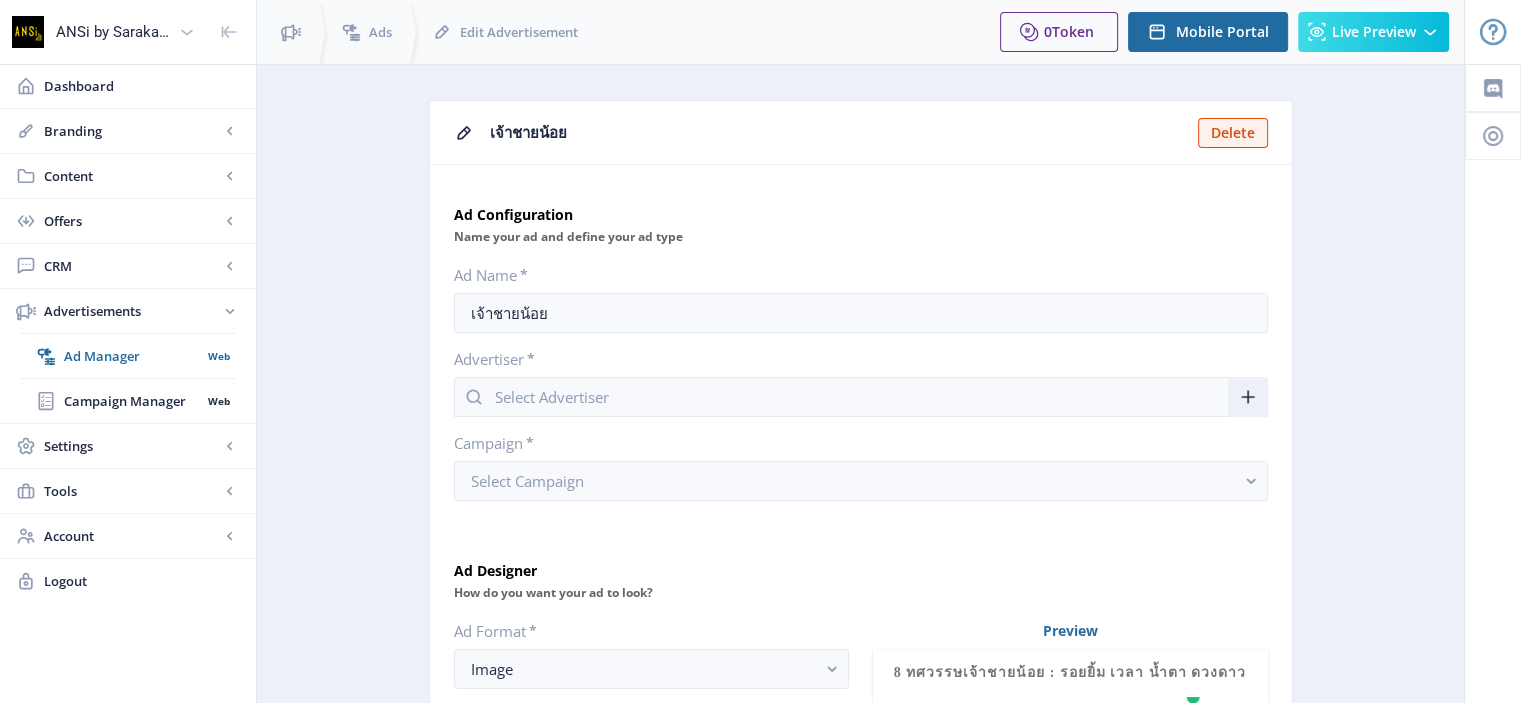 type on "Sarakadee Magazine" 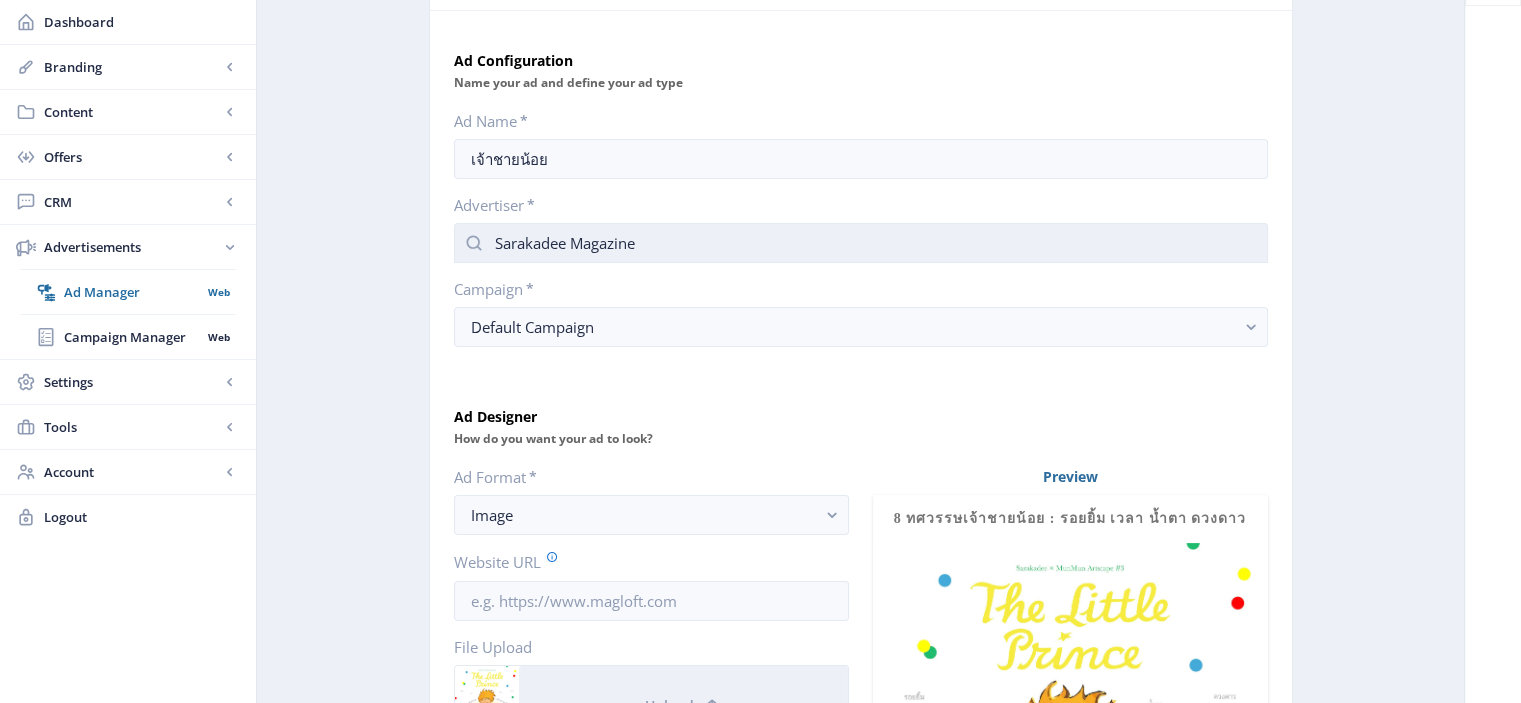 scroll, scrollTop: 158, scrollLeft: 0, axis: vertical 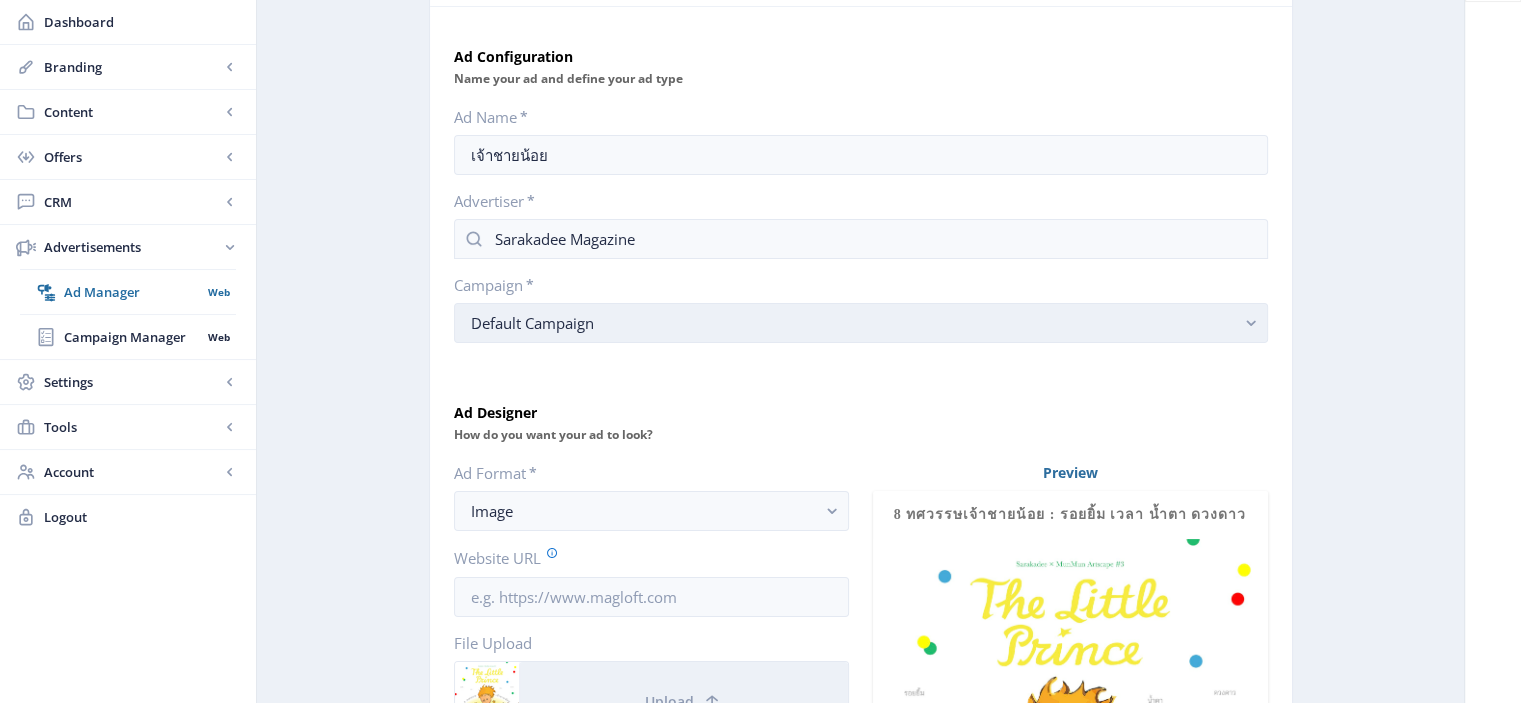 click on "Default Campaign" at bounding box center (853, 323) 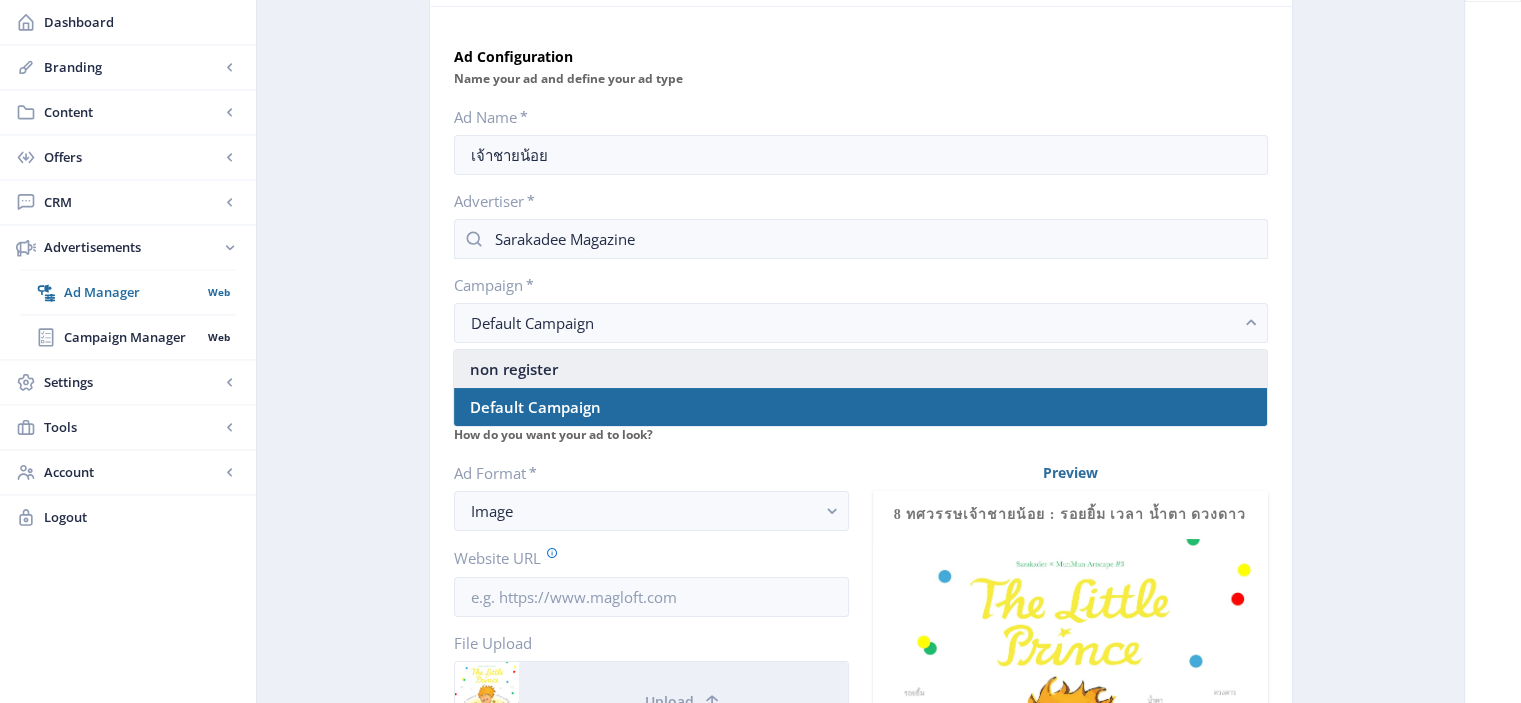 click on "non register" at bounding box center [860, 369] 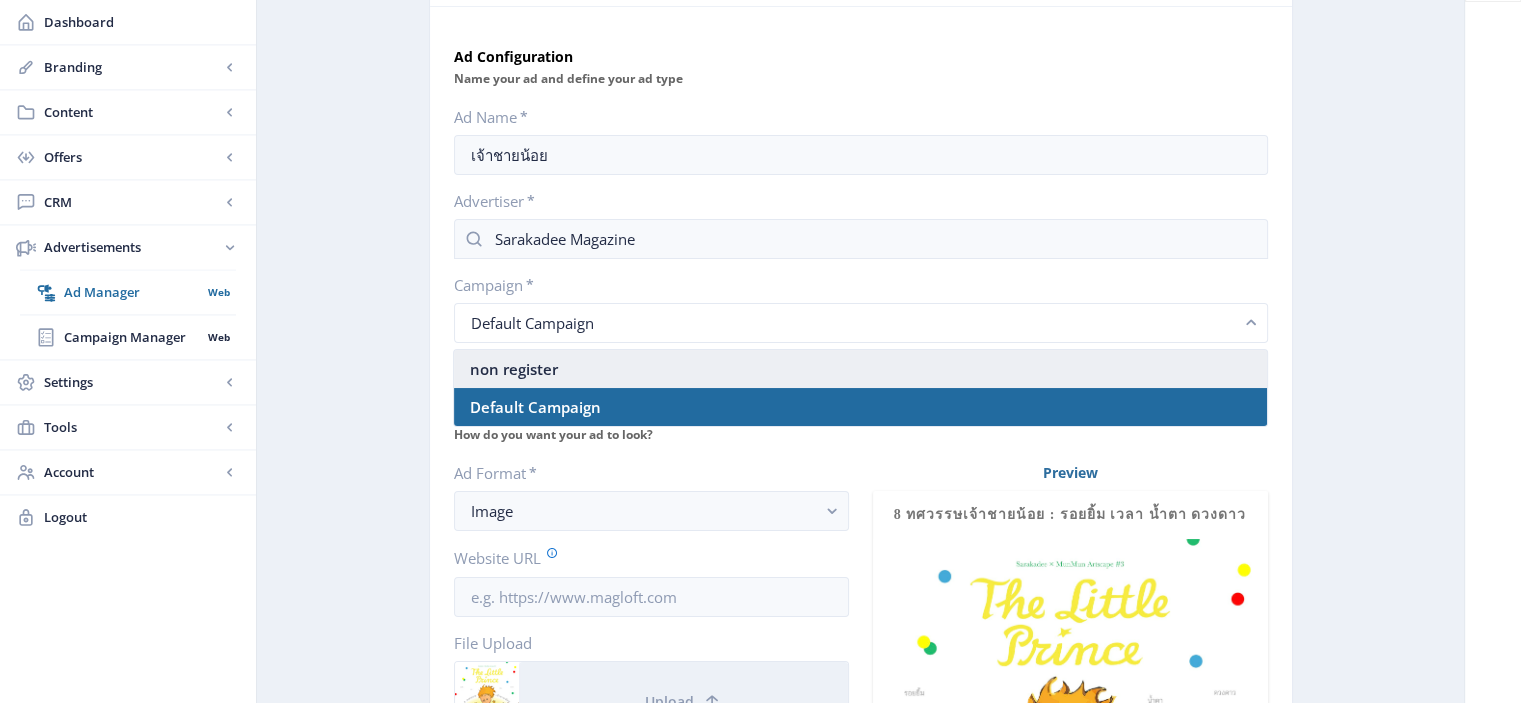 scroll, scrollTop: 158, scrollLeft: 0, axis: vertical 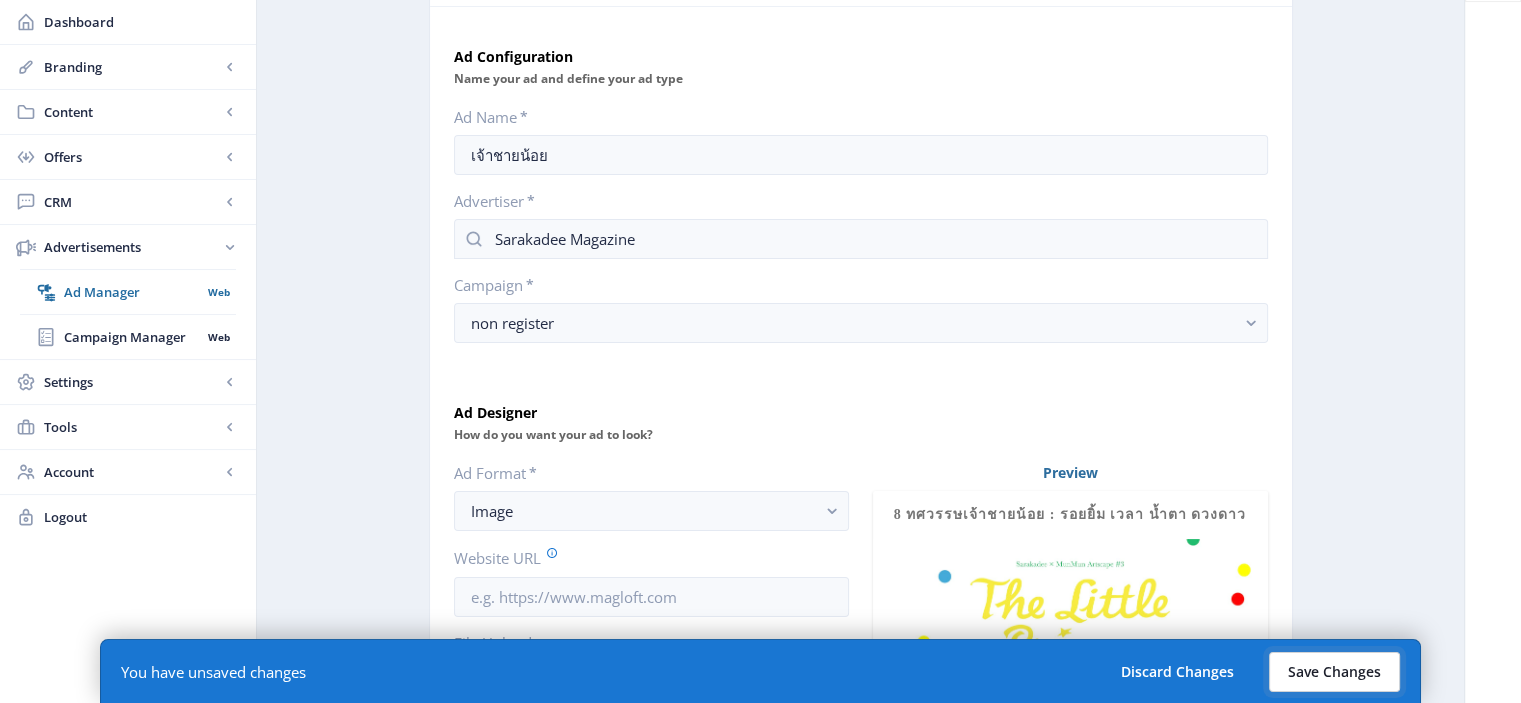 click on "Save Changes" 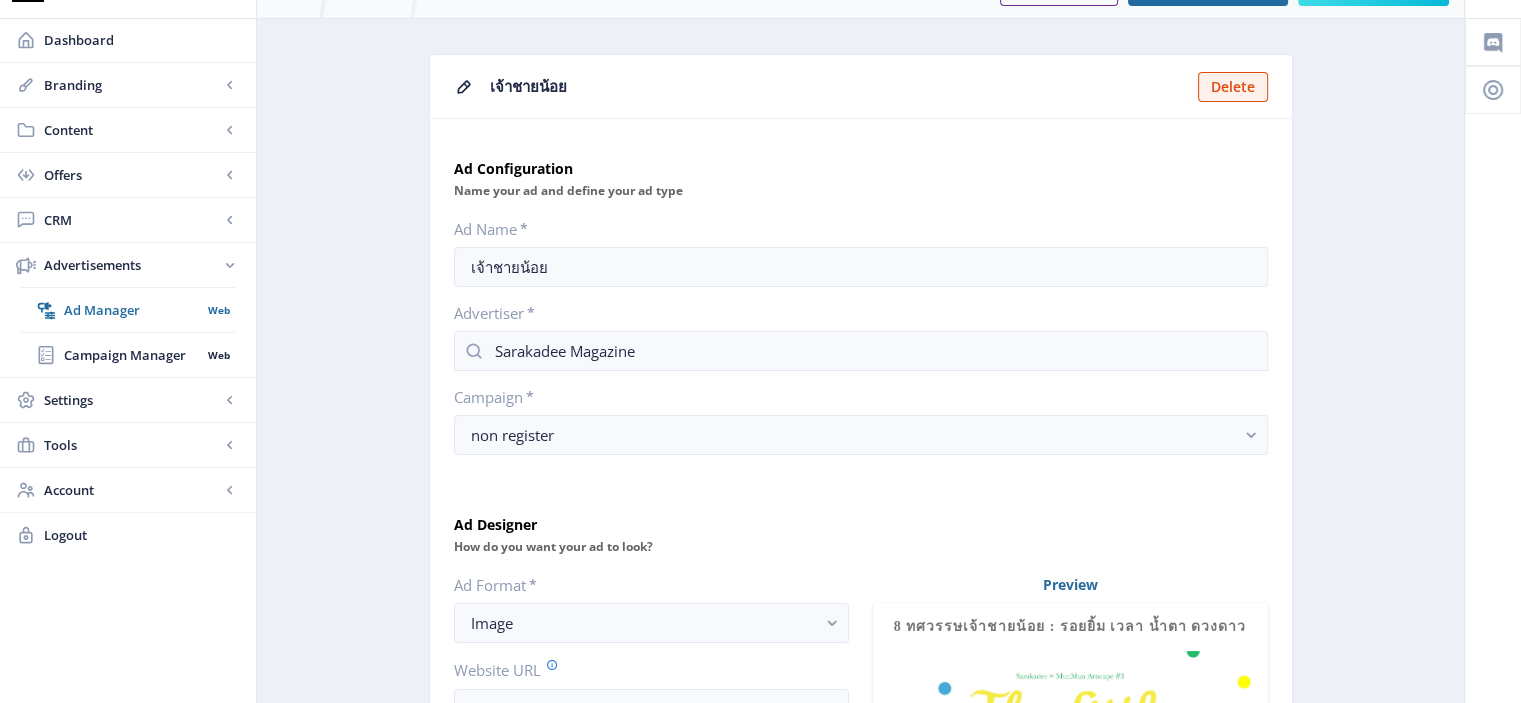 scroll, scrollTop: 0, scrollLeft: 0, axis: both 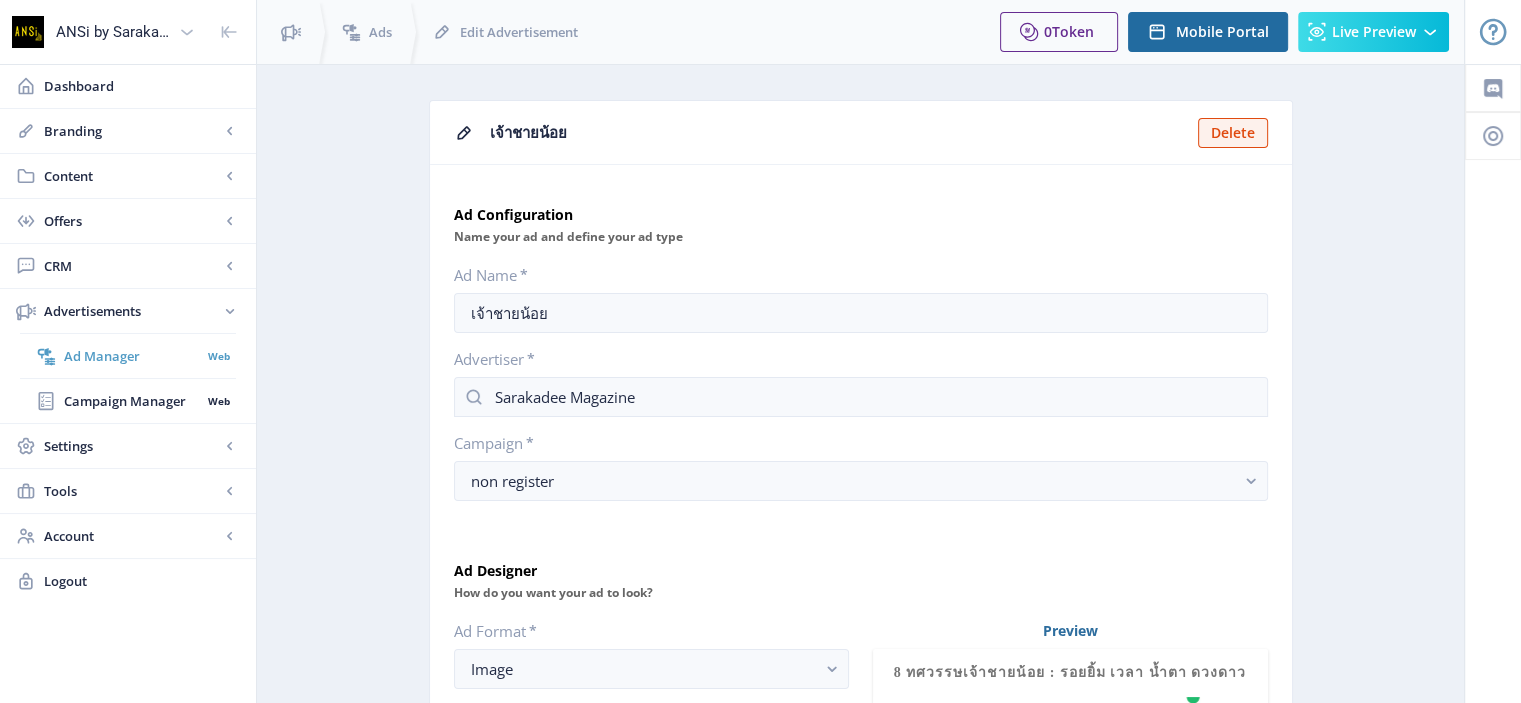 click on "Ad Manager" at bounding box center [132, 356] 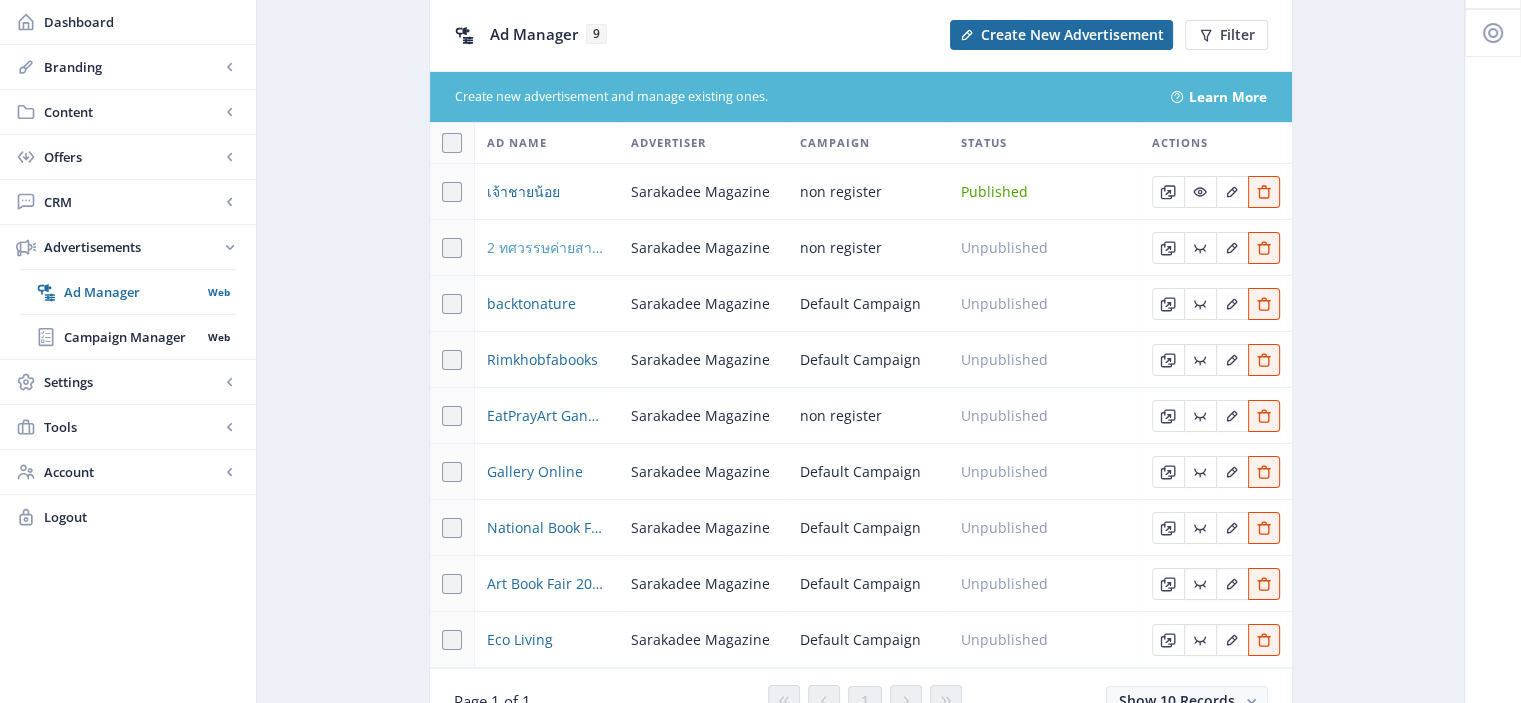 scroll, scrollTop: 0, scrollLeft: 0, axis: both 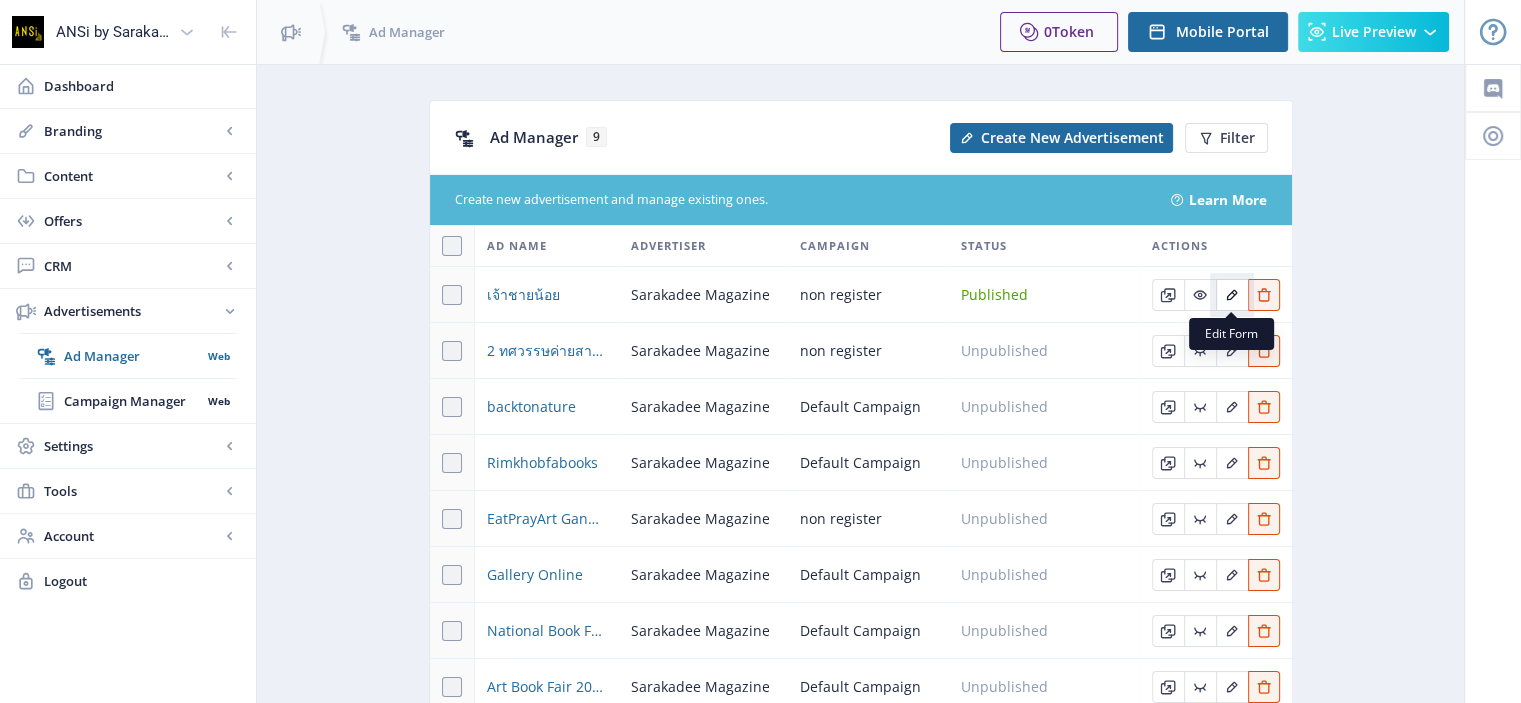 click 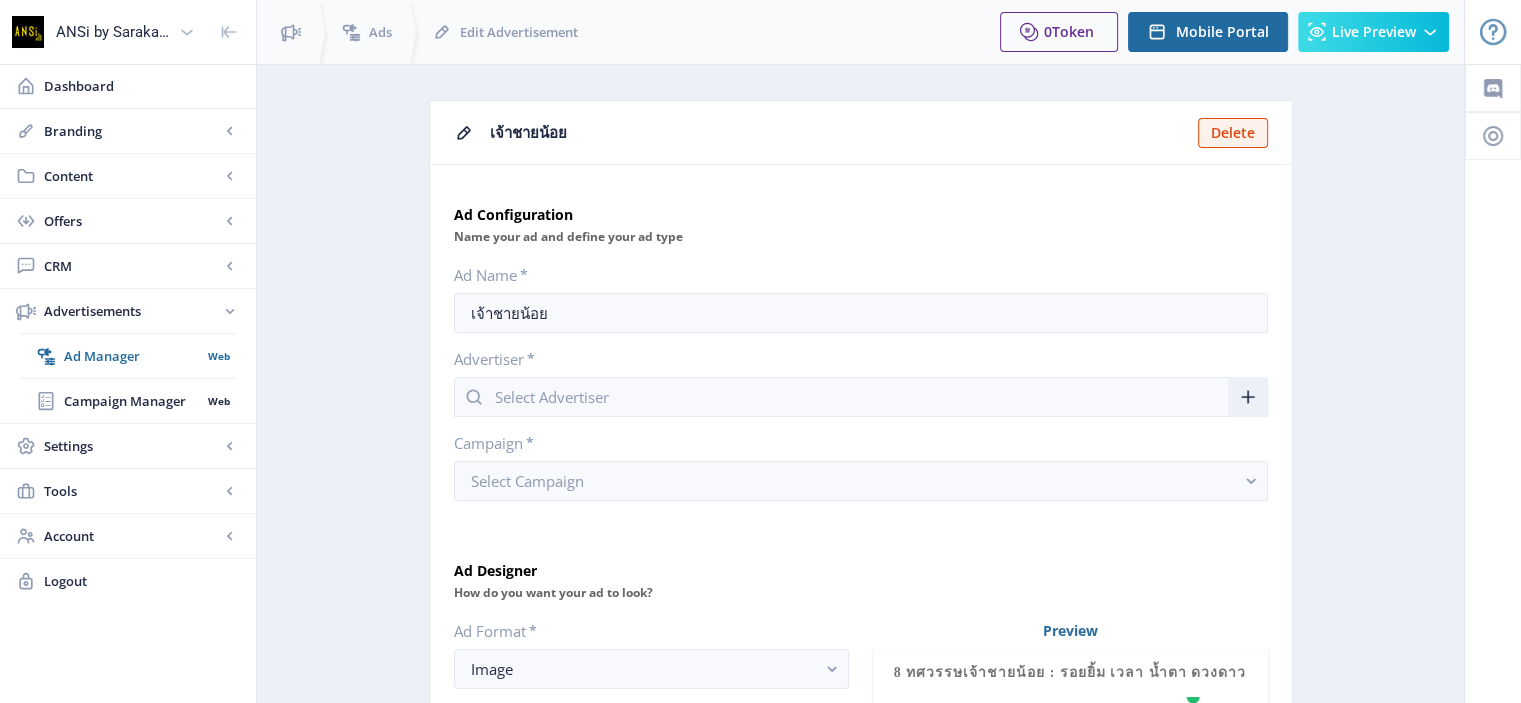 type on "Sarakadee Magazine" 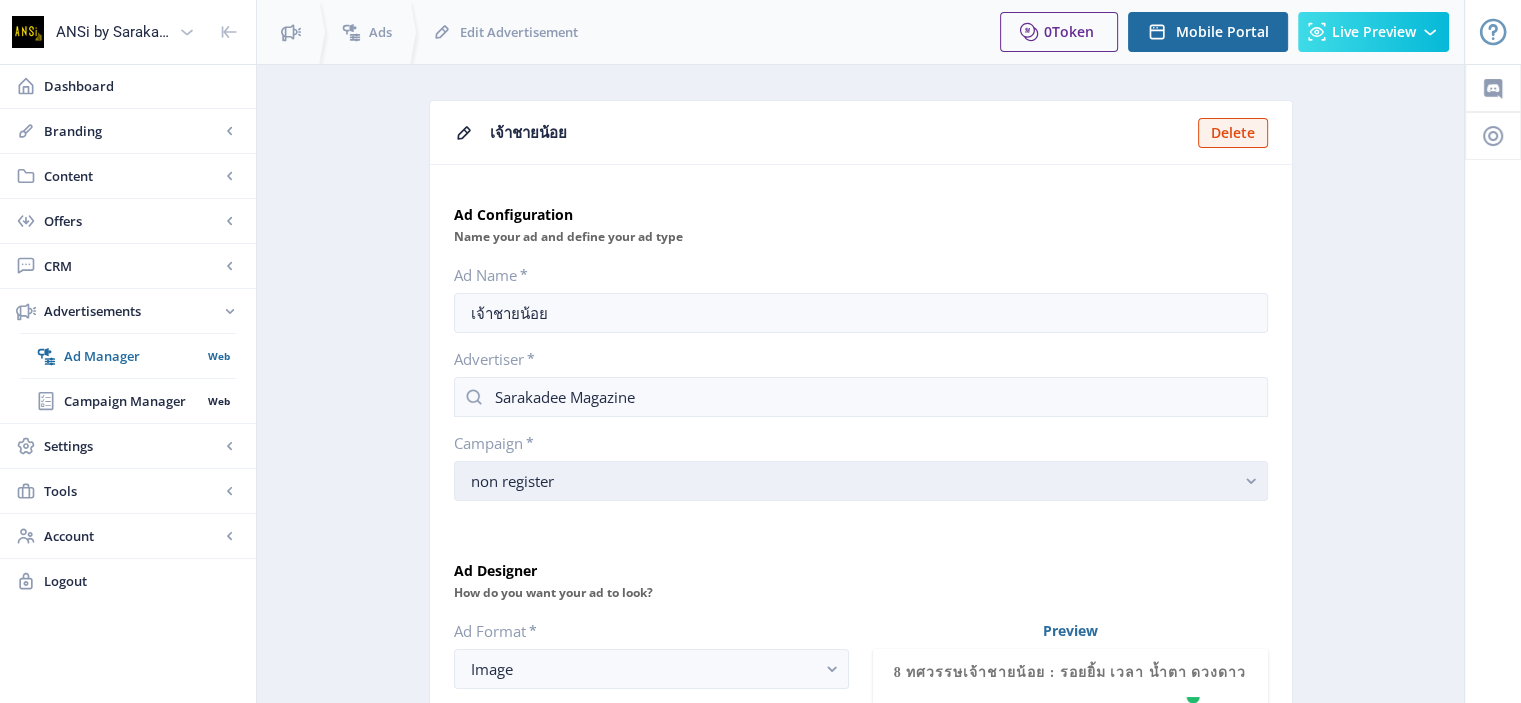 click on "non register" at bounding box center (853, 481) 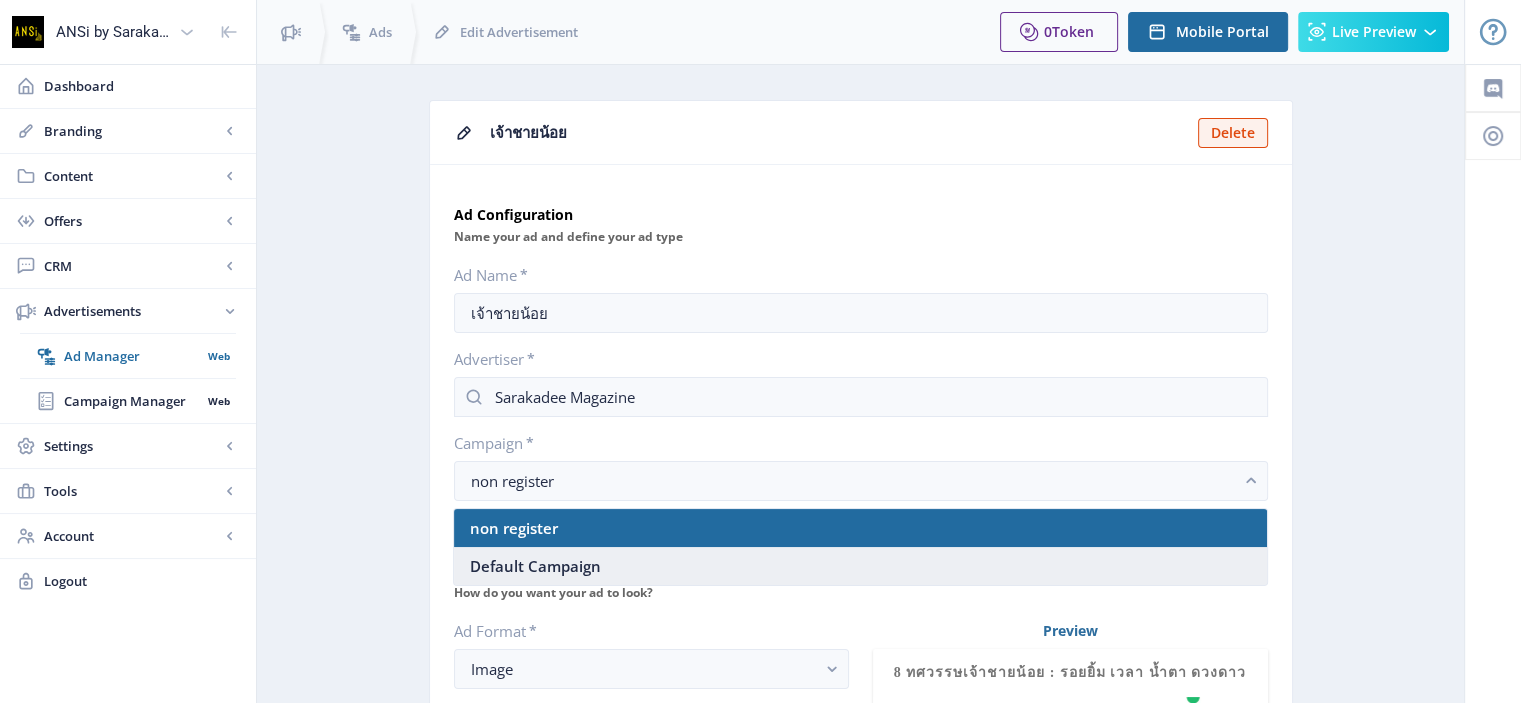 click on "Default Campaign" at bounding box center [860, 566] 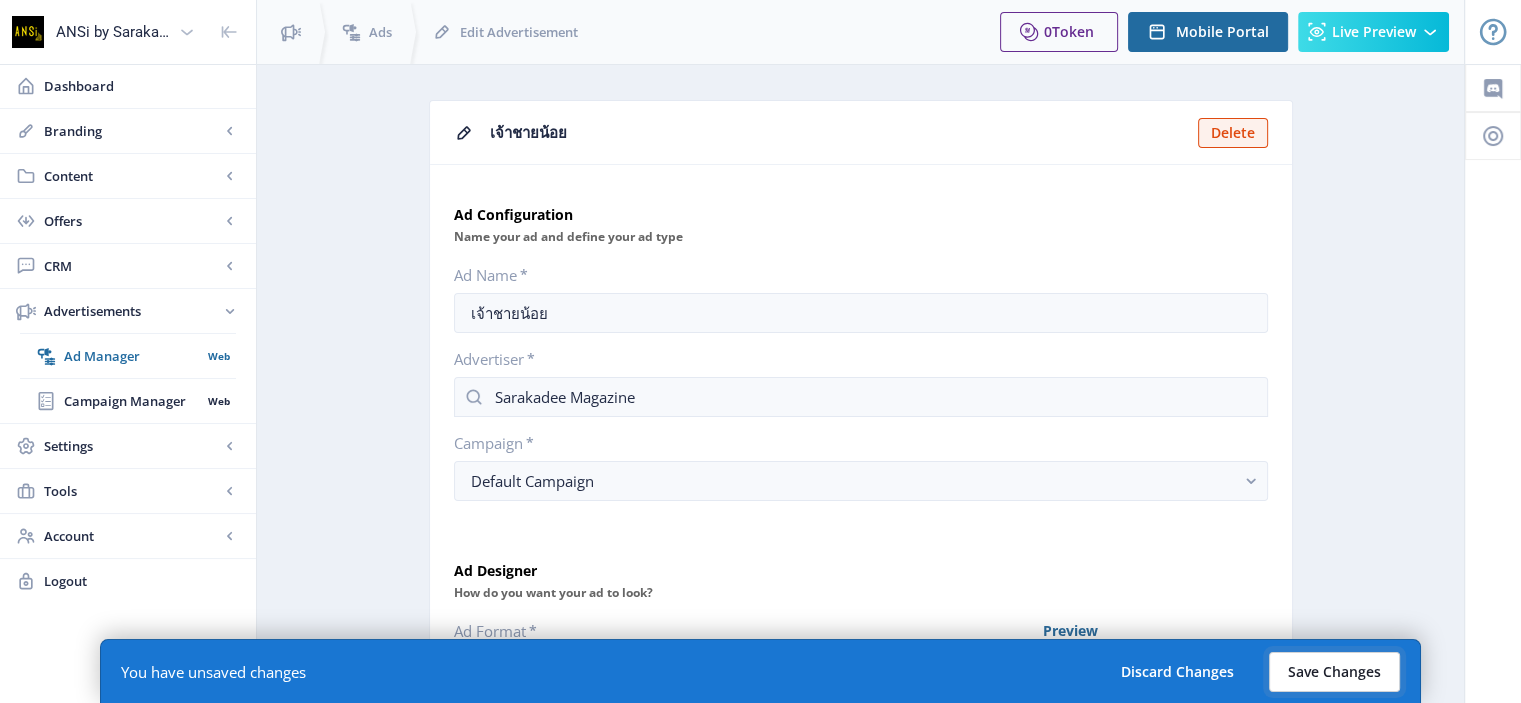 click on "Save Changes" 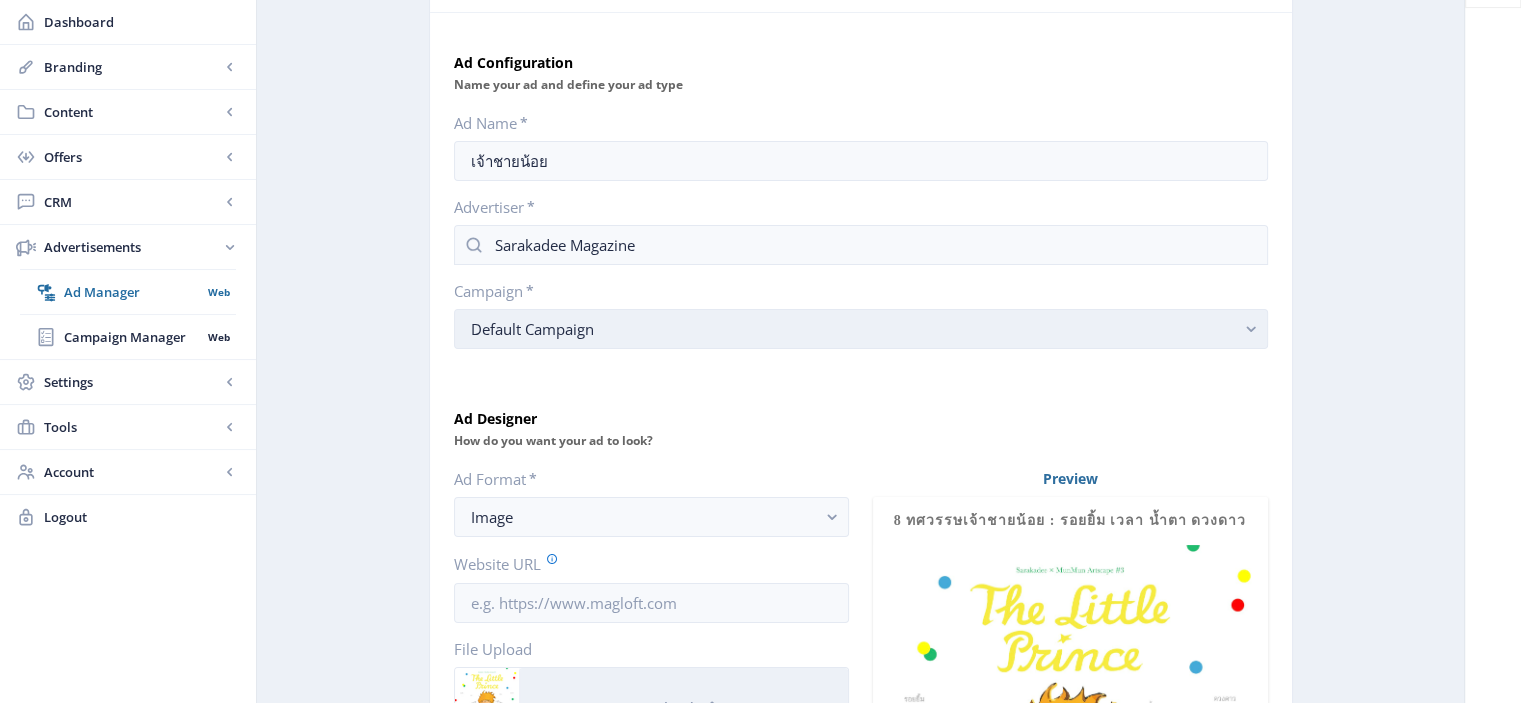scroll, scrollTop: 0, scrollLeft: 0, axis: both 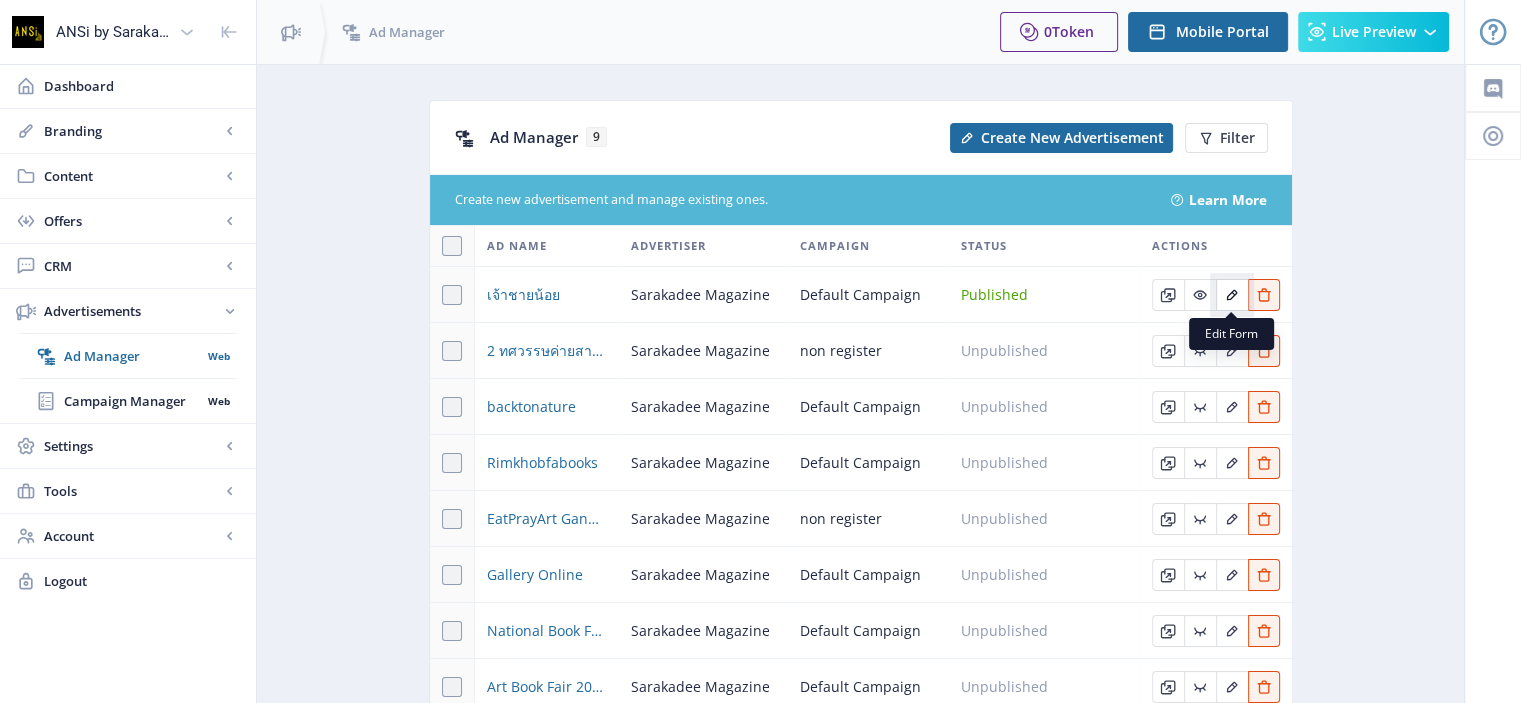 click 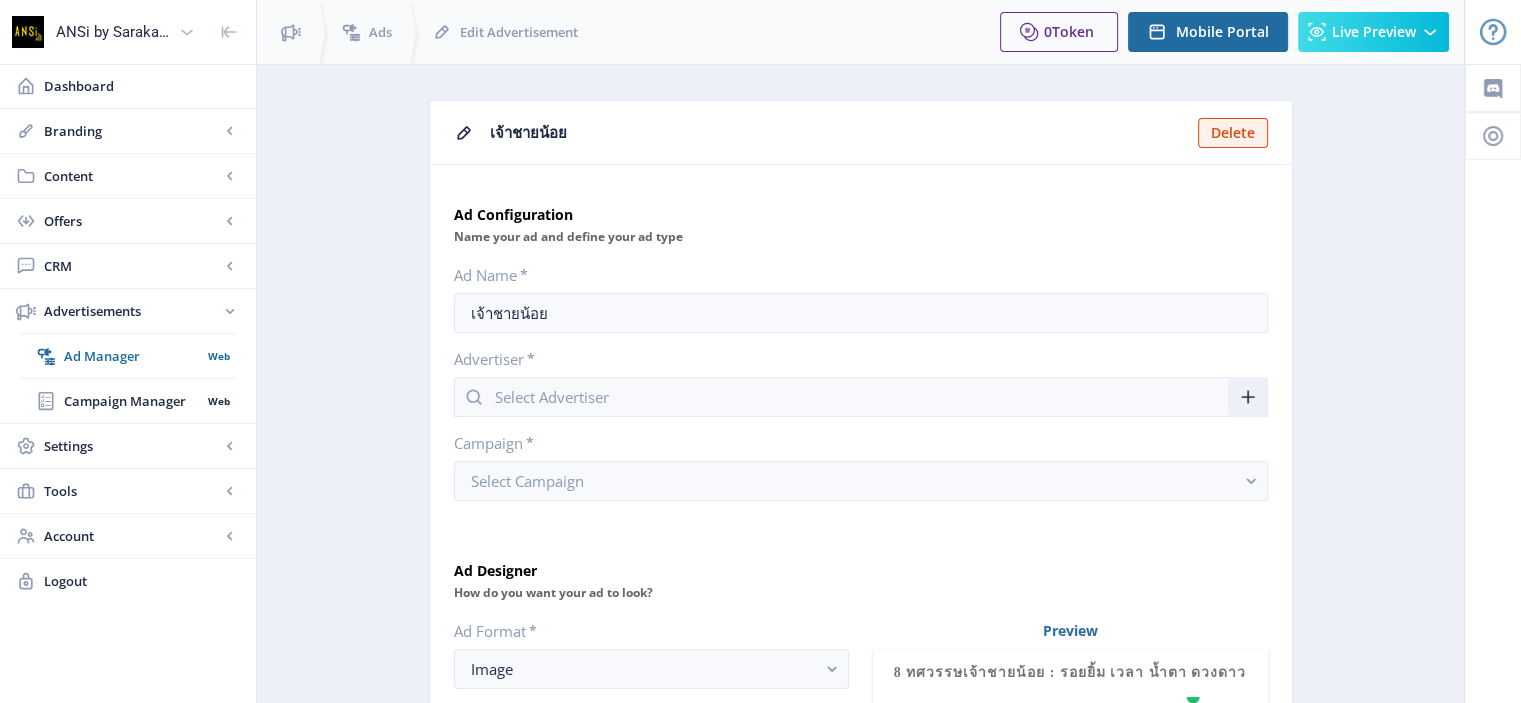 type on "Sarakadee Magazine" 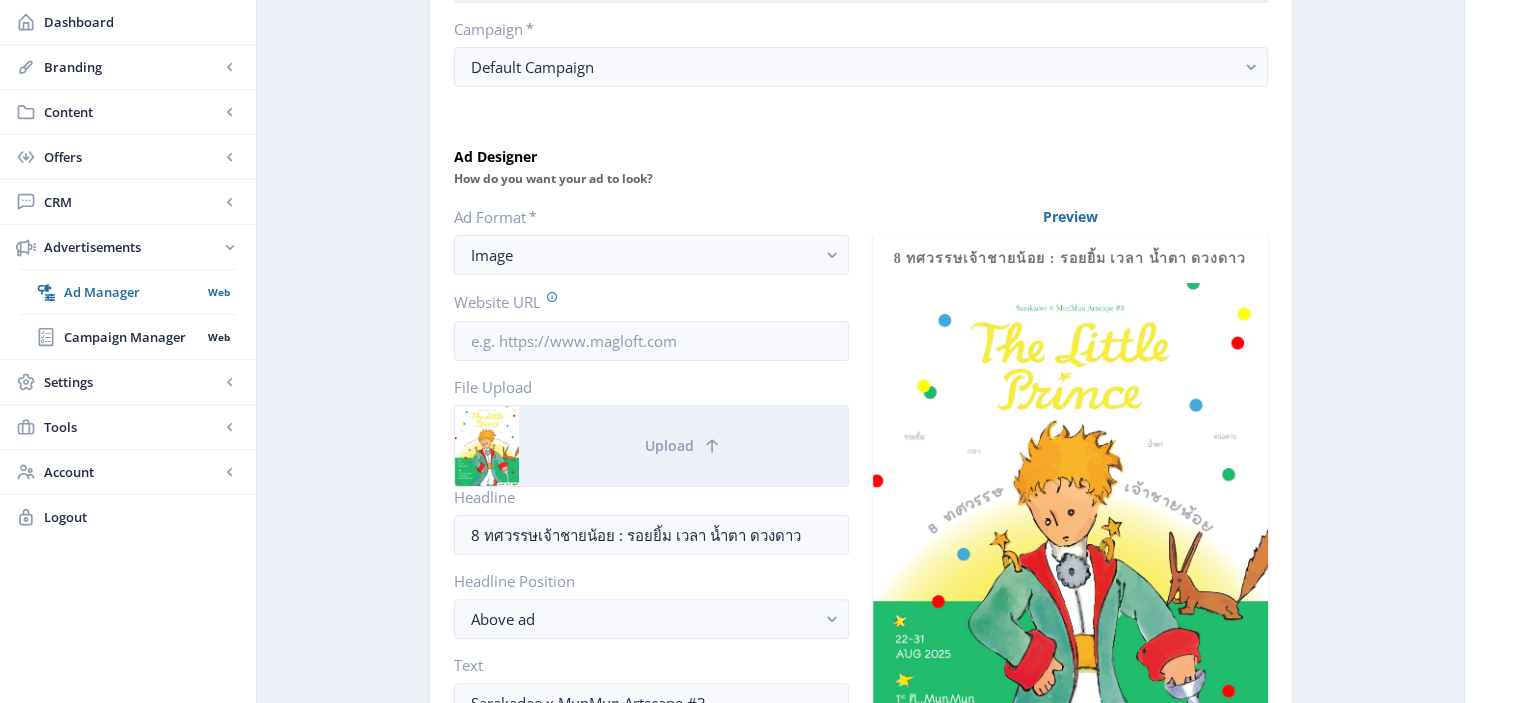 scroll, scrollTop: 412, scrollLeft: 0, axis: vertical 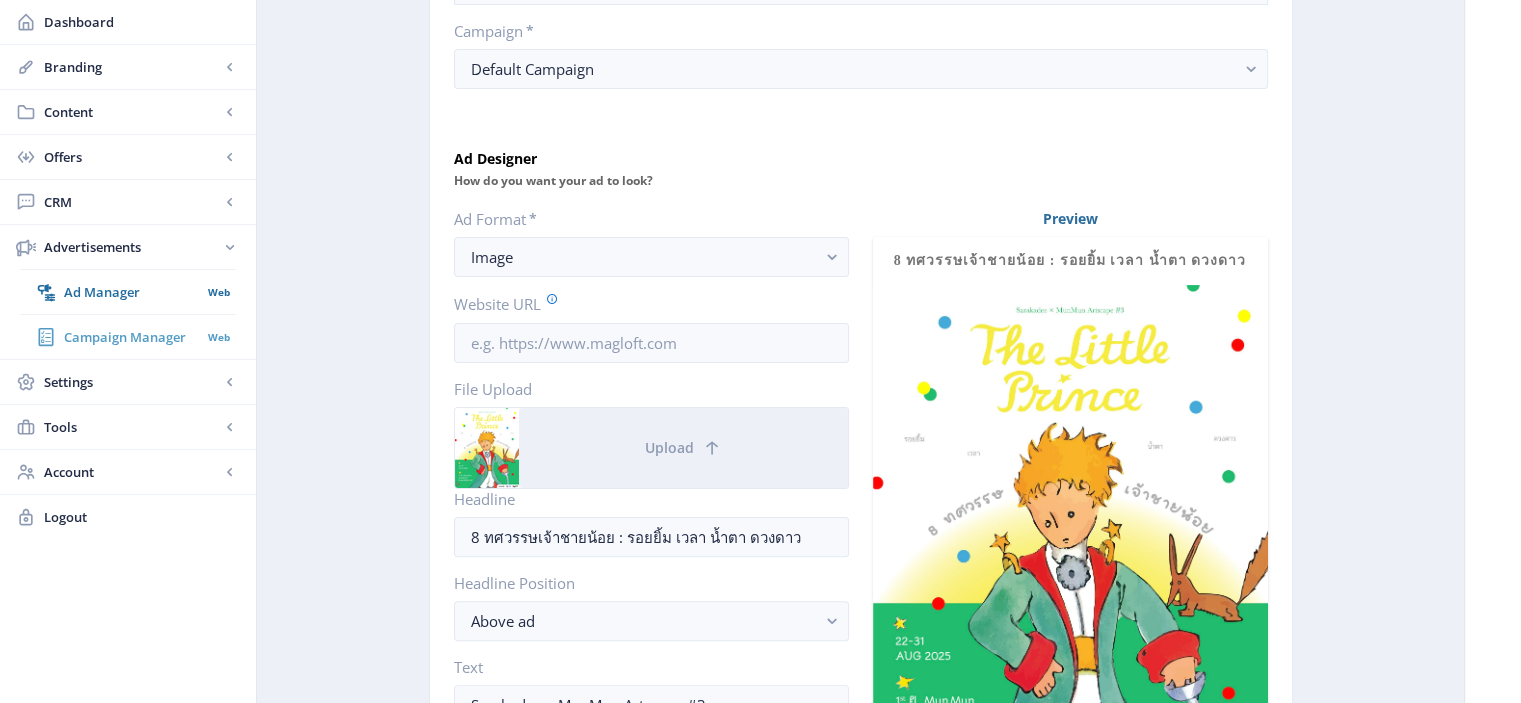 click on "Campaign Manager" at bounding box center (132, 337) 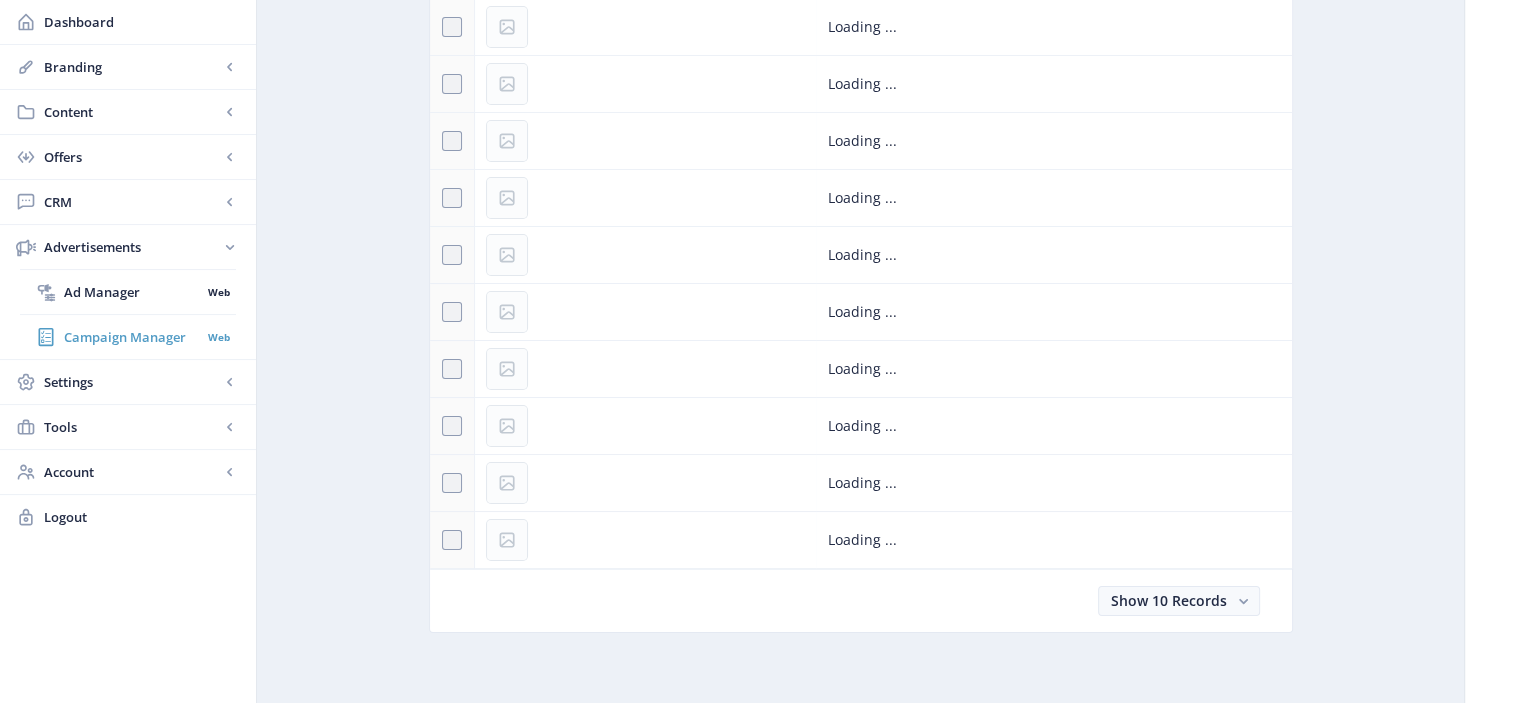scroll, scrollTop: 0, scrollLeft: 0, axis: both 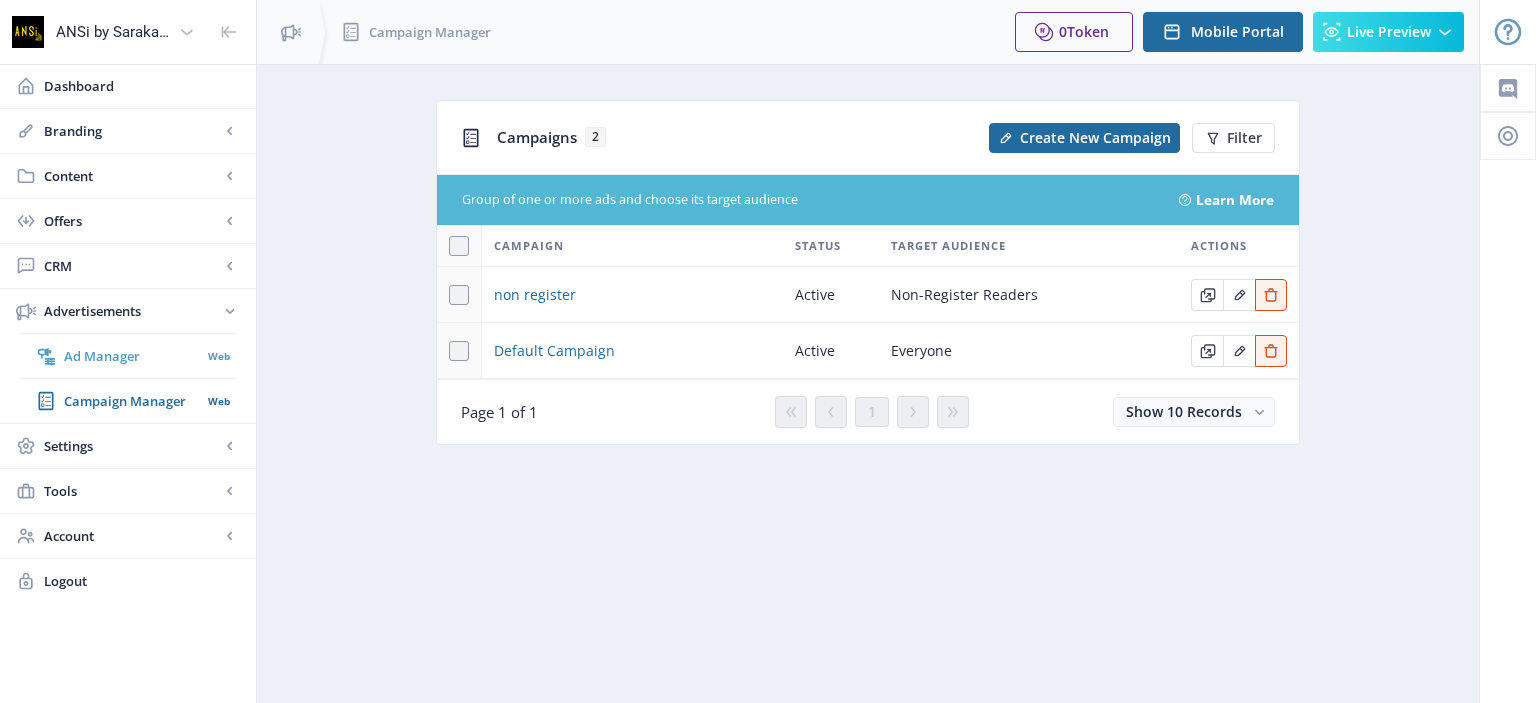 click on "Ad Manager" at bounding box center (132, 356) 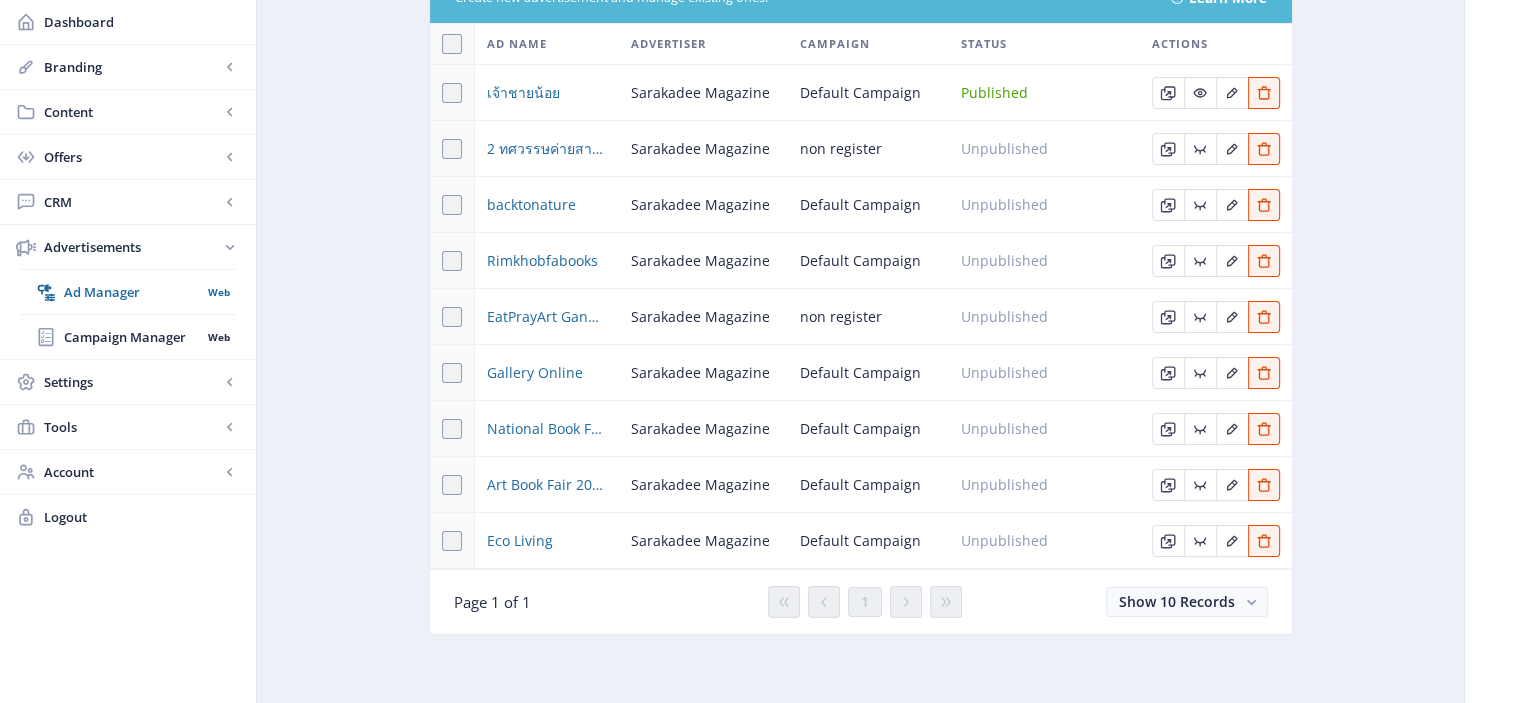 scroll, scrollTop: 0, scrollLeft: 0, axis: both 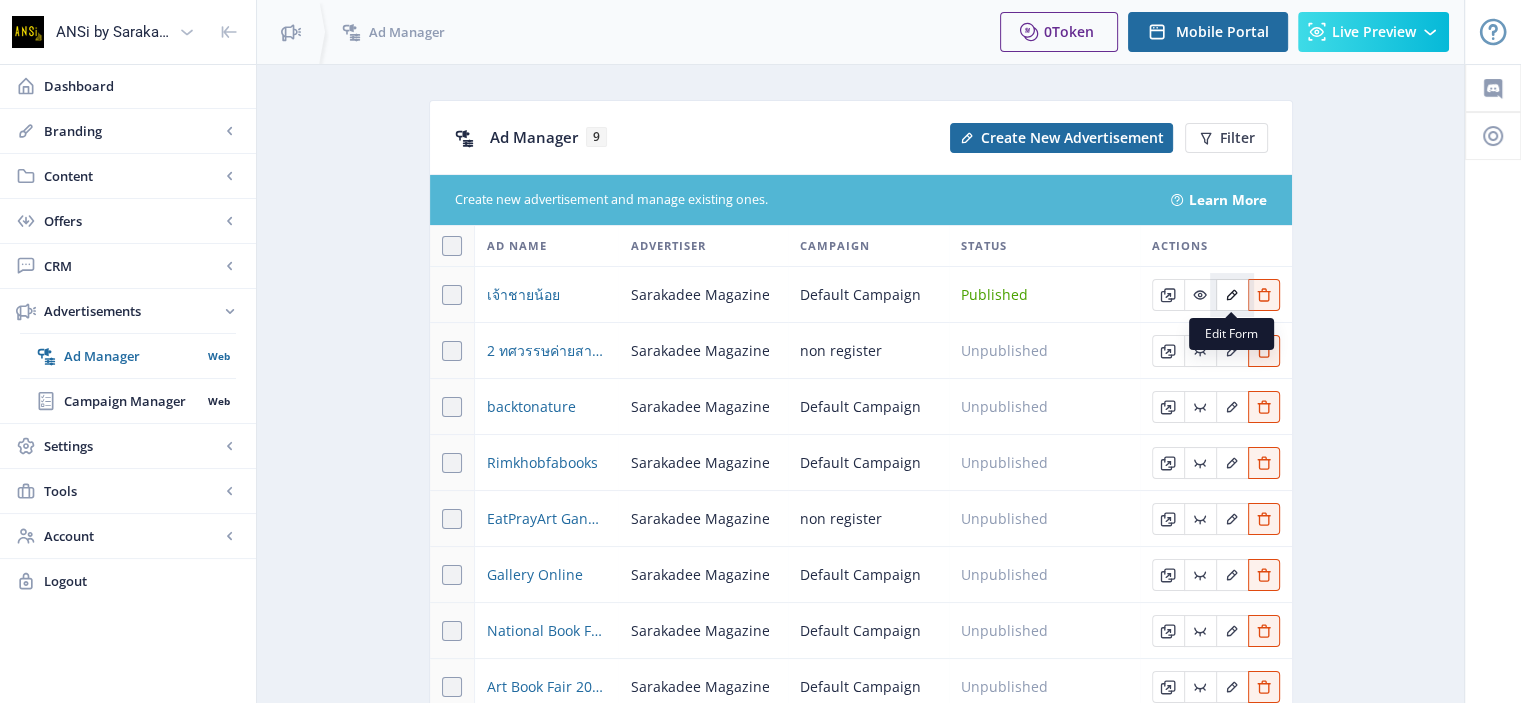 click 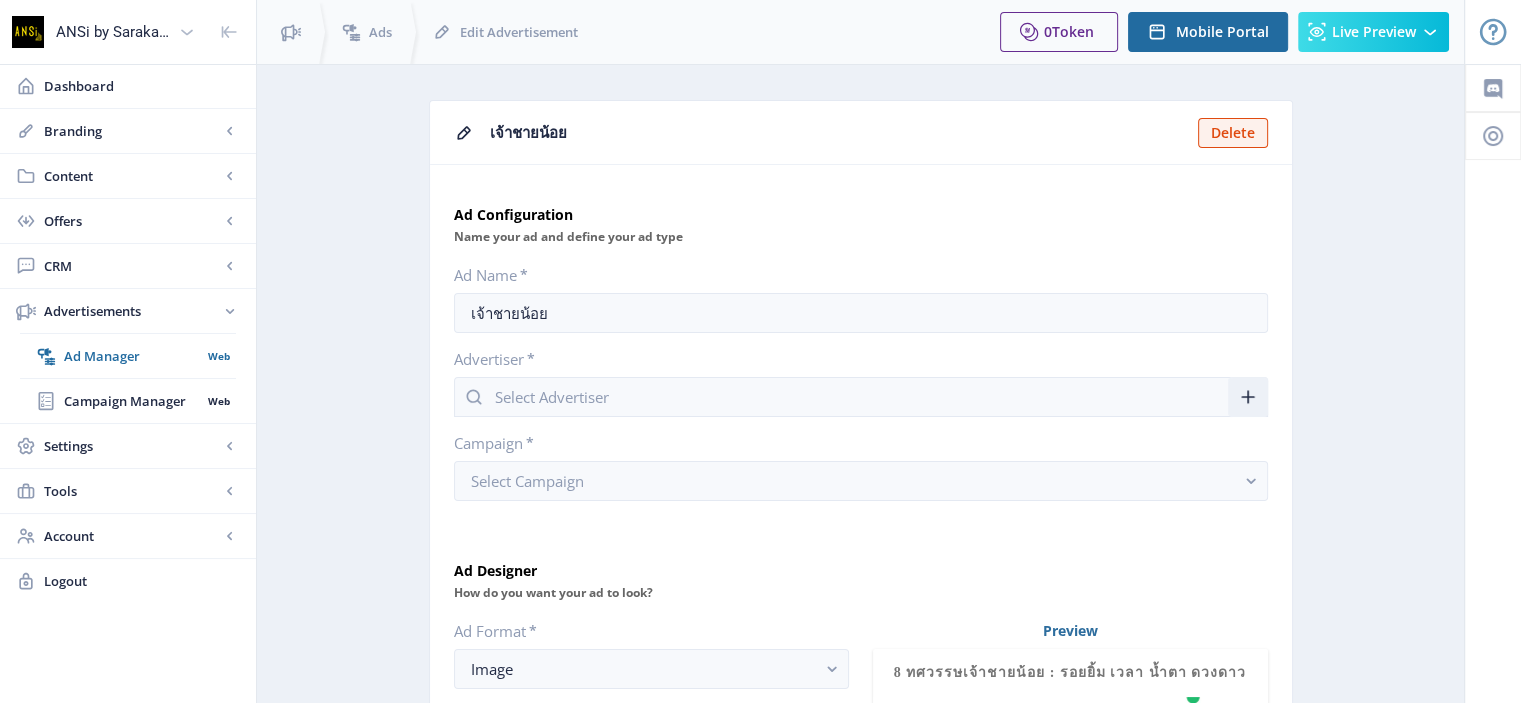type on "Sarakadee Magazine" 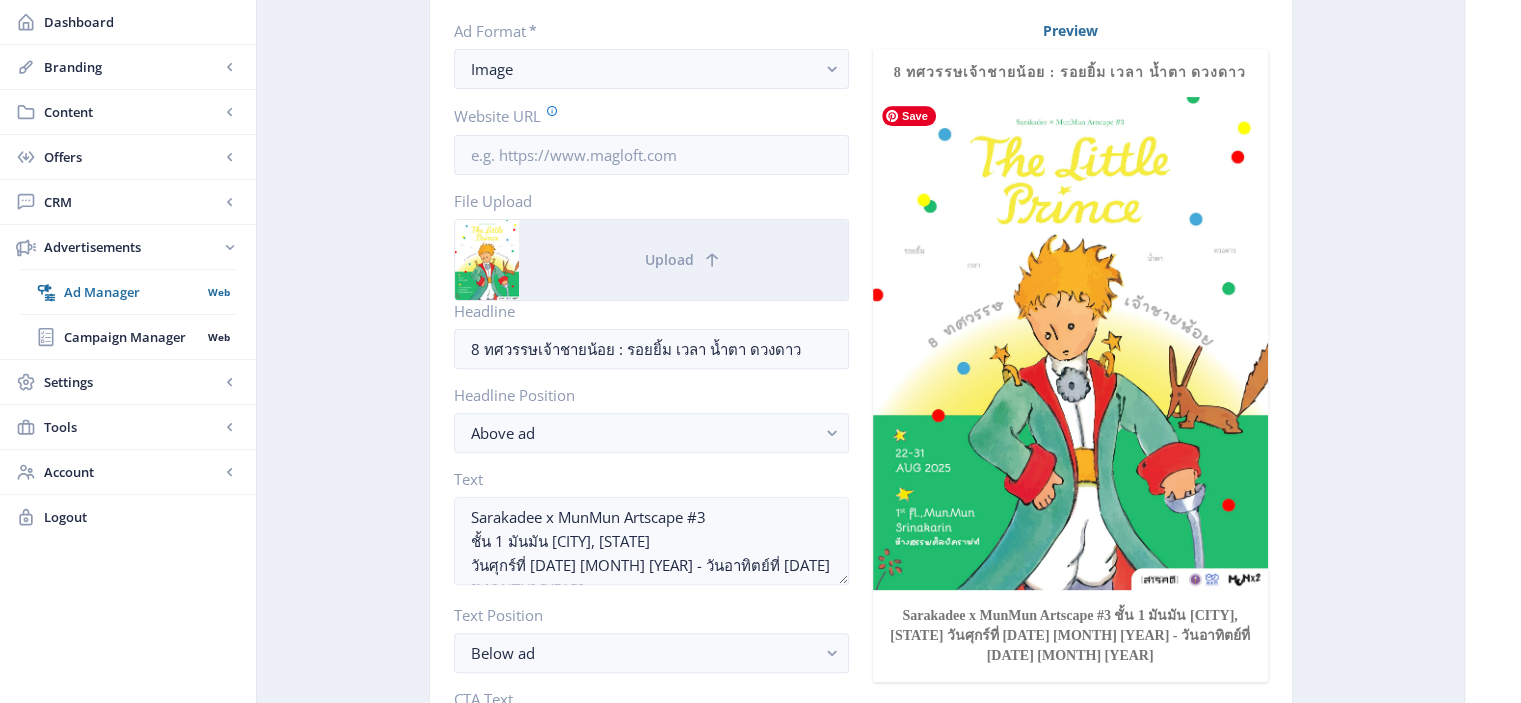 scroll, scrollTop: 596, scrollLeft: 0, axis: vertical 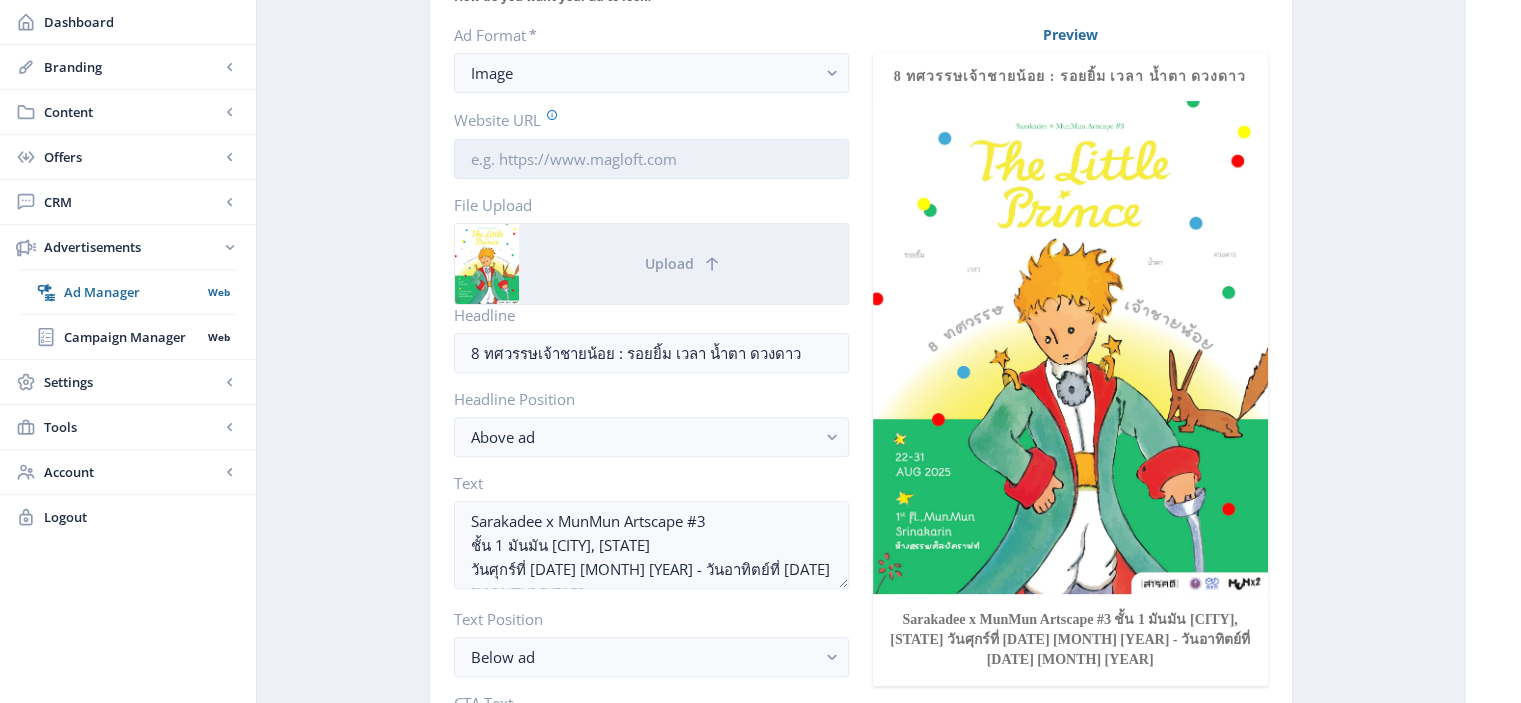 click on "Website URL" at bounding box center (651, 159) 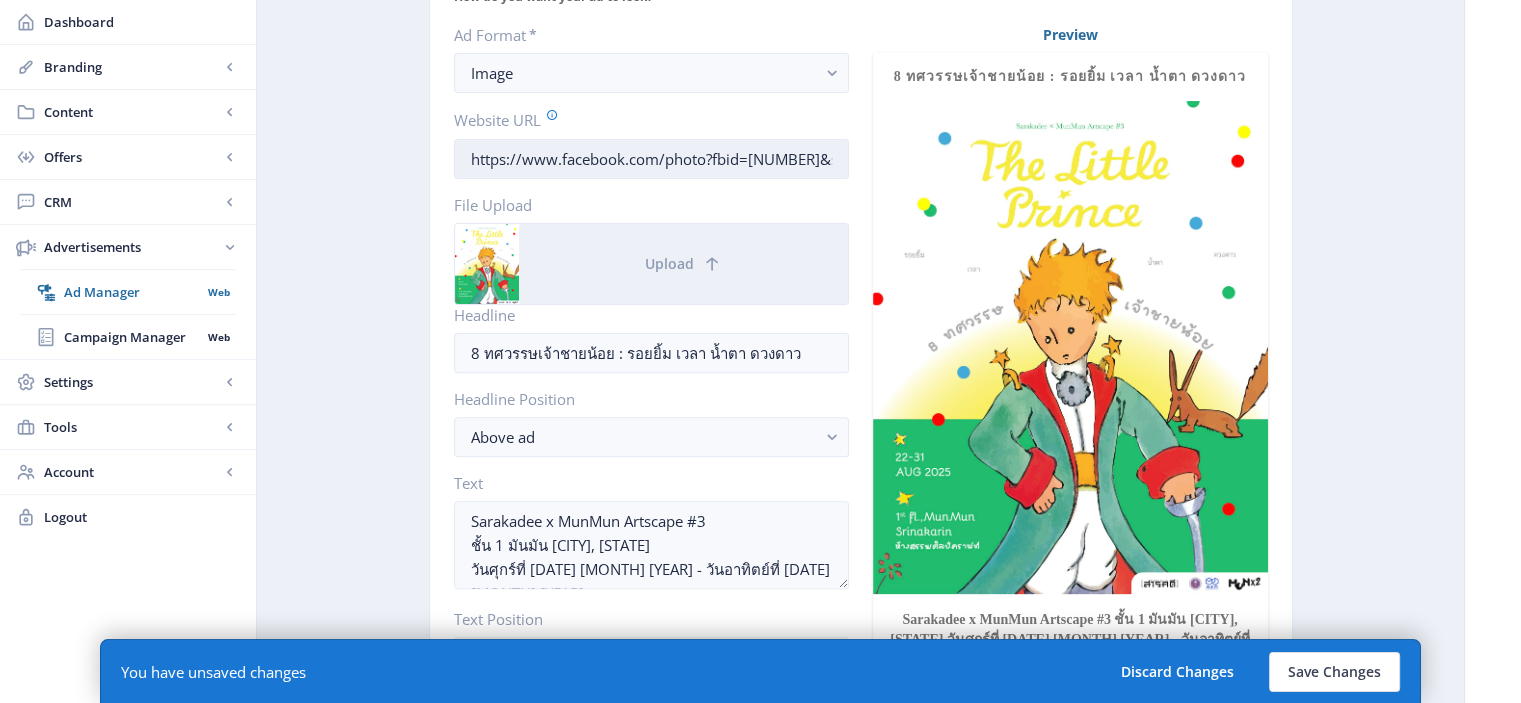 scroll, scrollTop: 0, scrollLeft: 234, axis: horizontal 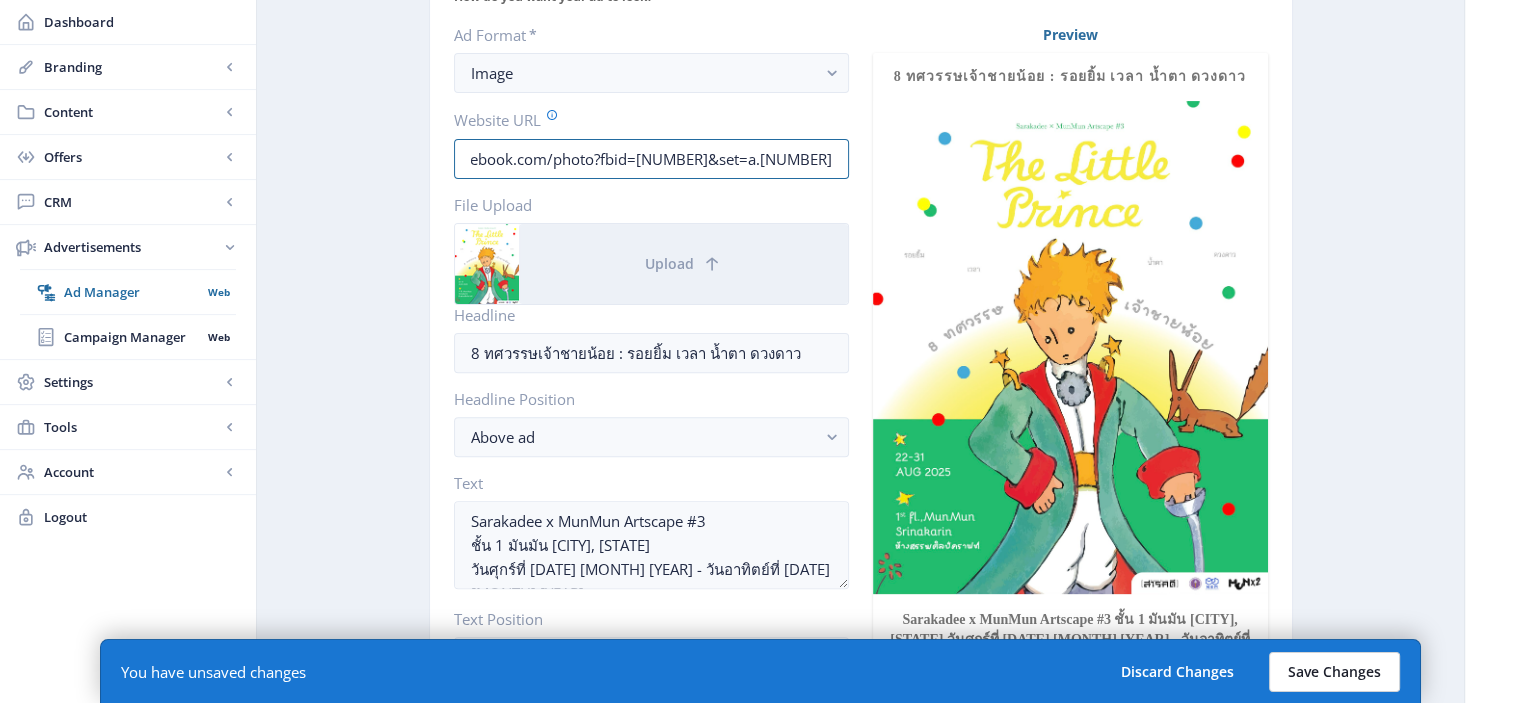 type on "https://www.facebook.com/photo?fbid=[NUMBER]&set=a.[NUMBER]" 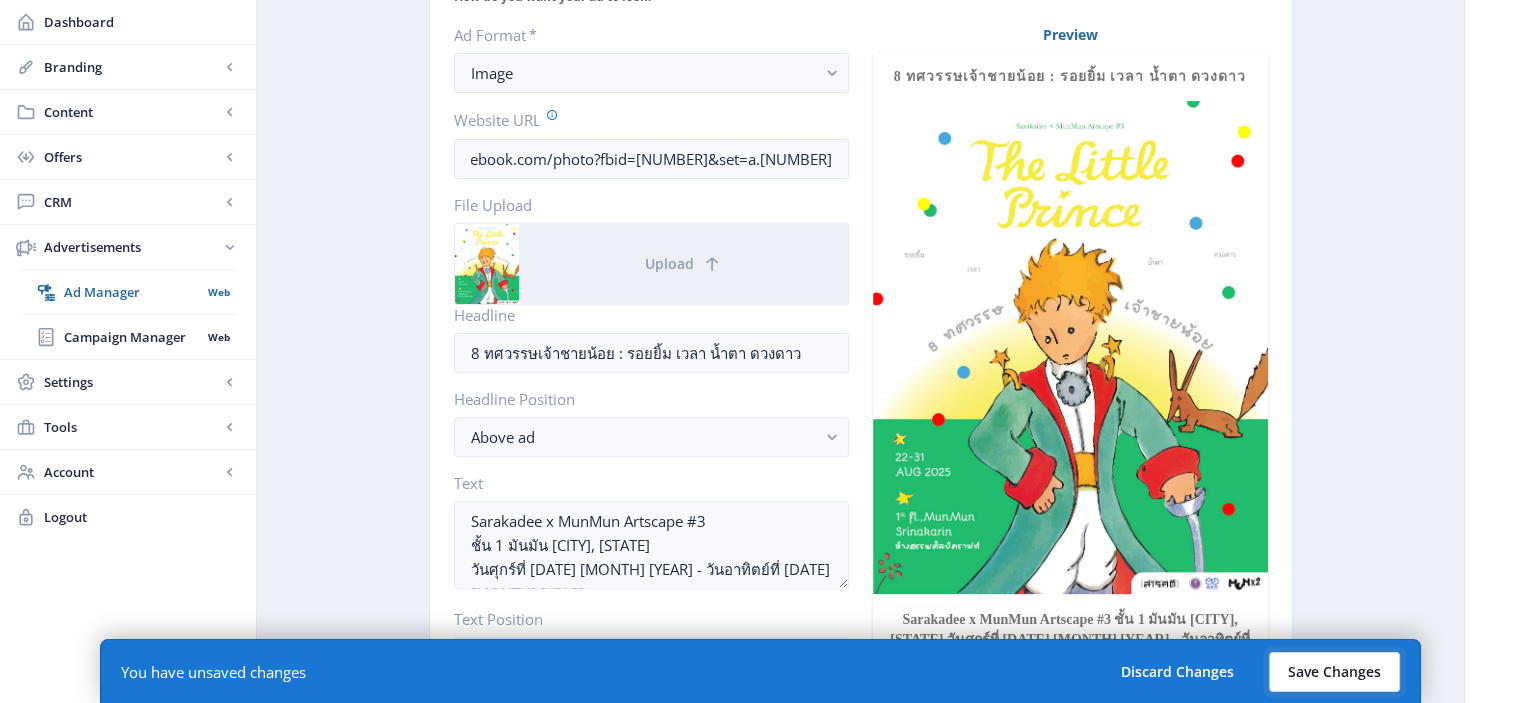 scroll, scrollTop: 0, scrollLeft: 0, axis: both 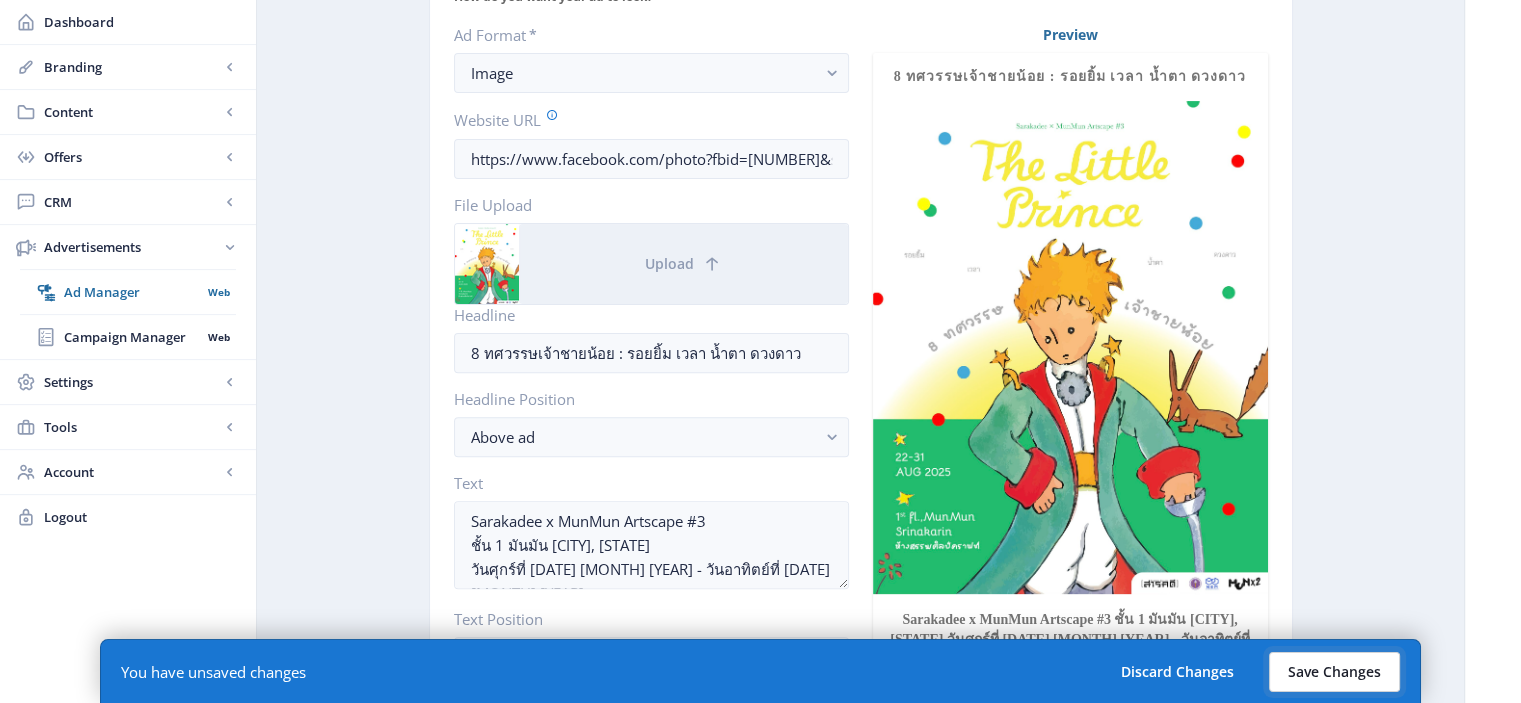 click on "Save Changes" 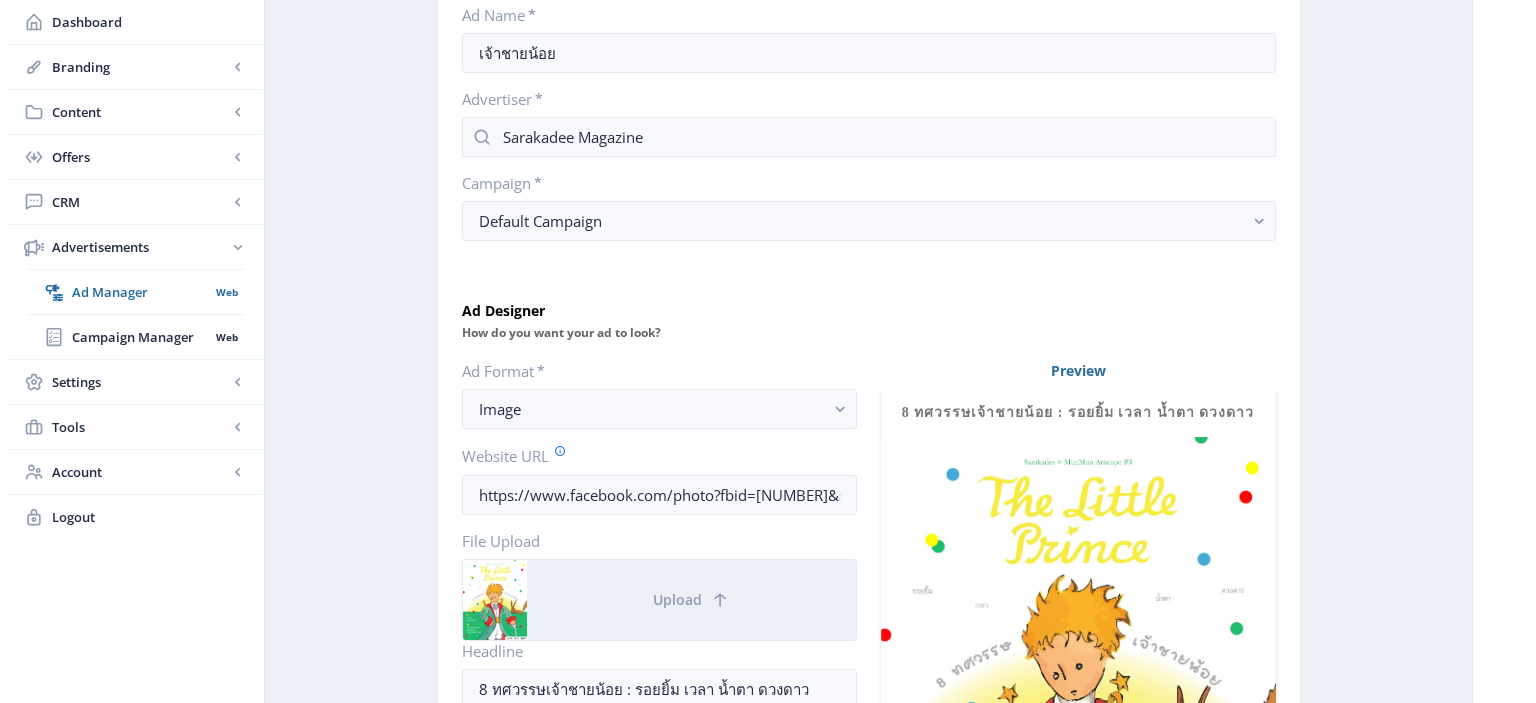 scroll, scrollTop: 0, scrollLeft: 0, axis: both 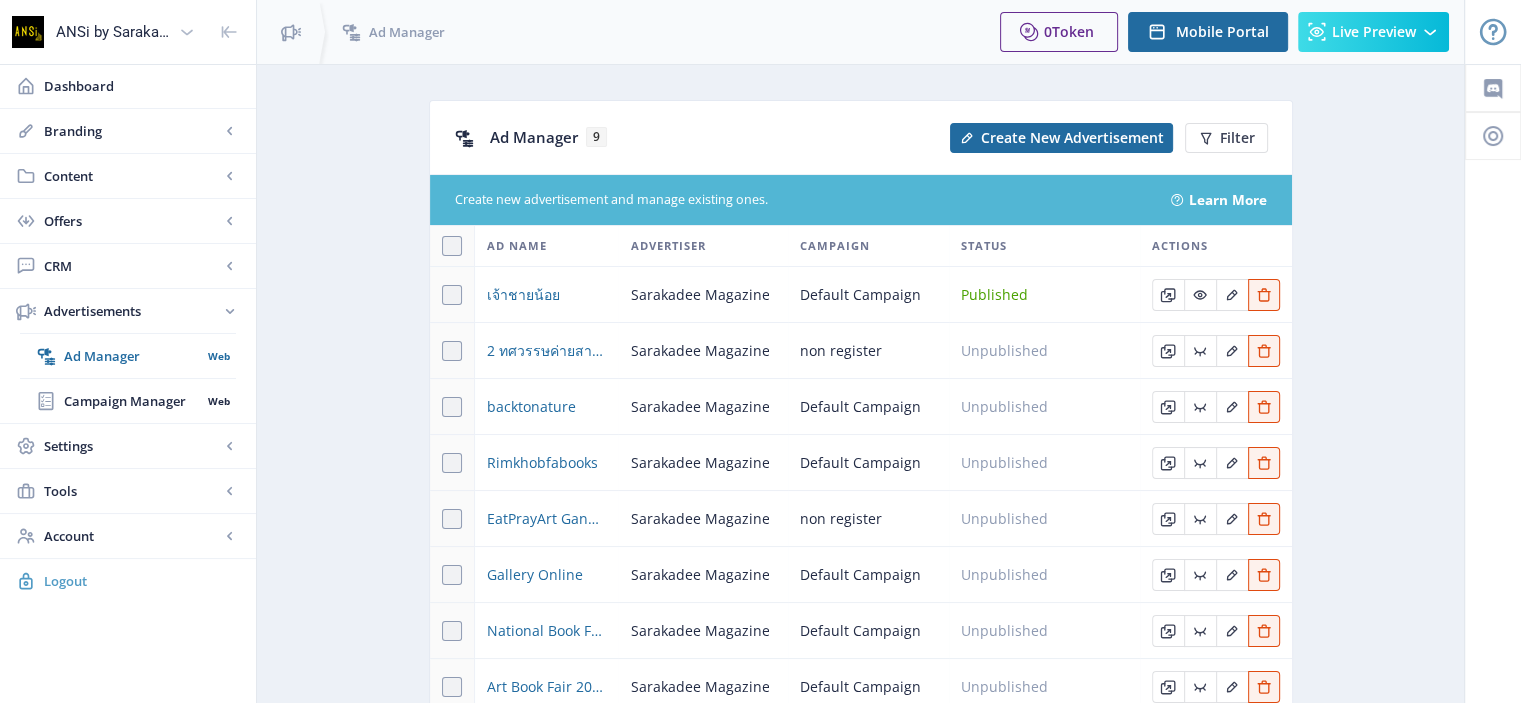 click on "Logout" at bounding box center (142, 581) 